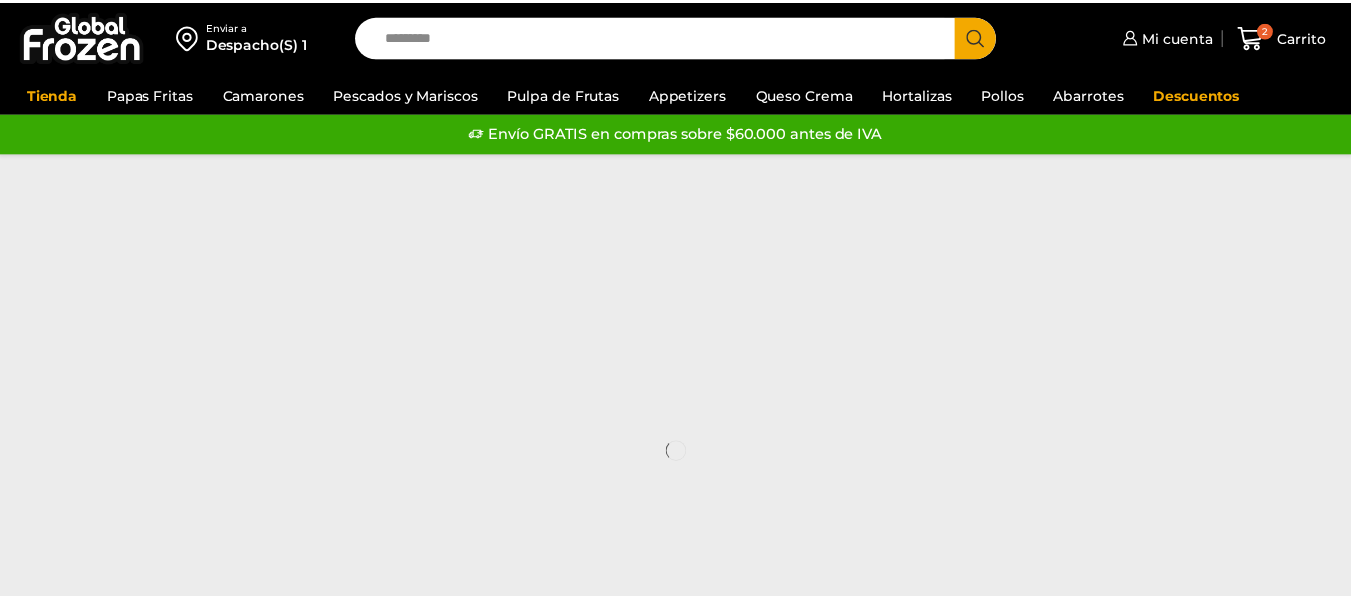 scroll, scrollTop: 0, scrollLeft: 0, axis: both 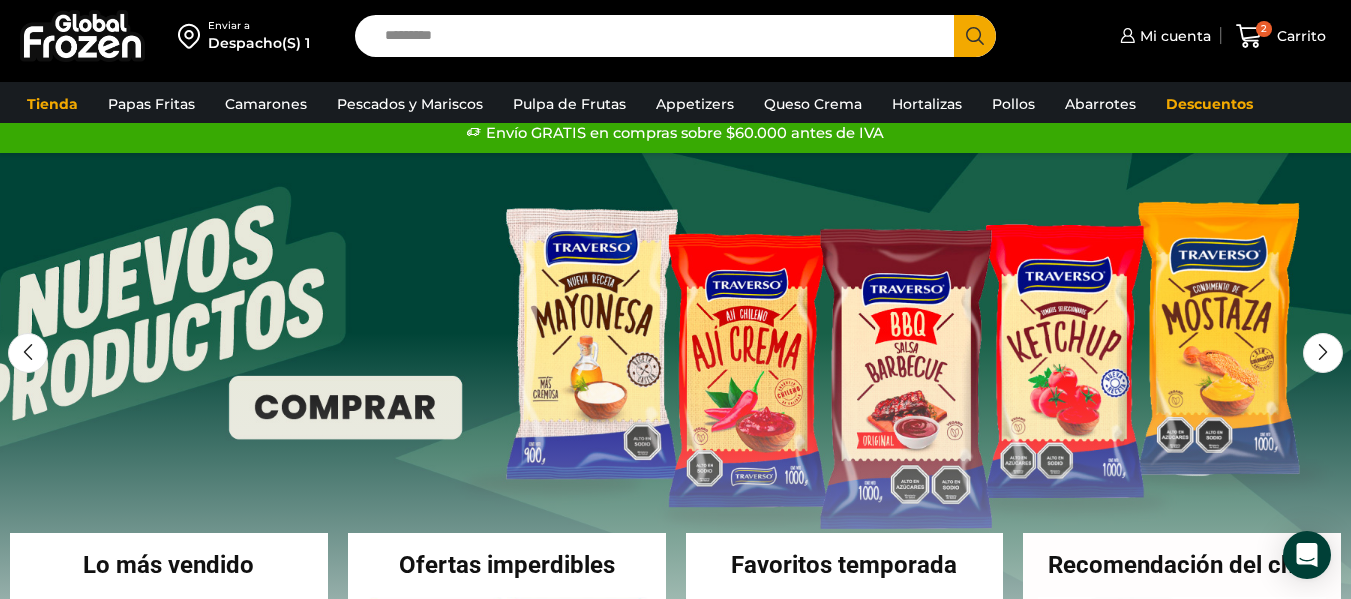 click on "Search input" at bounding box center (659, 36) 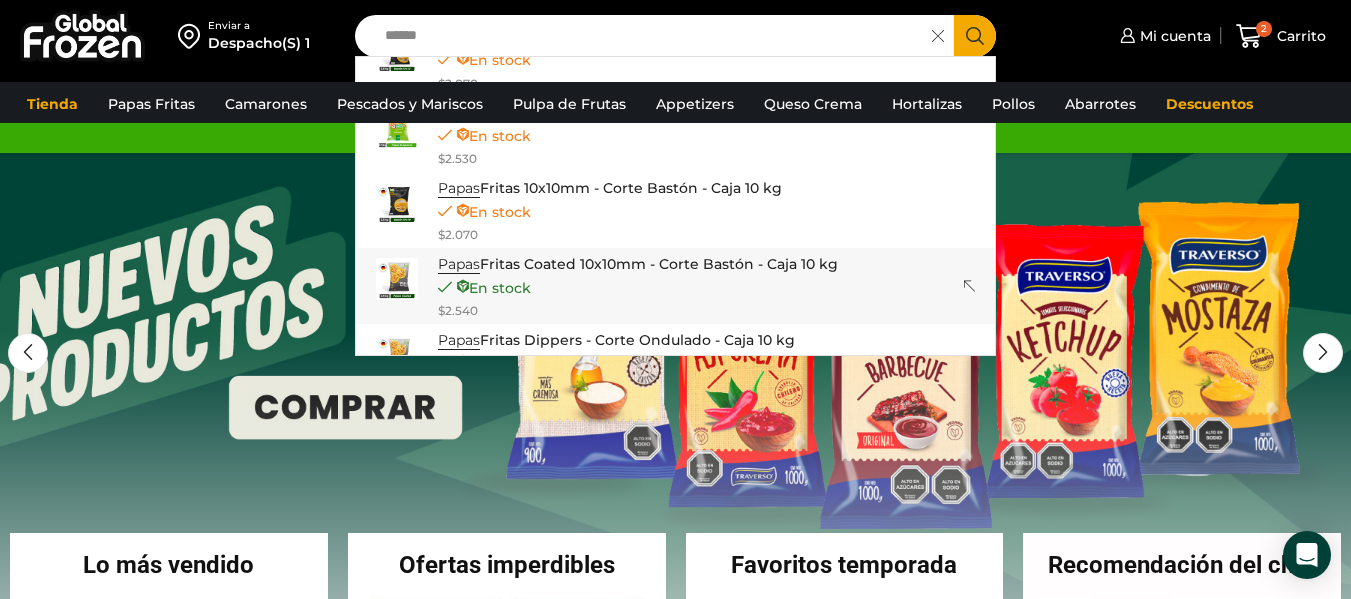 scroll, scrollTop: 0, scrollLeft: 0, axis: both 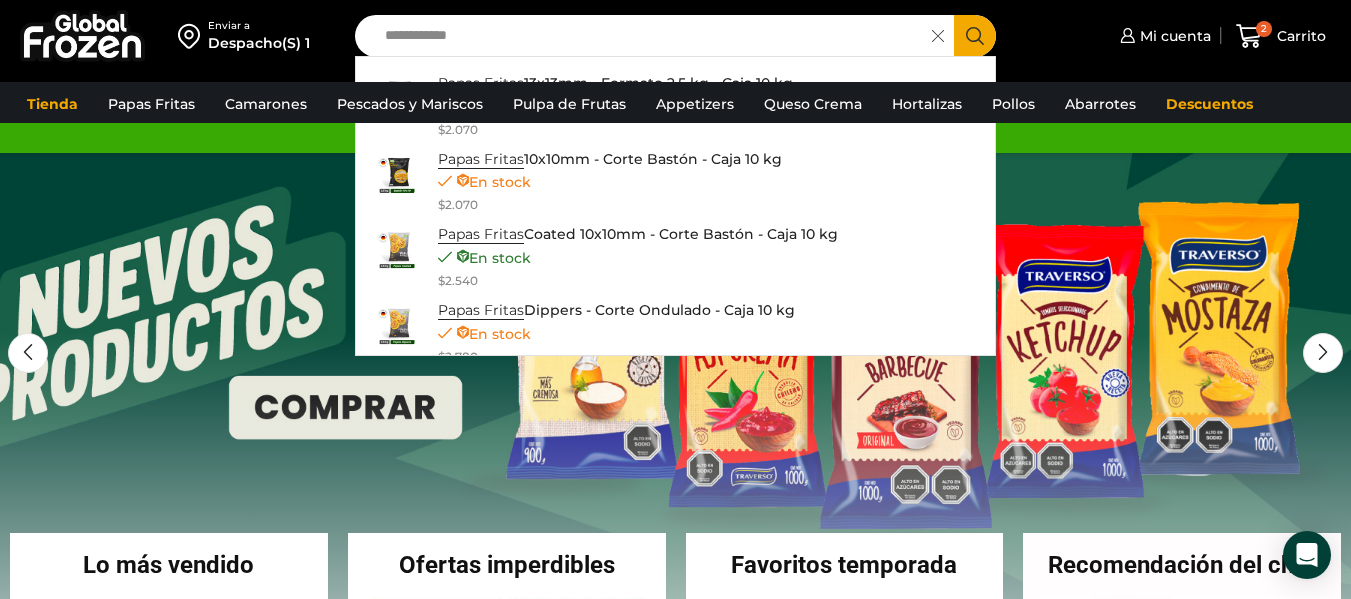 type on "**********" 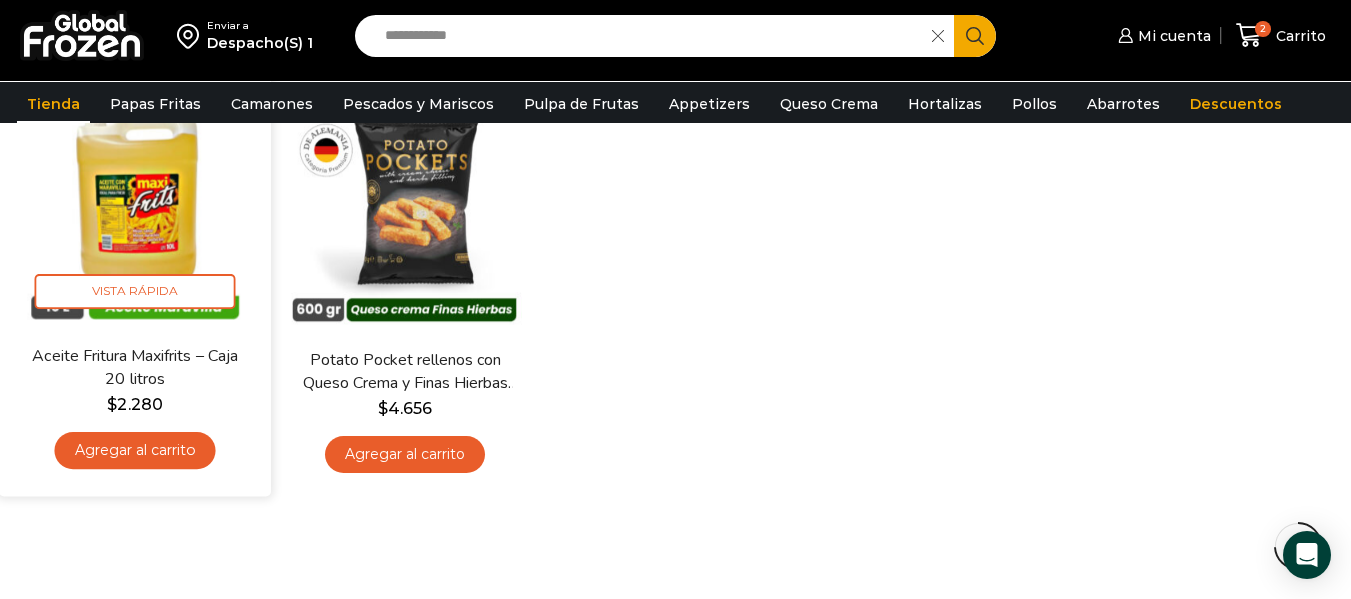 scroll, scrollTop: 1200, scrollLeft: 0, axis: vertical 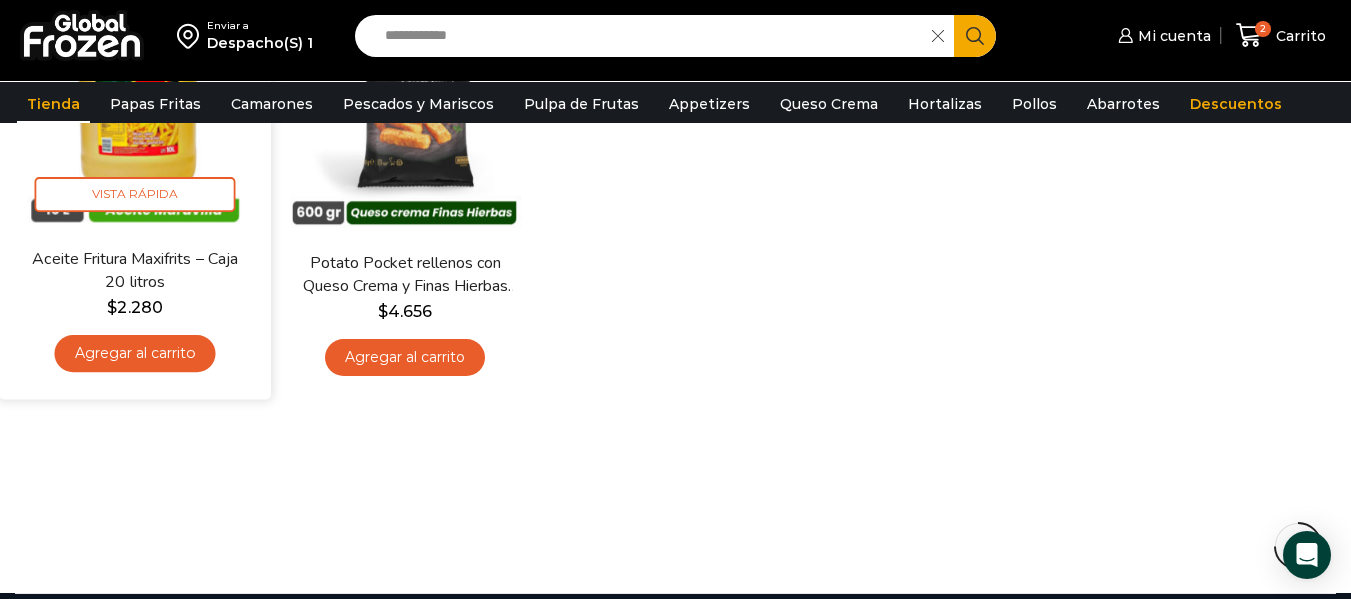 click on "Agregar al carrito" at bounding box center (135, 353) 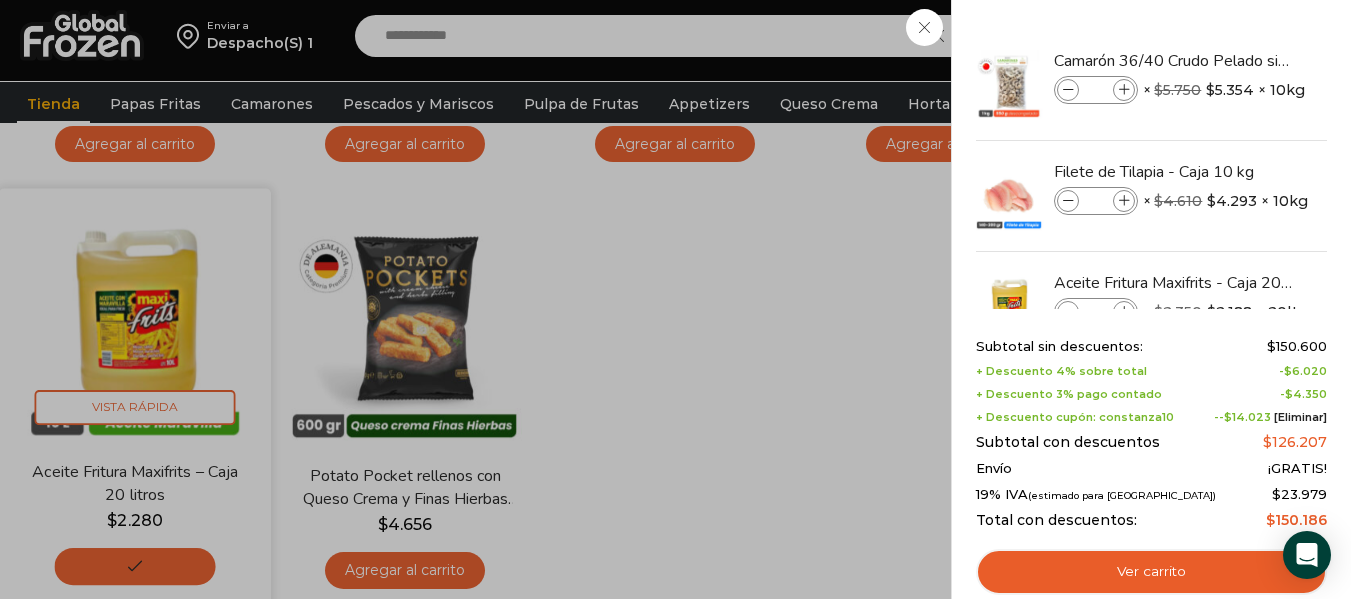 scroll, scrollTop: 1000, scrollLeft: 0, axis: vertical 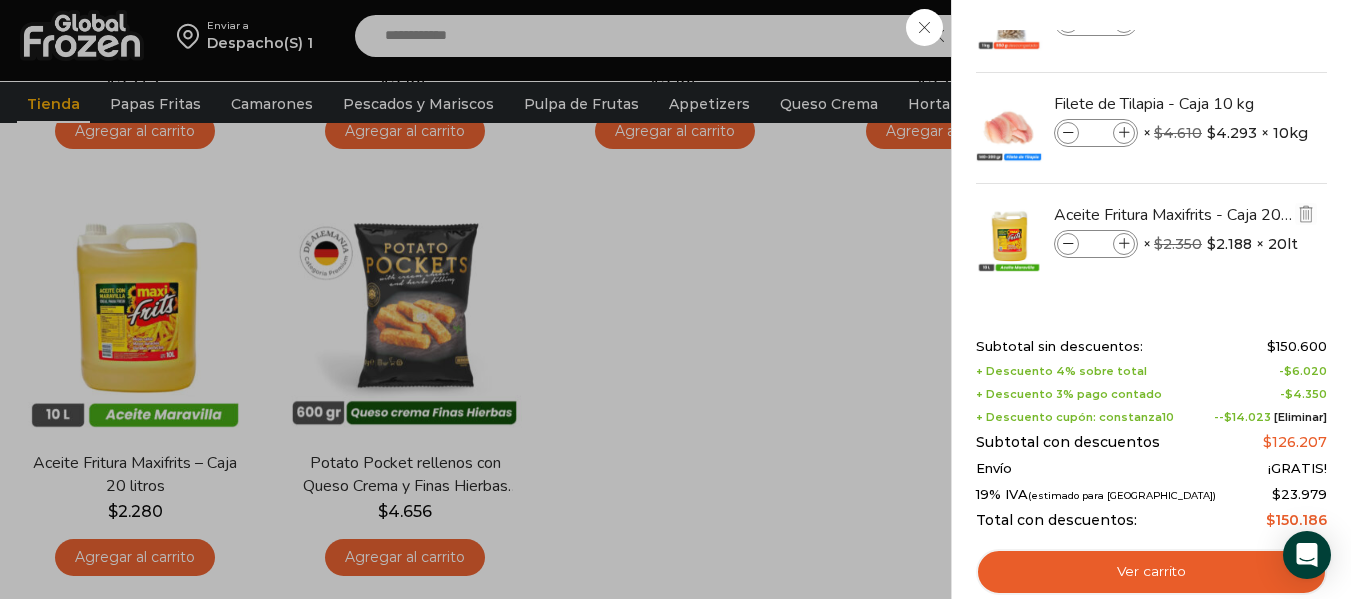 click on "$ 2.188" at bounding box center (1229, 244) 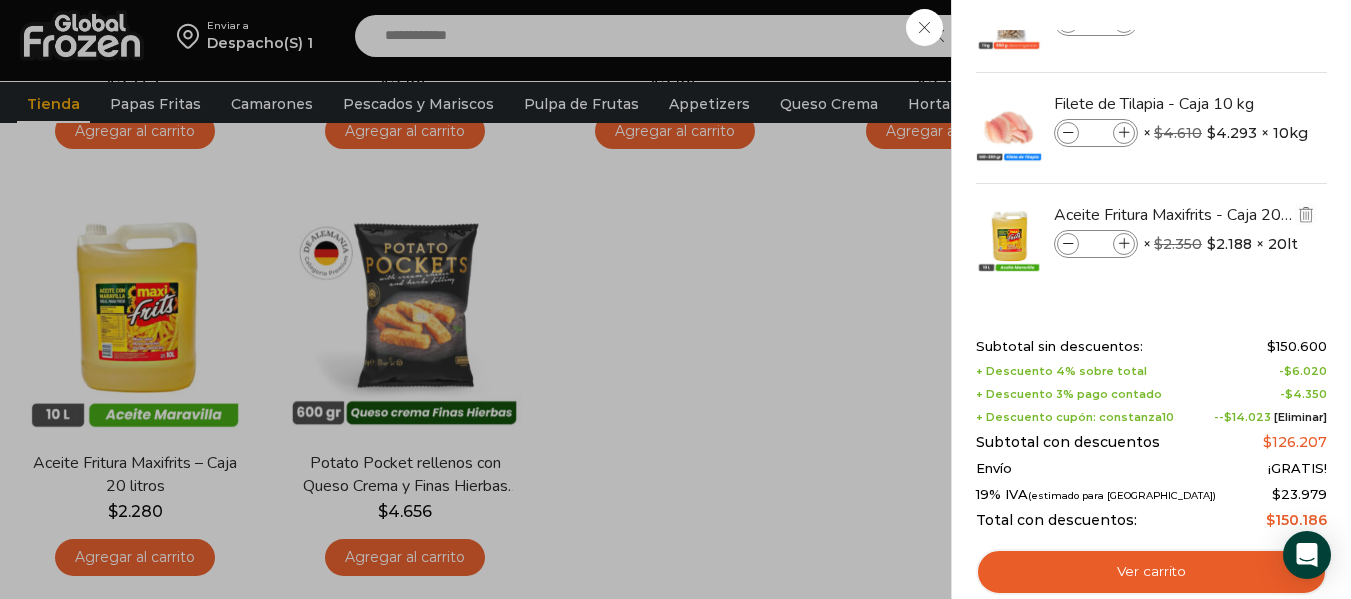 click on "Aceite Fritura Maxifrits - Caja 20 litros cantidad
*
×  $ 2.350   El precio original era: $2.350. $ 2.188 El precio actual es: $2.188.  × 20lt 1 ×  $ 2.350   El precio original era: $2.350. $ 2.188 El precio actual es: $2.188.  × 20lt
SKU:                                                 AB1001000" at bounding box center [1185, 245] 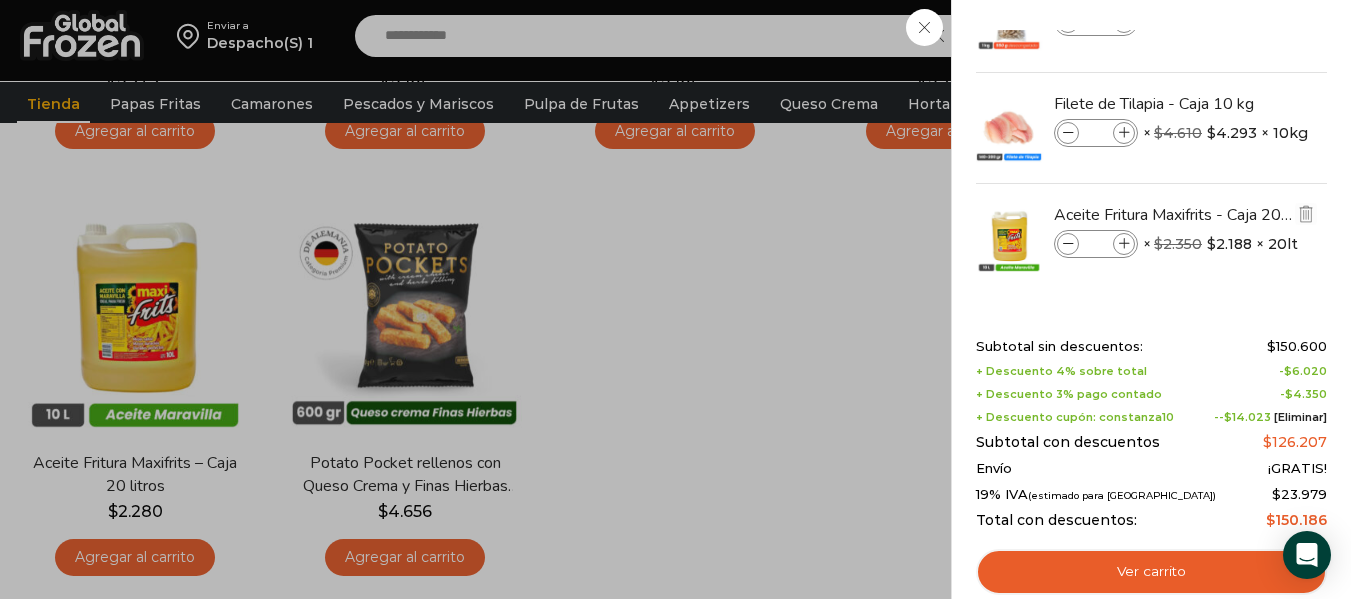 click at bounding box center [1124, 244] 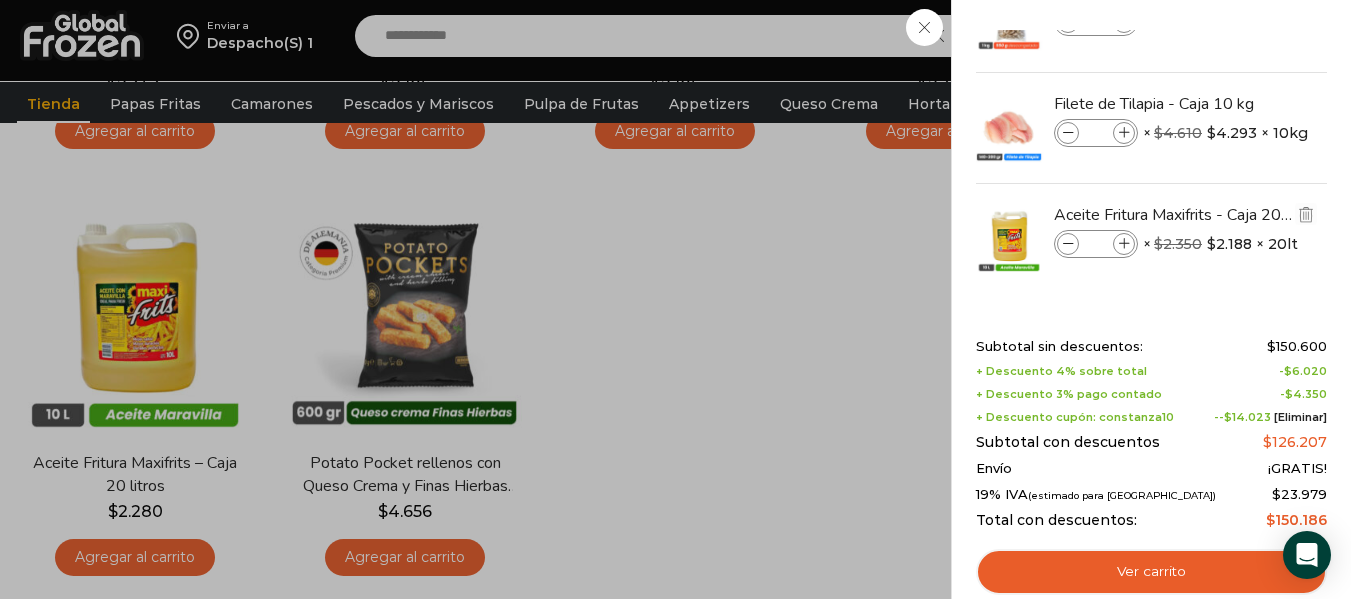 type on "*" 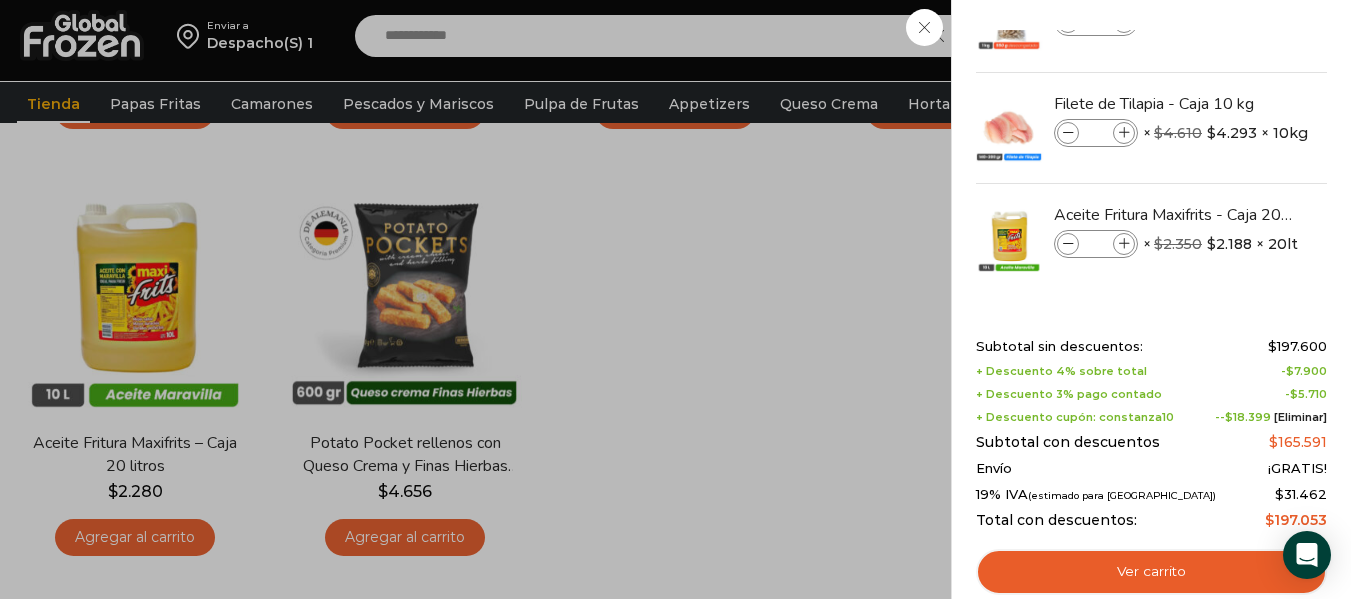 scroll, scrollTop: 1000, scrollLeft: 0, axis: vertical 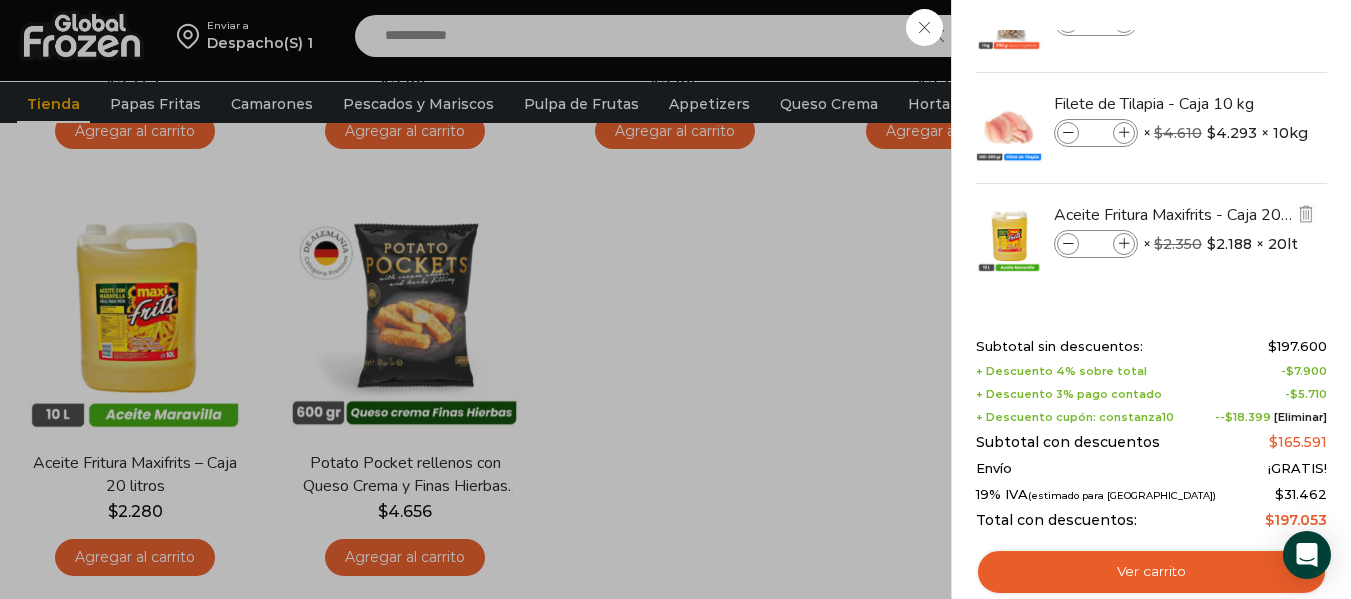 click at bounding box center [1068, 244] 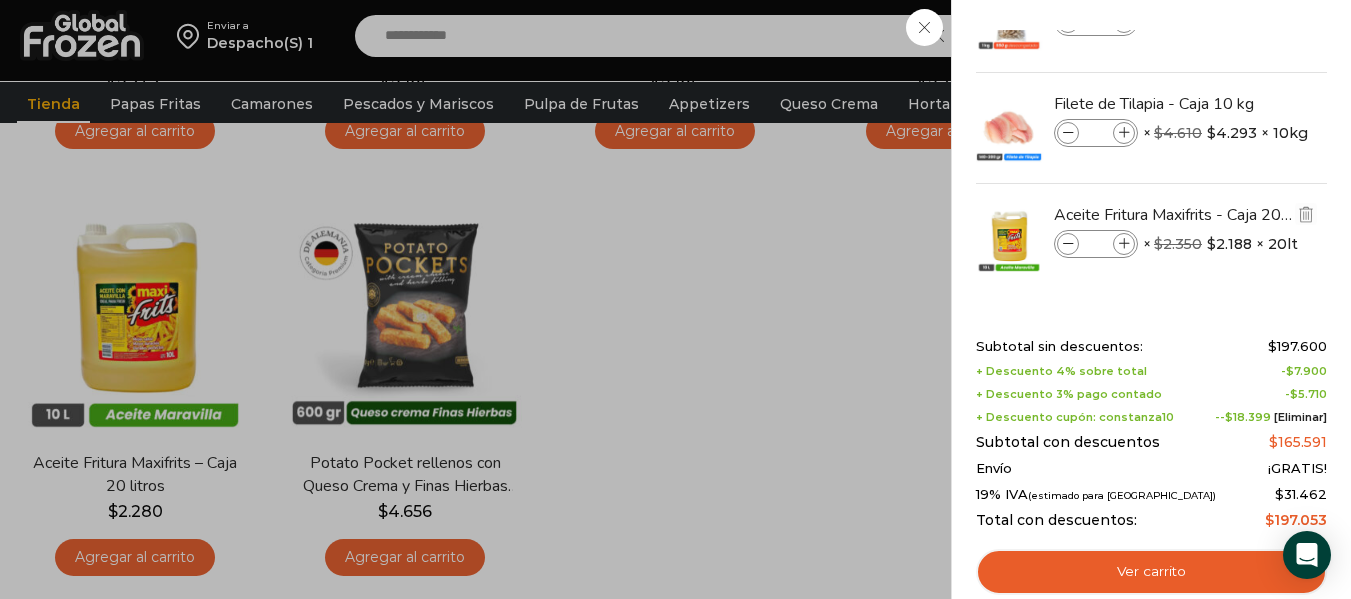 type on "*" 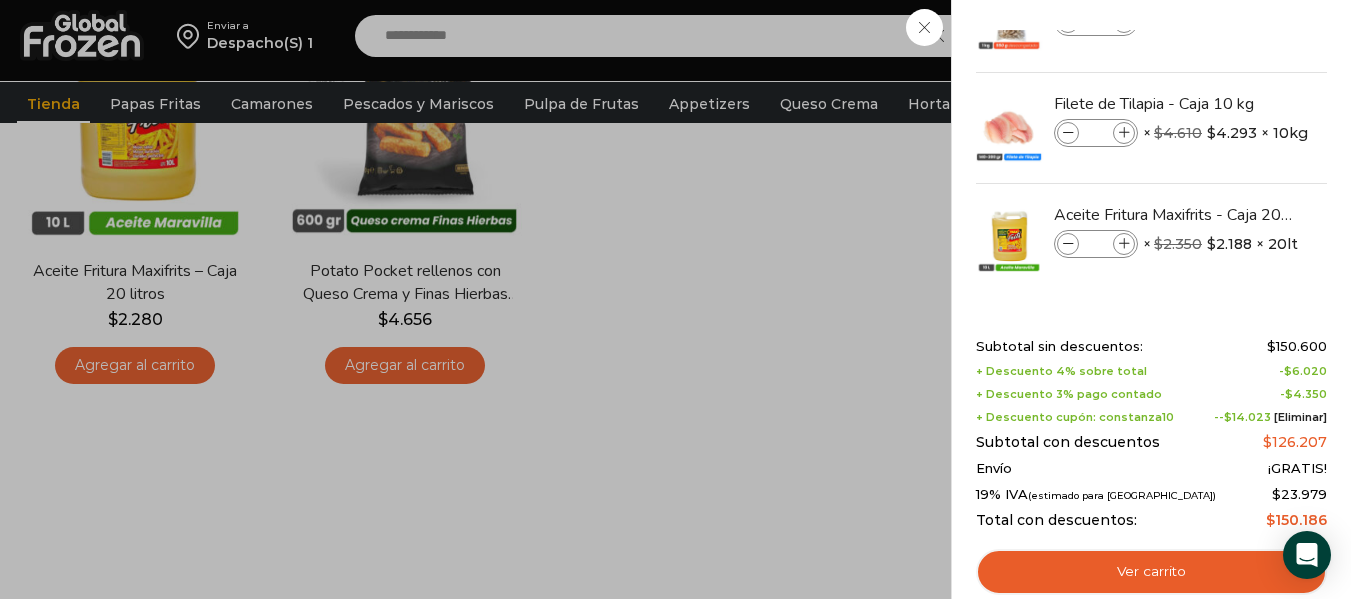 scroll, scrollTop: 1200, scrollLeft: 0, axis: vertical 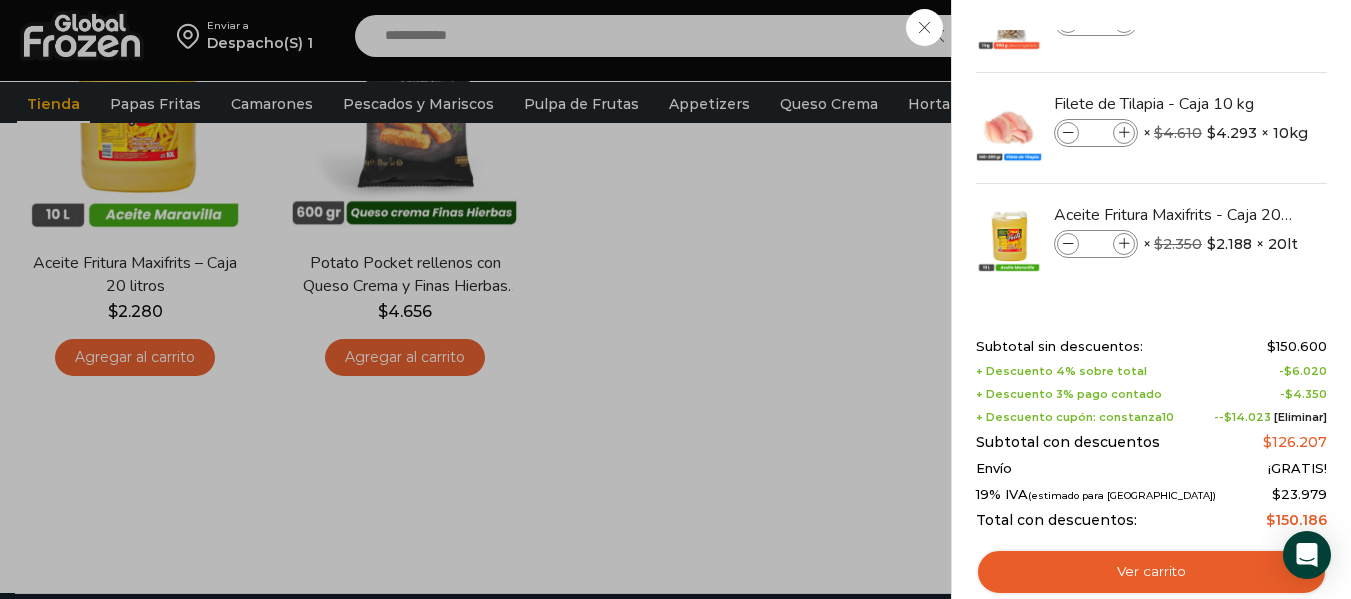 click on "3
Carrito
3
3
Shopping Cart
*" at bounding box center (1281, 35) 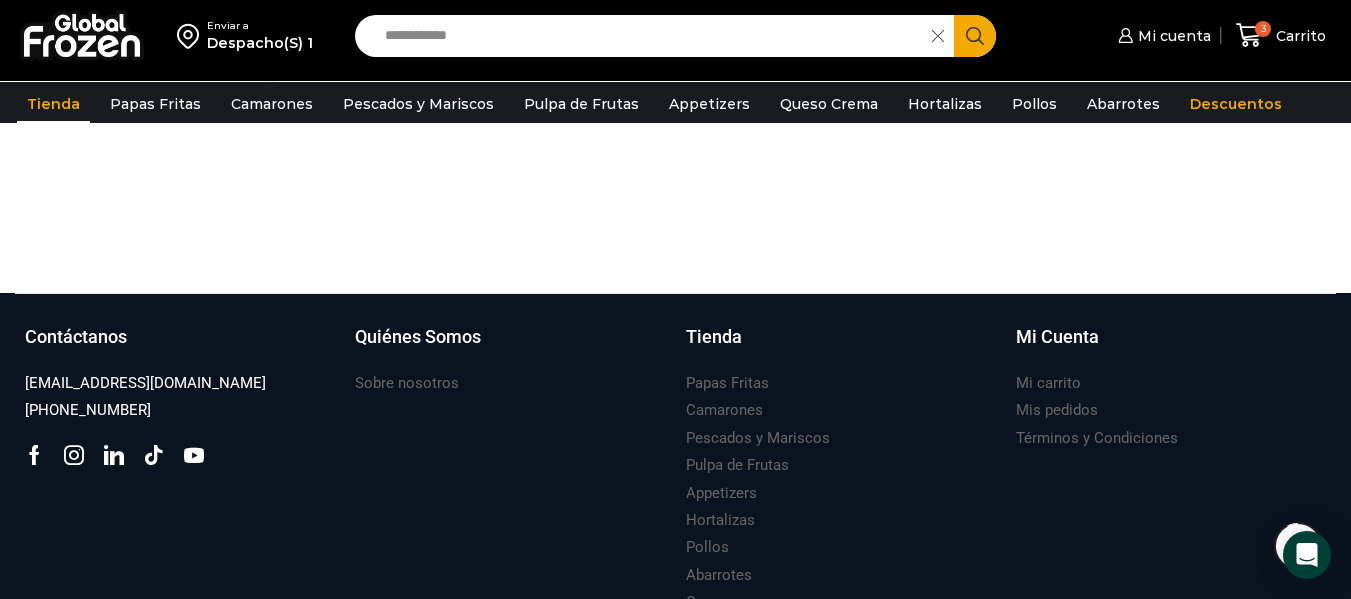 scroll, scrollTop: 1100, scrollLeft: 0, axis: vertical 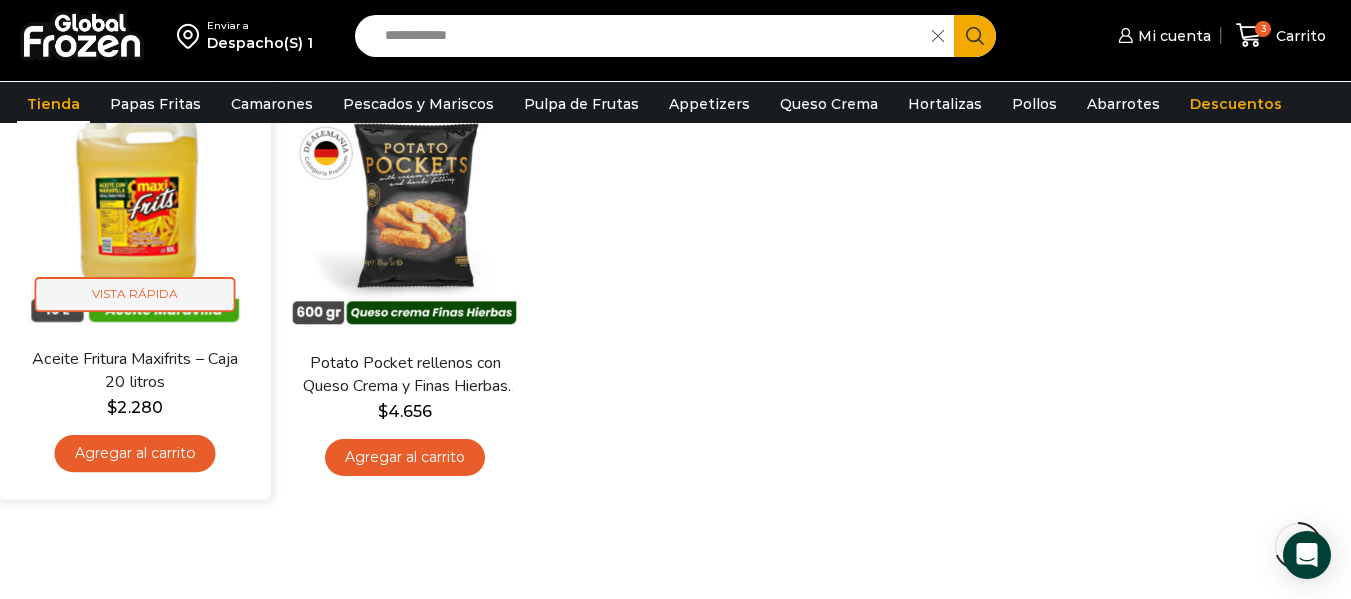 click on "Vista Rápida" at bounding box center [135, 294] 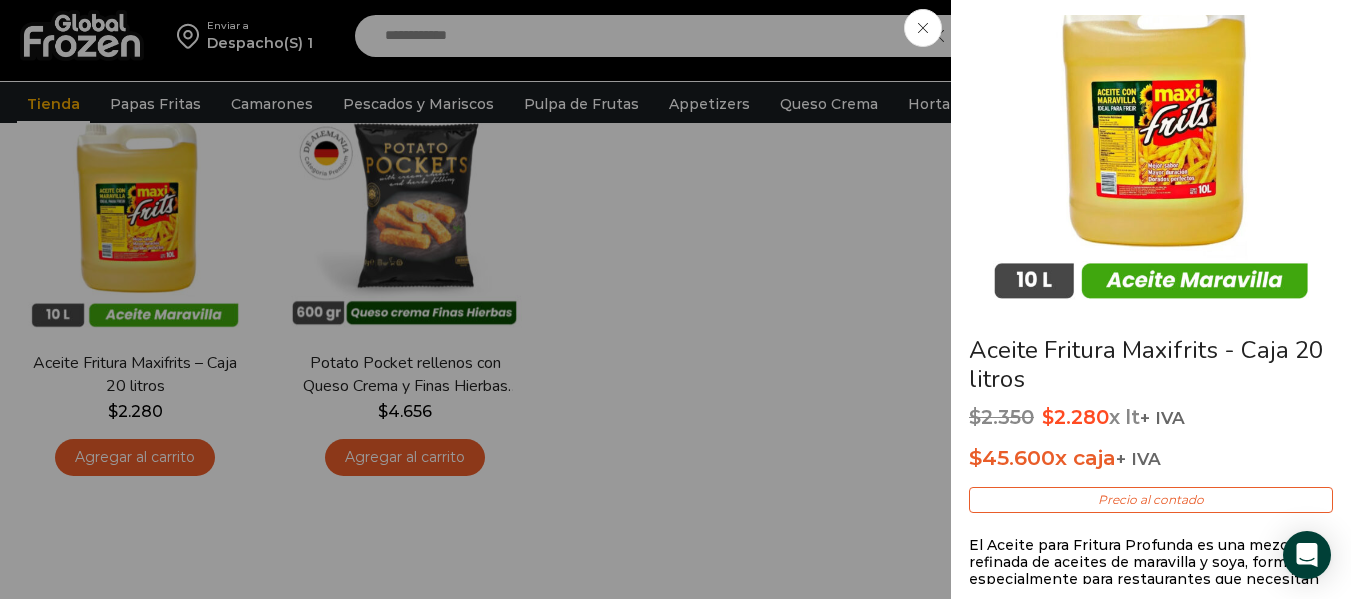 scroll, scrollTop: 200, scrollLeft: 0, axis: vertical 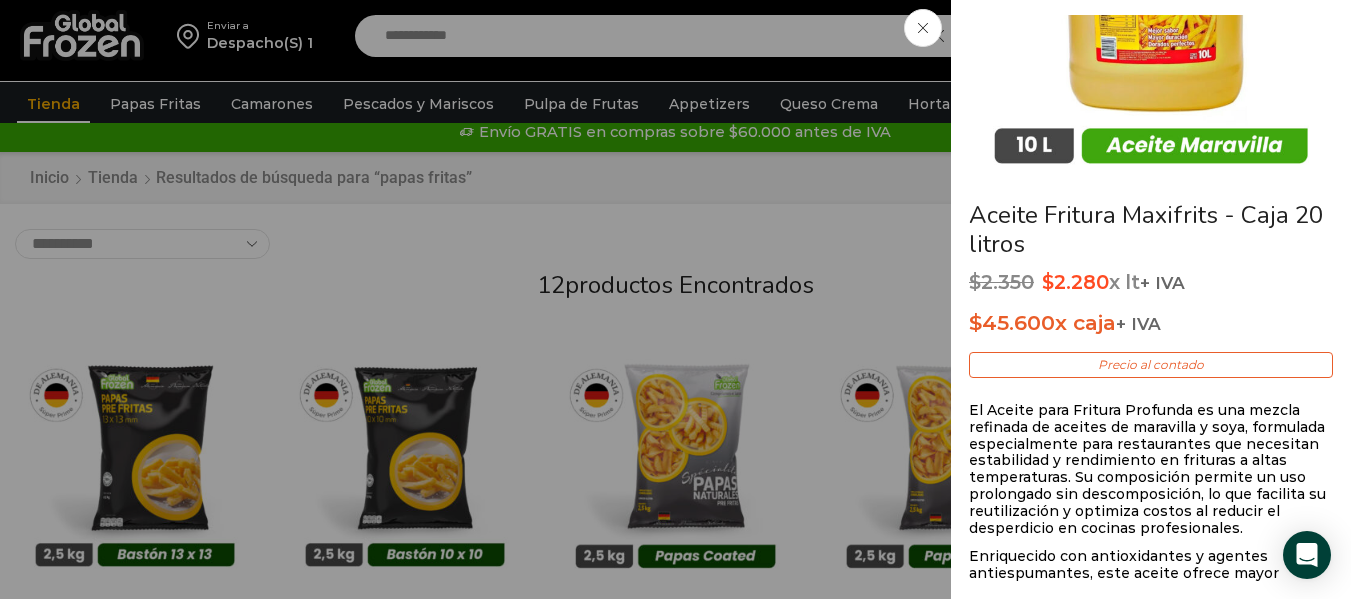 click on "Aceite Fritura Maxifrits - Caja 20 litros
$ 2.350   El precio original era: $2.350. $ 2.280 El precio actual es: $2.280.  x lt  + IVA
$ 45.600  x caja  + IVA
Precio al contado
El Aceite para Fritura Profunda es una mezcla refinada de aceites de maravilla y soya, formulada especialmente para restaurantes que necesitan estabilidad y rendimiento en frituras a altas temperaturas. Su composición permite un uso prolongado sin descomposición, lo que facilita su reutilización y optimiza costos al reducir el desperdicio en cocinas profesionales.
$ 45.600   x caja  + IVA
Precio al contado" at bounding box center (675, 0) 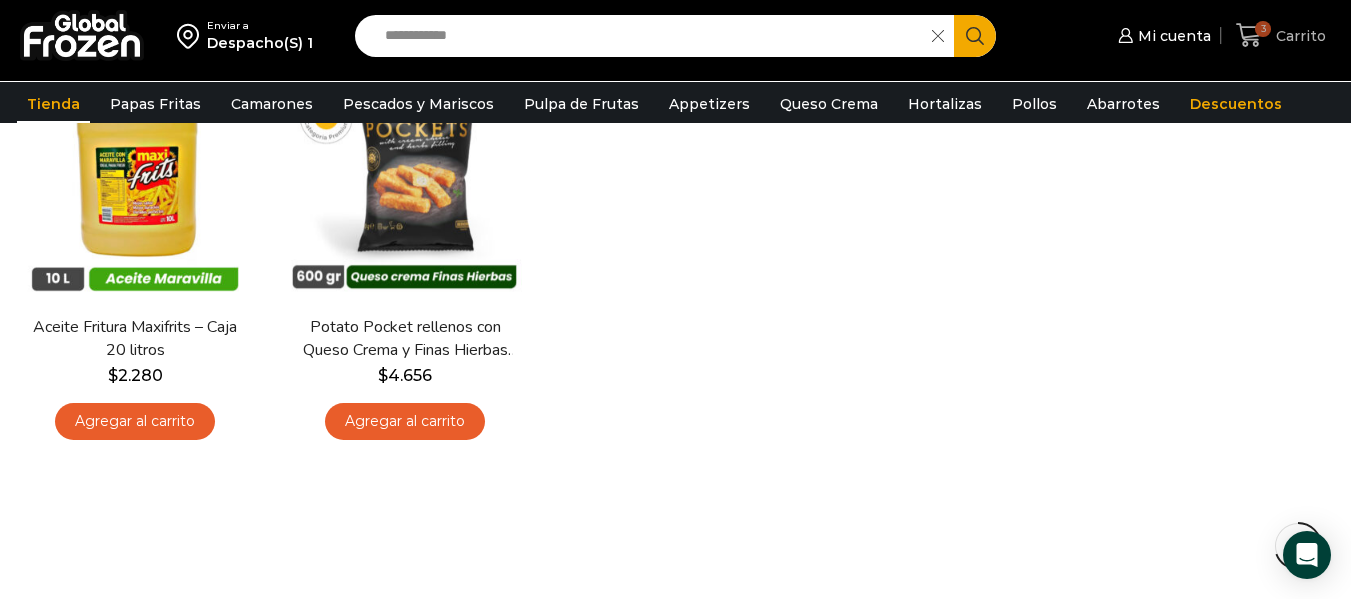 scroll, scrollTop: 1100, scrollLeft: 0, axis: vertical 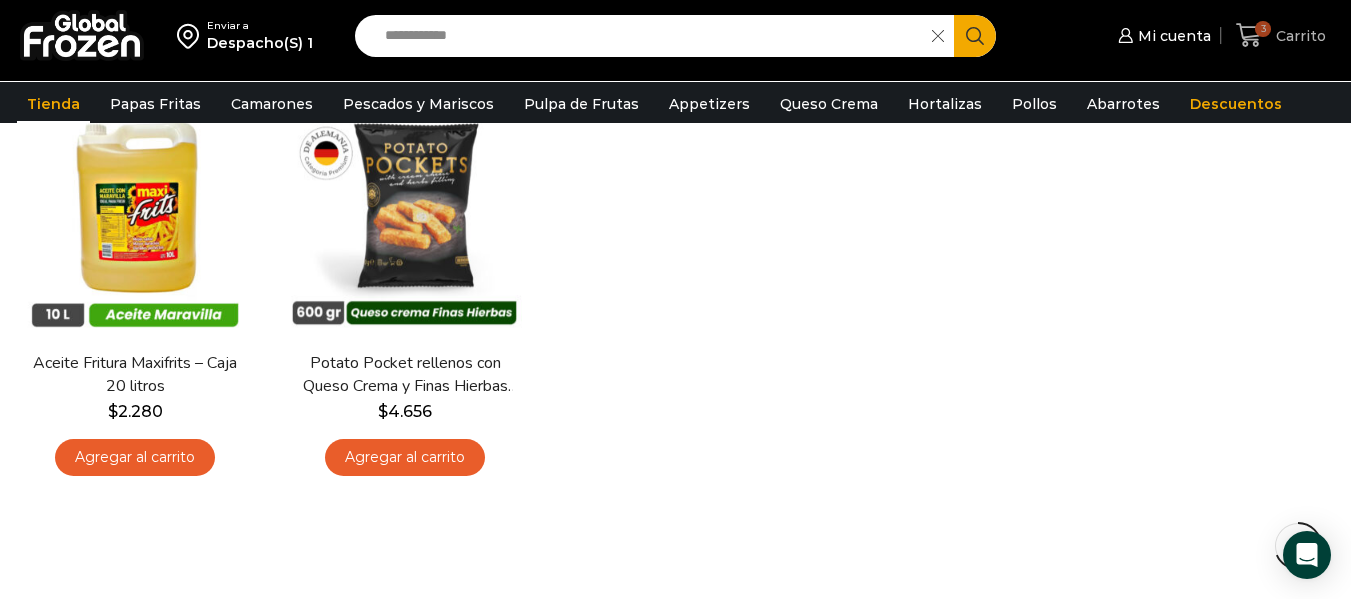click on "Carrito" at bounding box center [1298, 36] 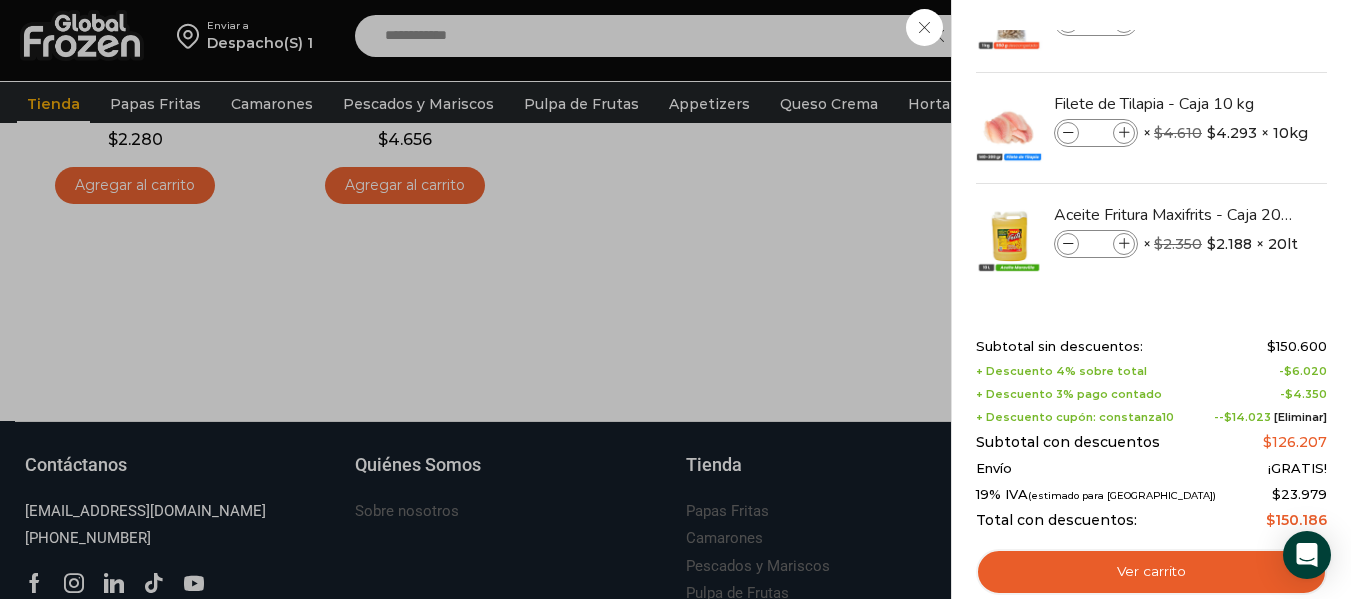 scroll, scrollTop: 1400, scrollLeft: 0, axis: vertical 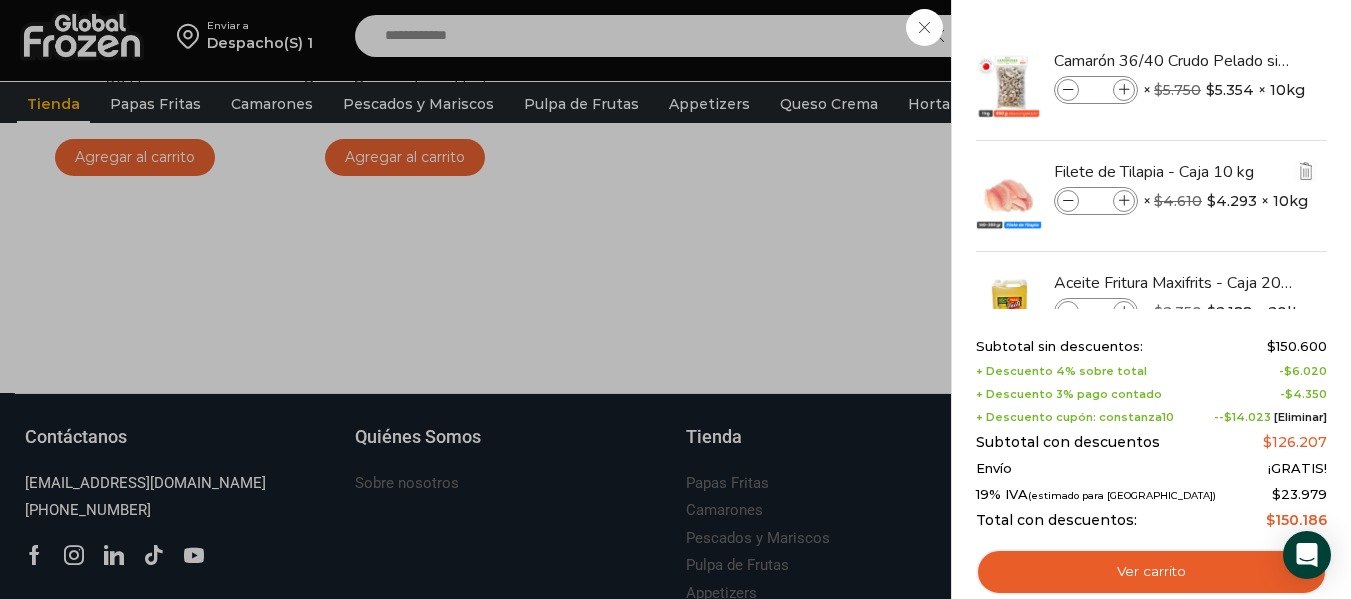 click at bounding box center (1068, 201) 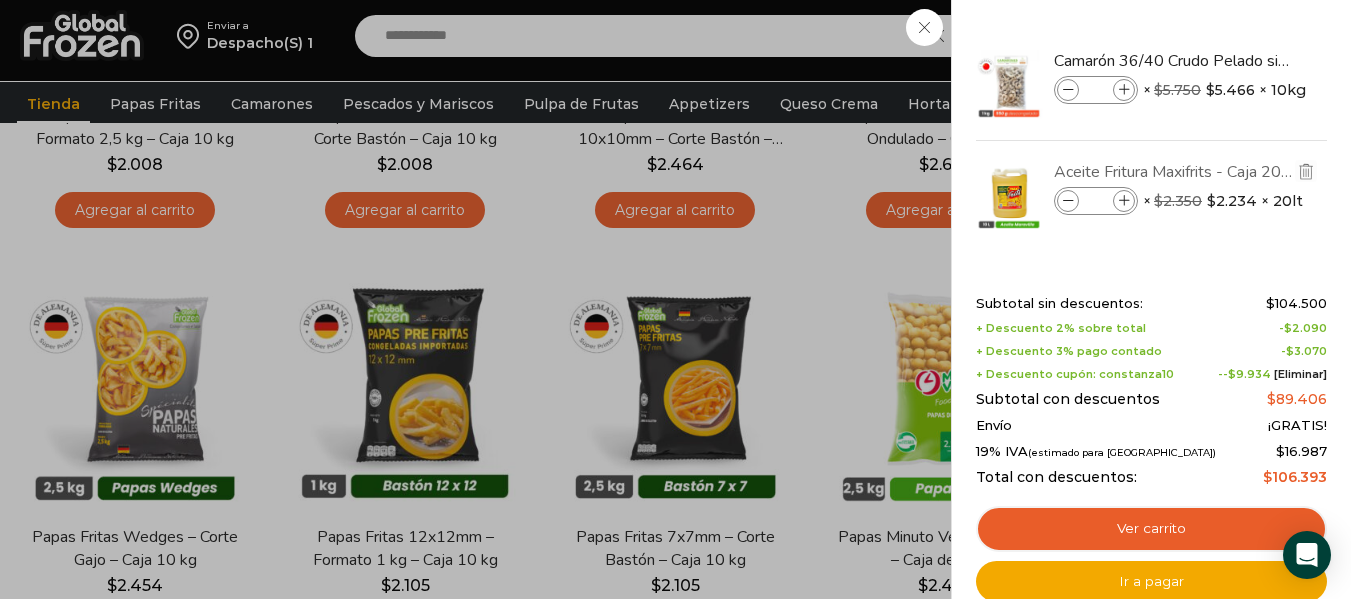 scroll, scrollTop: 200, scrollLeft: 0, axis: vertical 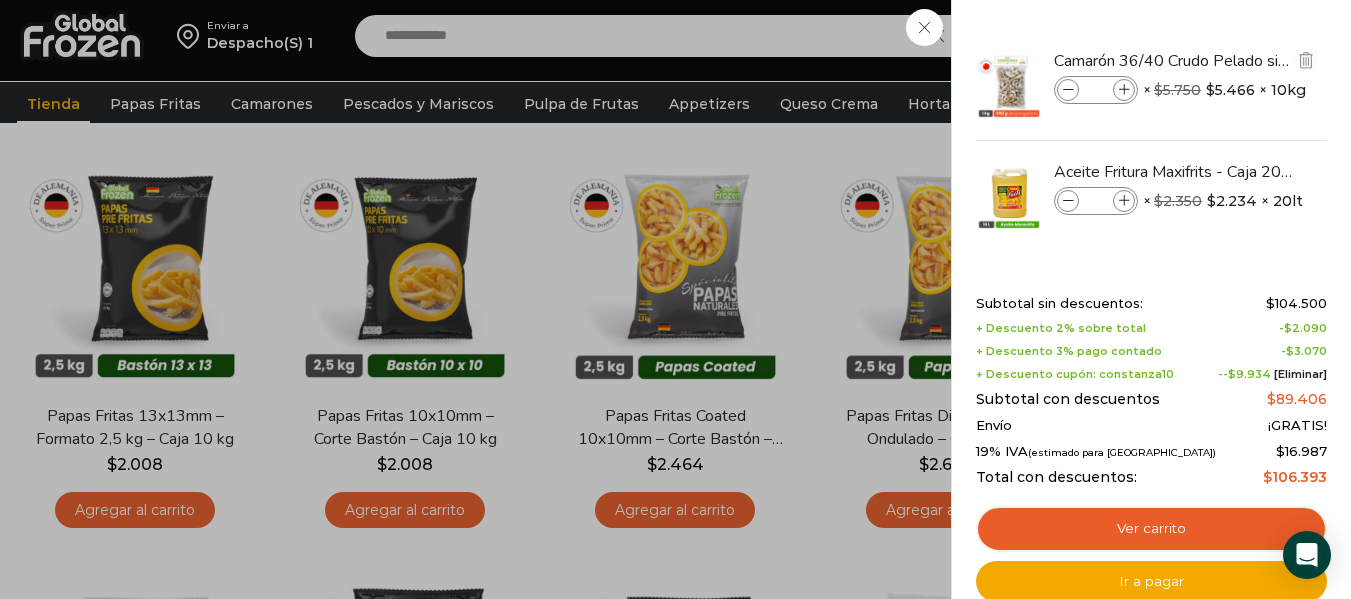 click at bounding box center [1068, 90] 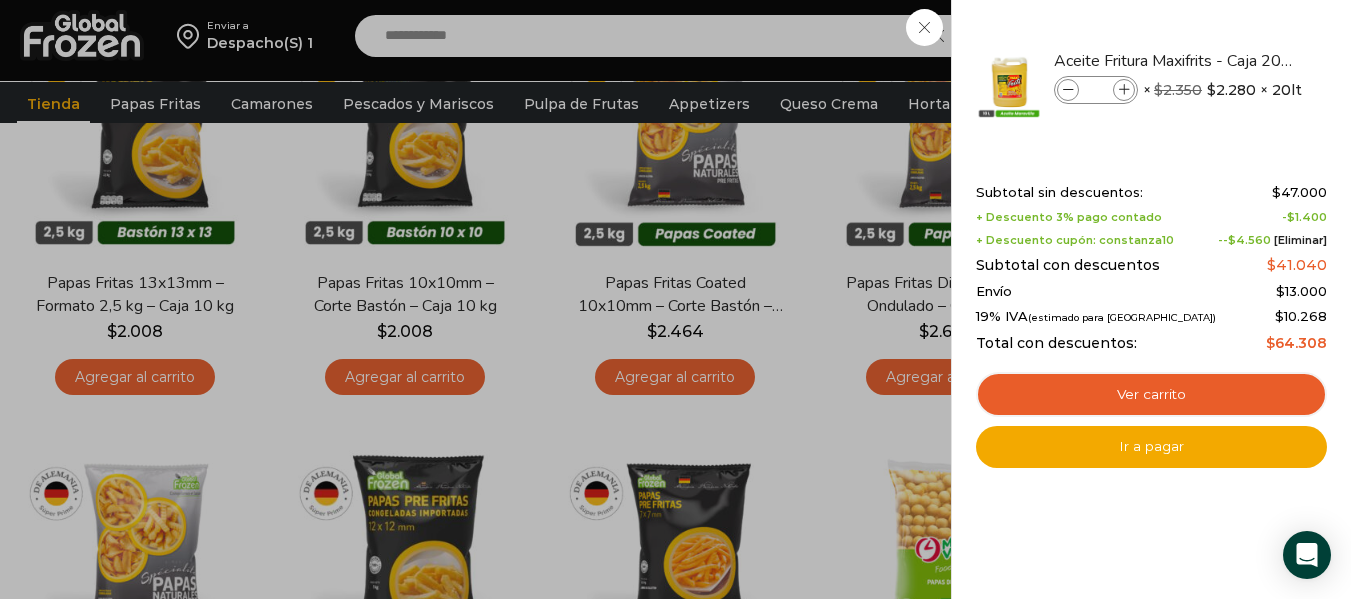 scroll, scrollTop: 400, scrollLeft: 0, axis: vertical 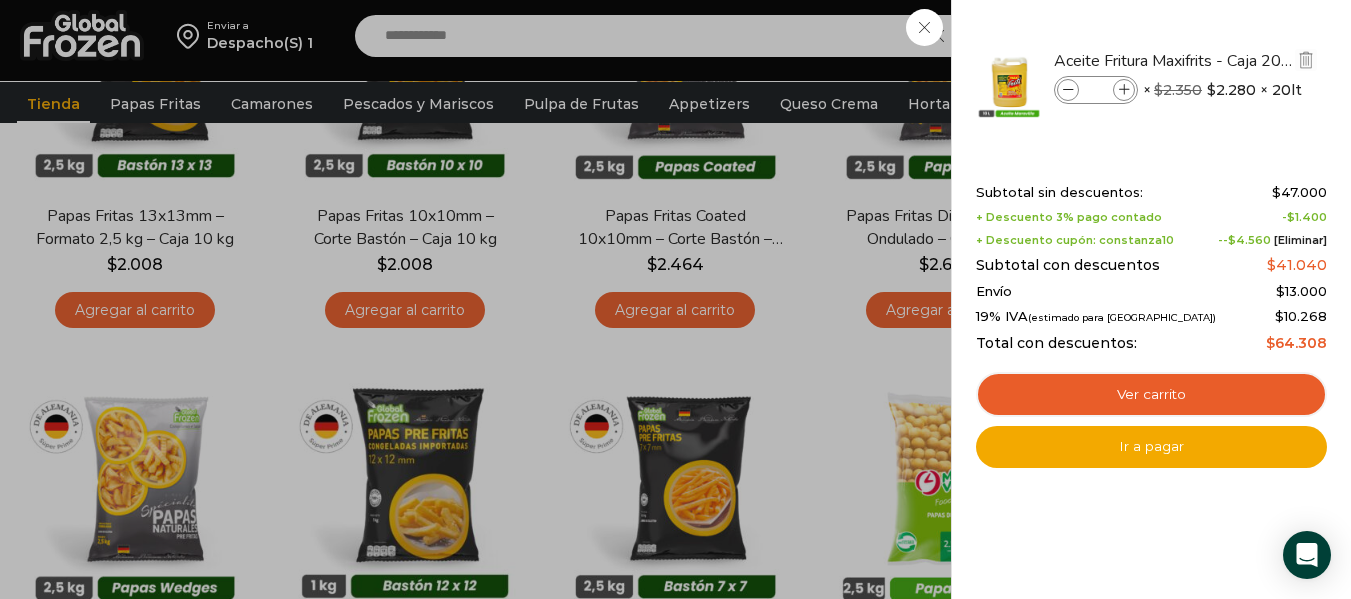 click at bounding box center (1124, 90) 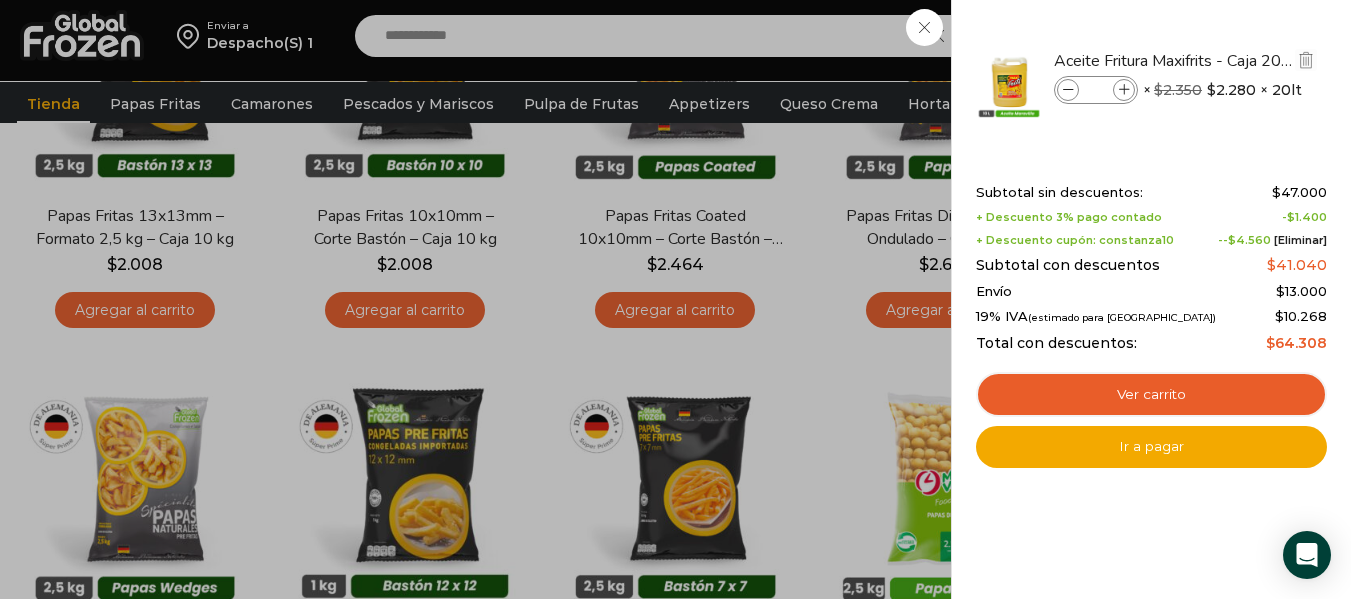 type on "*" 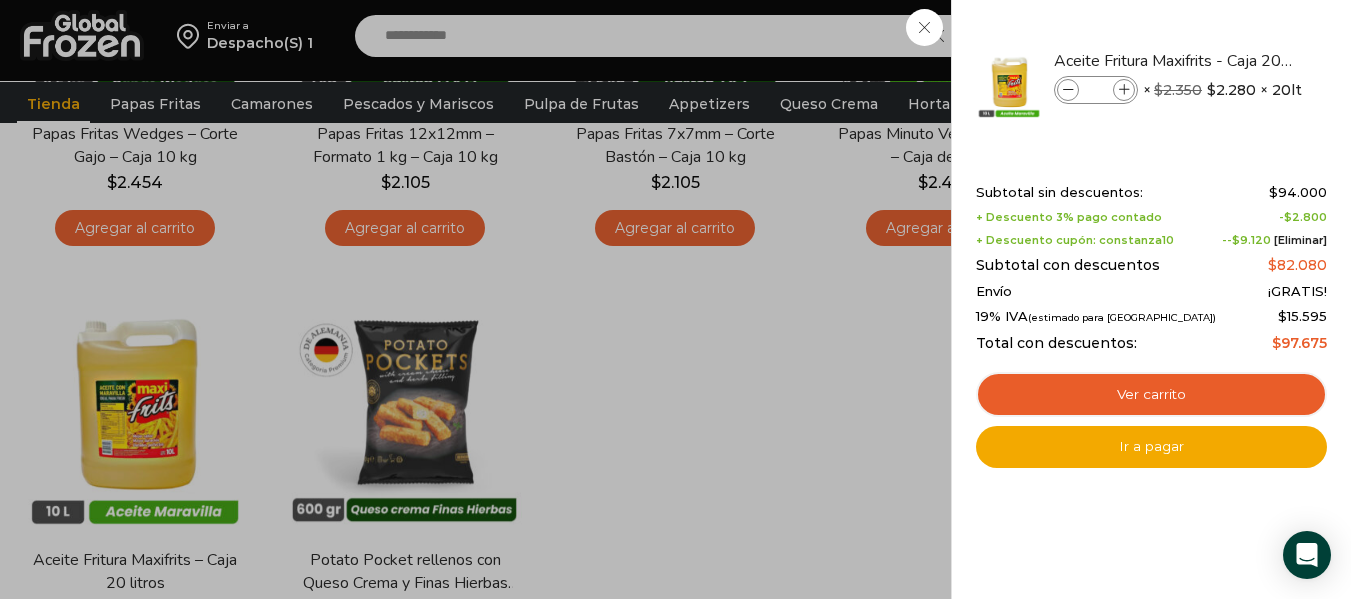 scroll, scrollTop: 1000, scrollLeft: 0, axis: vertical 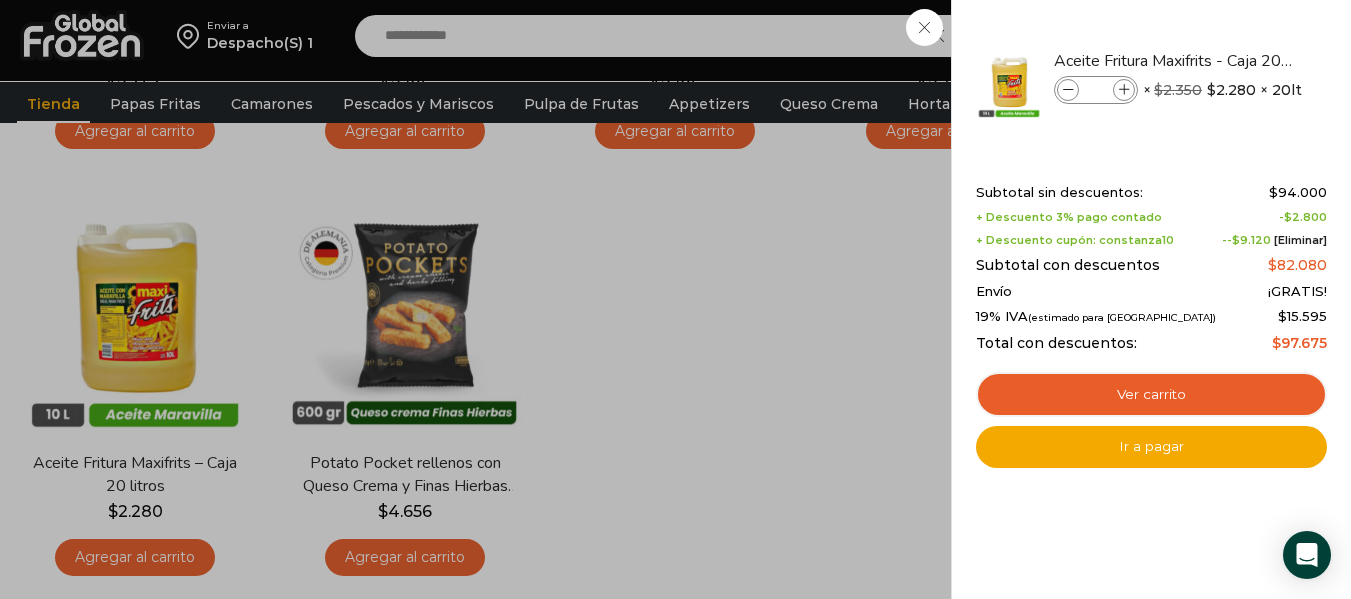 click on "2
Carrito
2
2
Shopping Cart" at bounding box center (1281, 35) 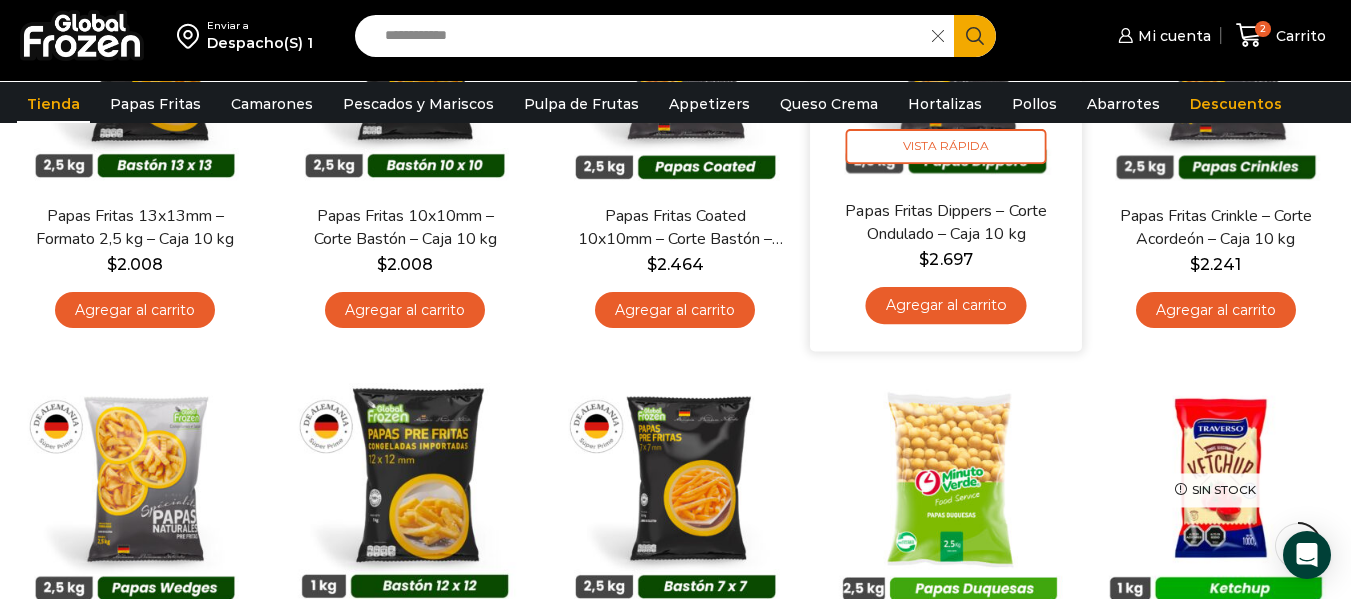 scroll, scrollTop: 0, scrollLeft: 0, axis: both 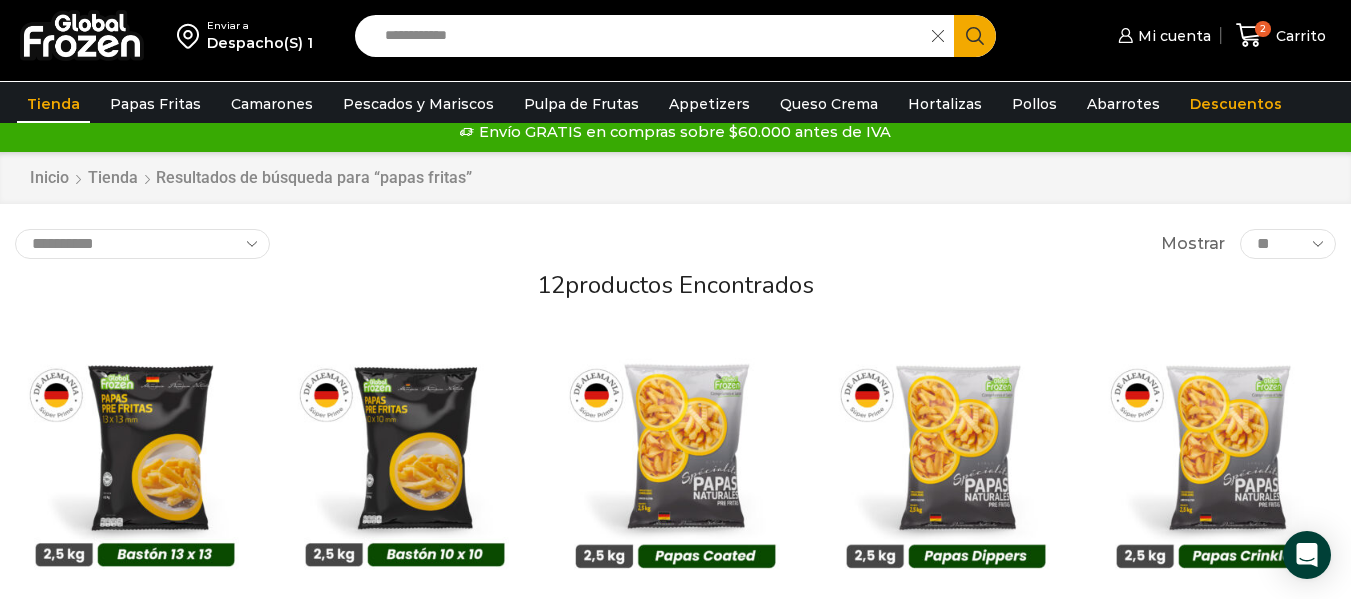 click on "**********" at bounding box center (648, 36) 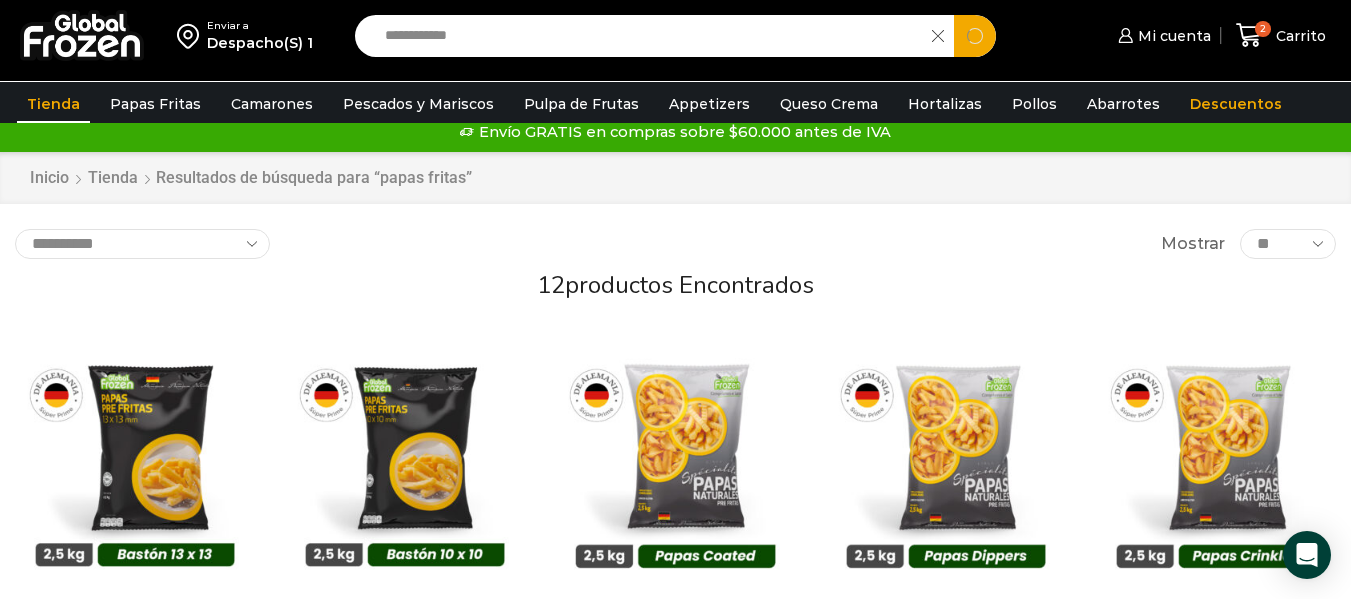 drag, startPoint x: 612, startPoint y: 46, endPoint x: 27, endPoint y: 82, distance: 586.1066 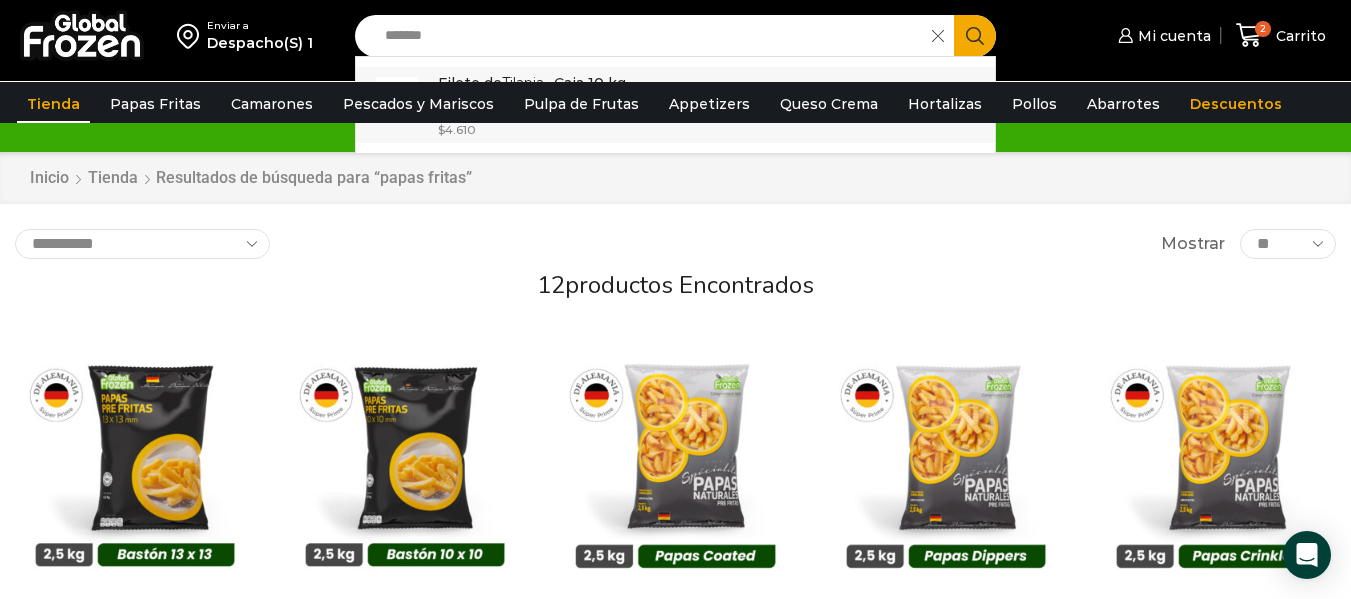 click on "Filete de  Tilapia  - Caja 10 kg
En stock
$ 4.610" at bounding box center (675, 105) 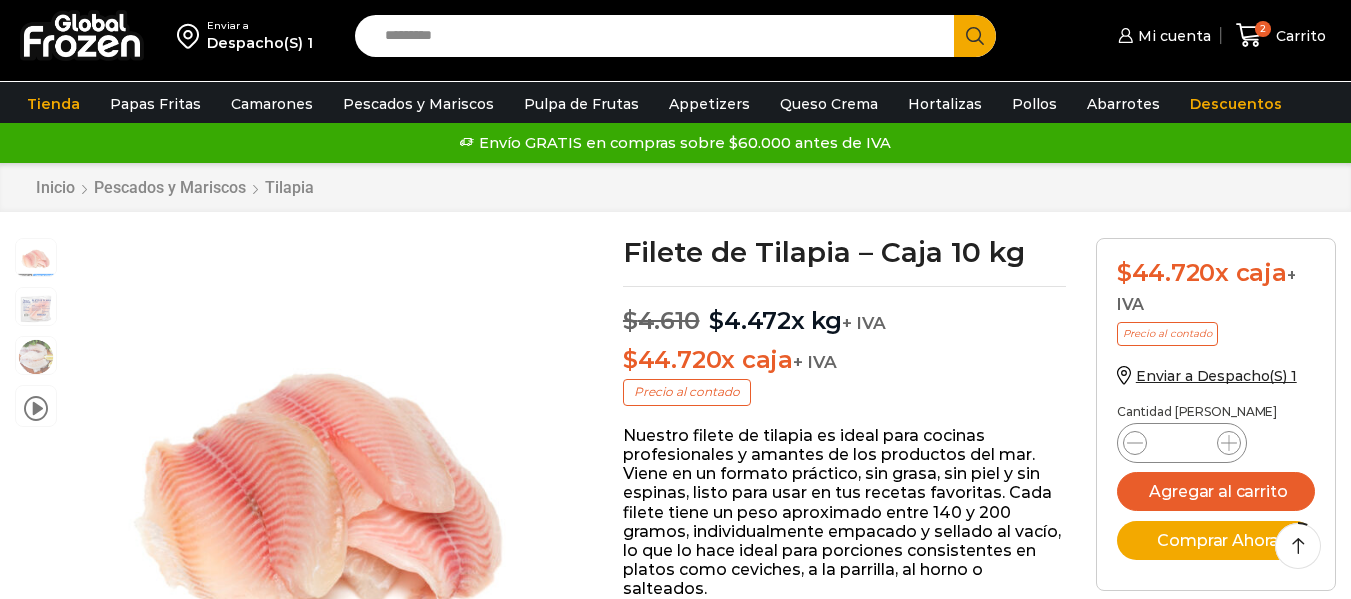 scroll, scrollTop: 200, scrollLeft: 0, axis: vertical 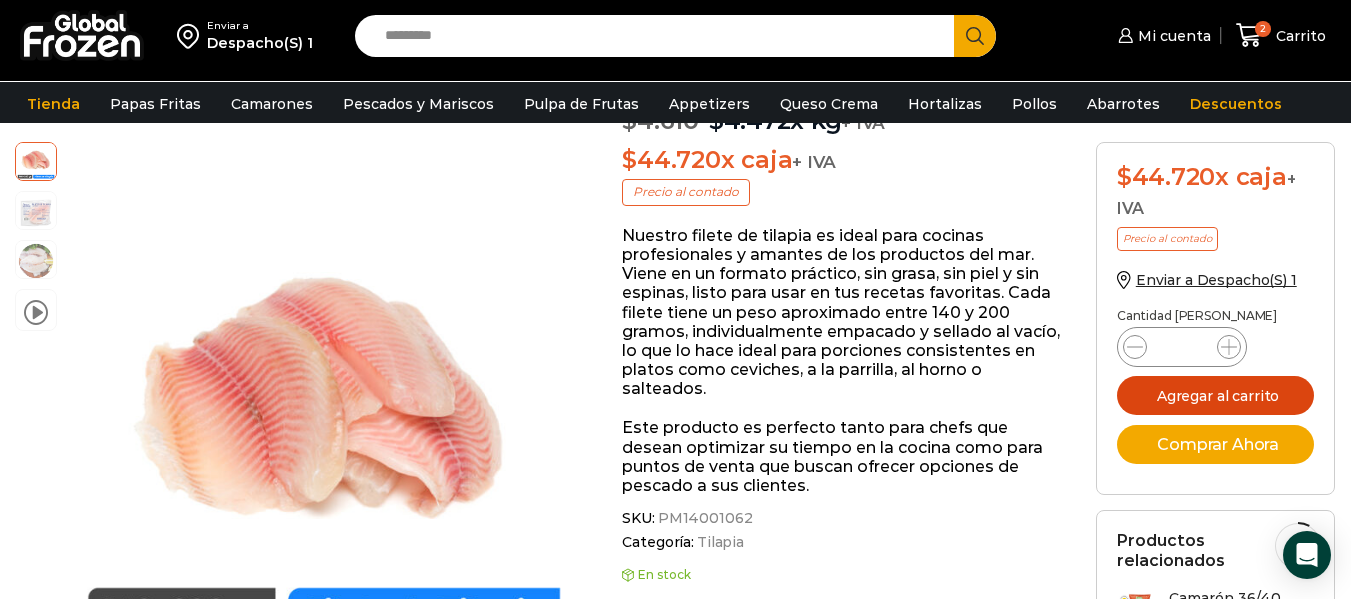 click on "Agregar al carrito" at bounding box center [1216, 395] 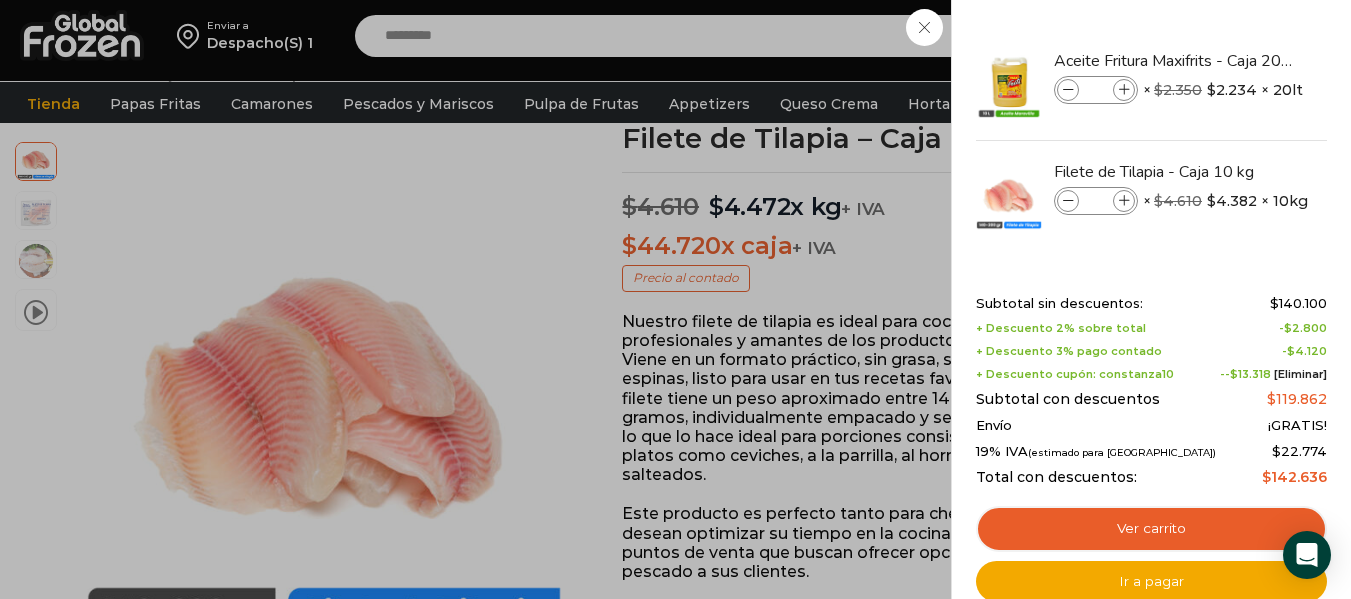 scroll, scrollTop: 0, scrollLeft: 0, axis: both 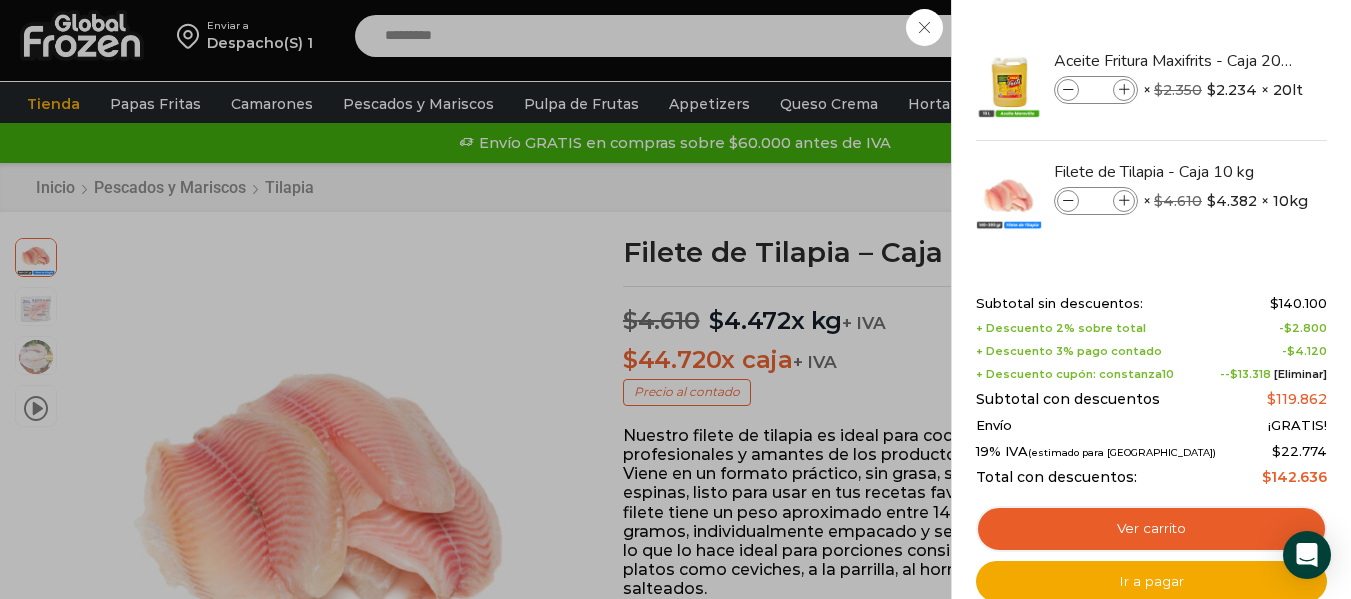 click on "3
Carrito
3
3
Shopping Cart
*" at bounding box center (1281, 35) 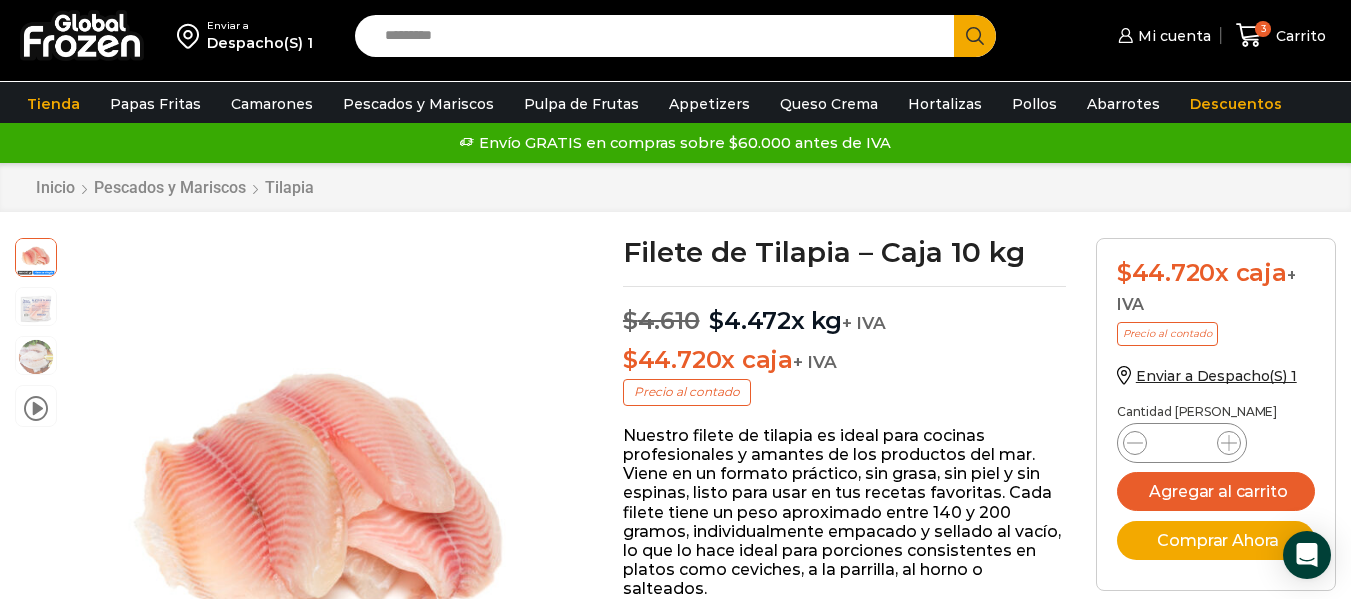 click on "Search input" at bounding box center [659, 36] 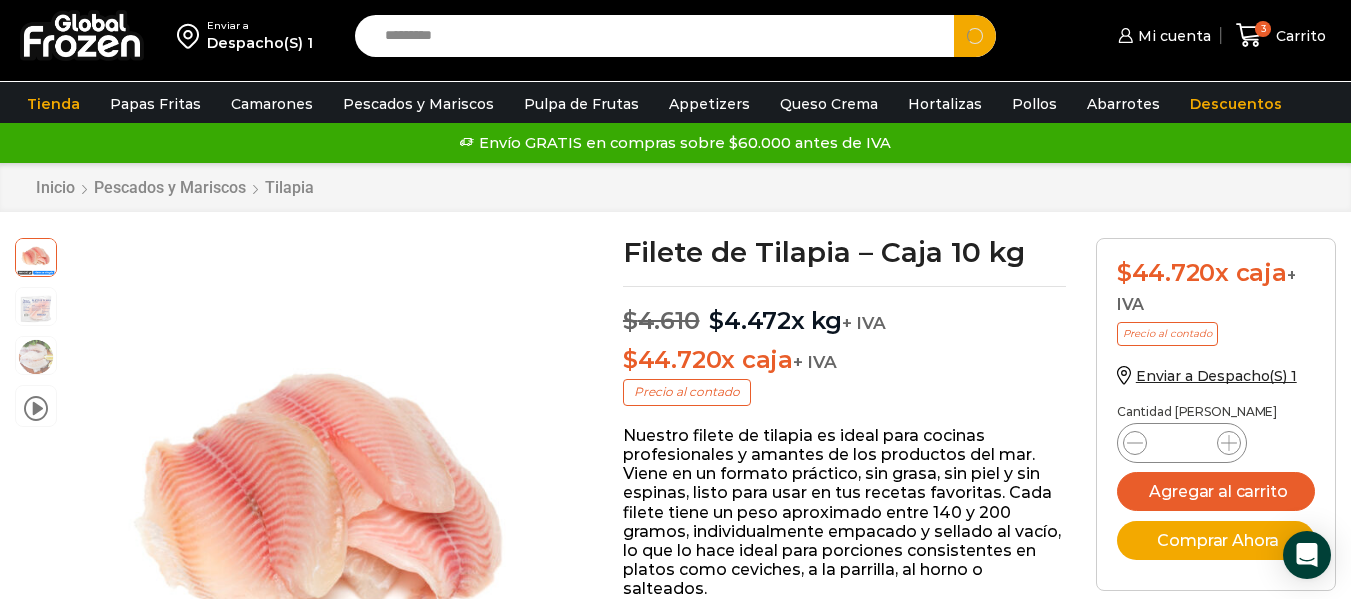 type on "*********" 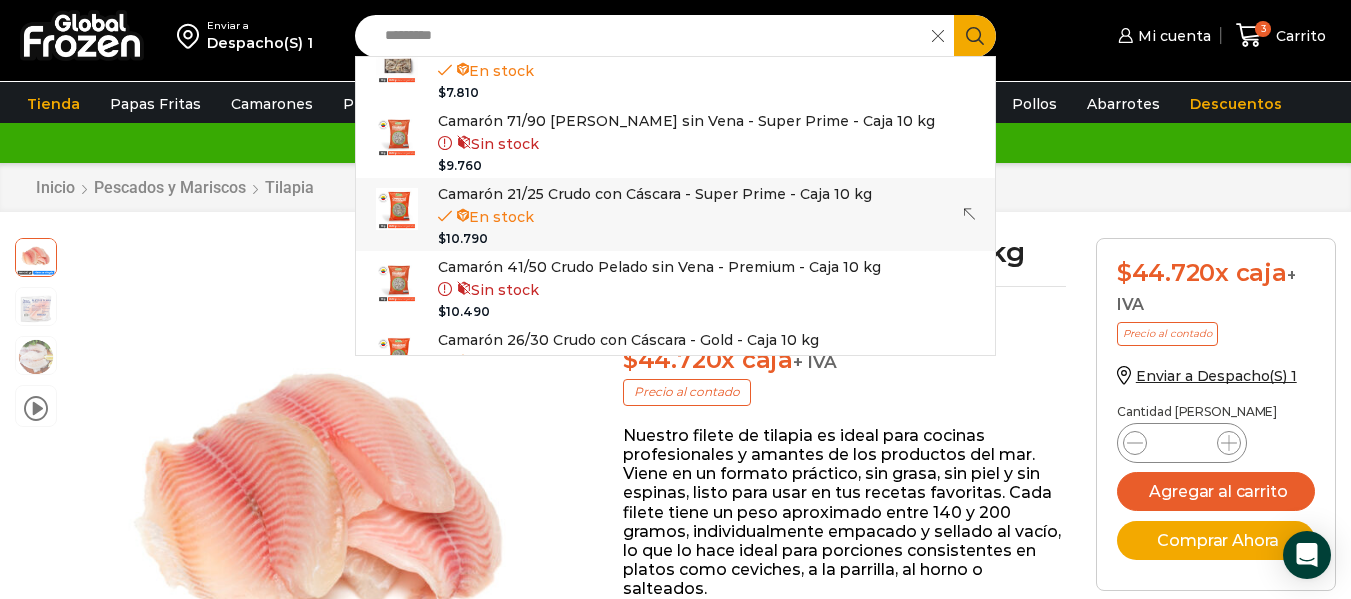 scroll, scrollTop: 0, scrollLeft: 0, axis: both 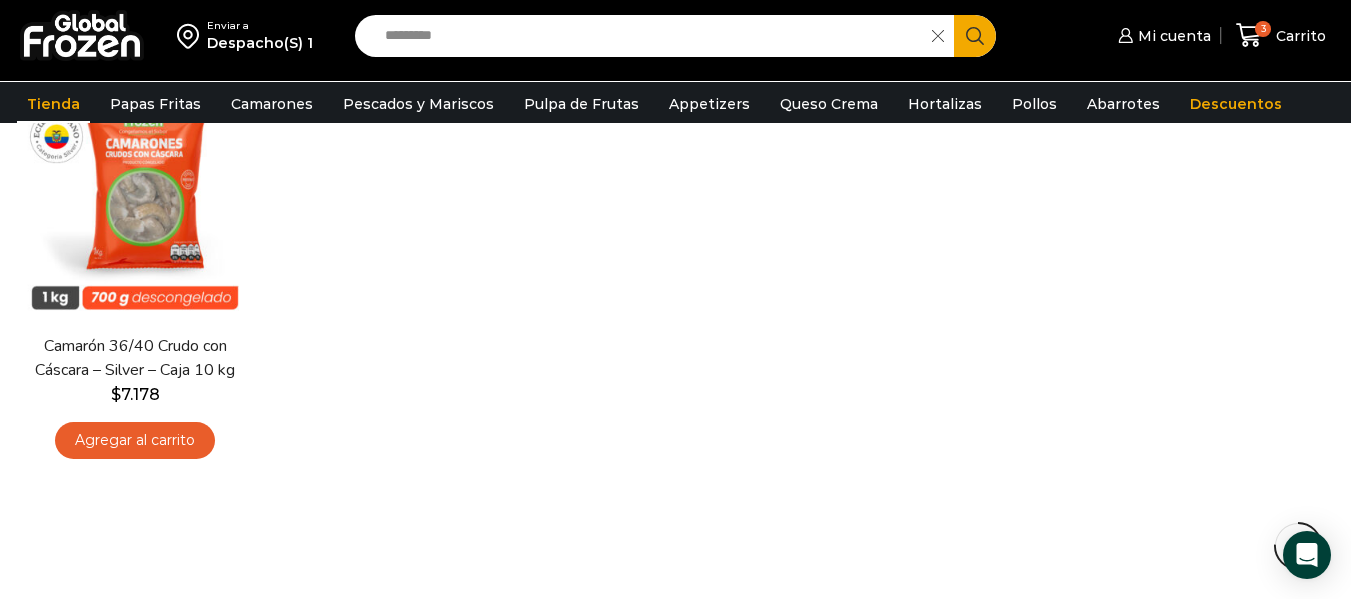 click on "*********" at bounding box center [648, 36] 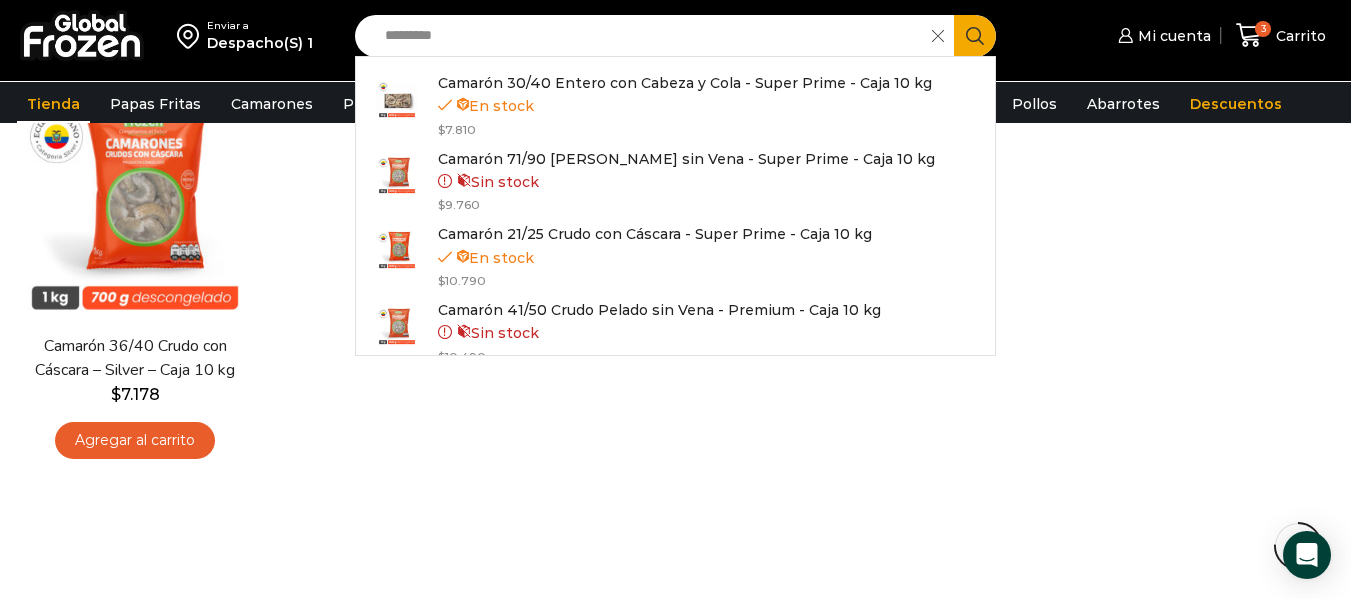 drag, startPoint x: 519, startPoint y: 26, endPoint x: 312, endPoint y: 27, distance: 207.00241 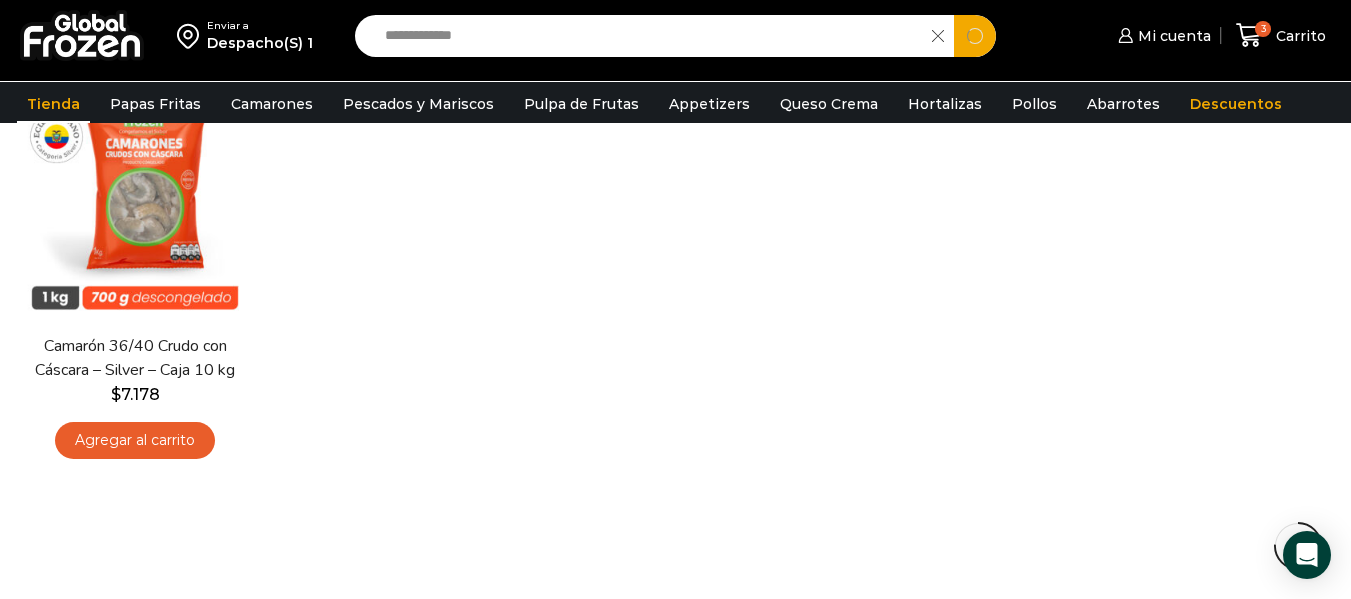 type on "**********" 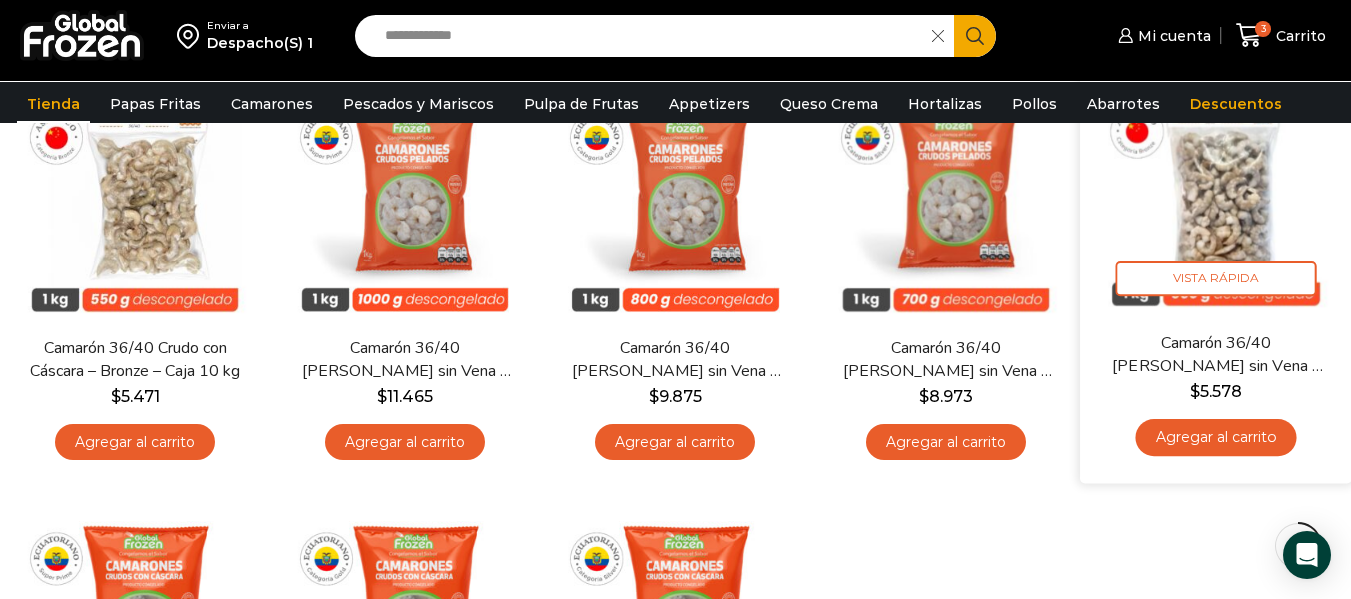 scroll, scrollTop: 300, scrollLeft: 0, axis: vertical 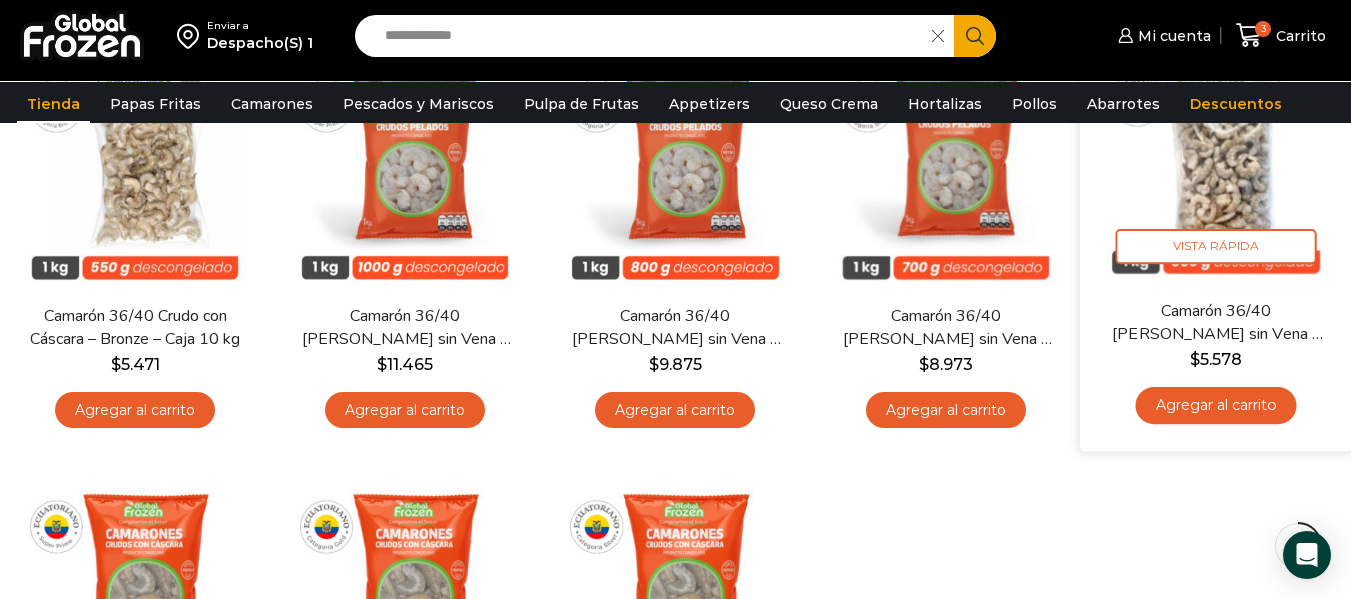 click on "Agregar al carrito" at bounding box center [1215, 406] 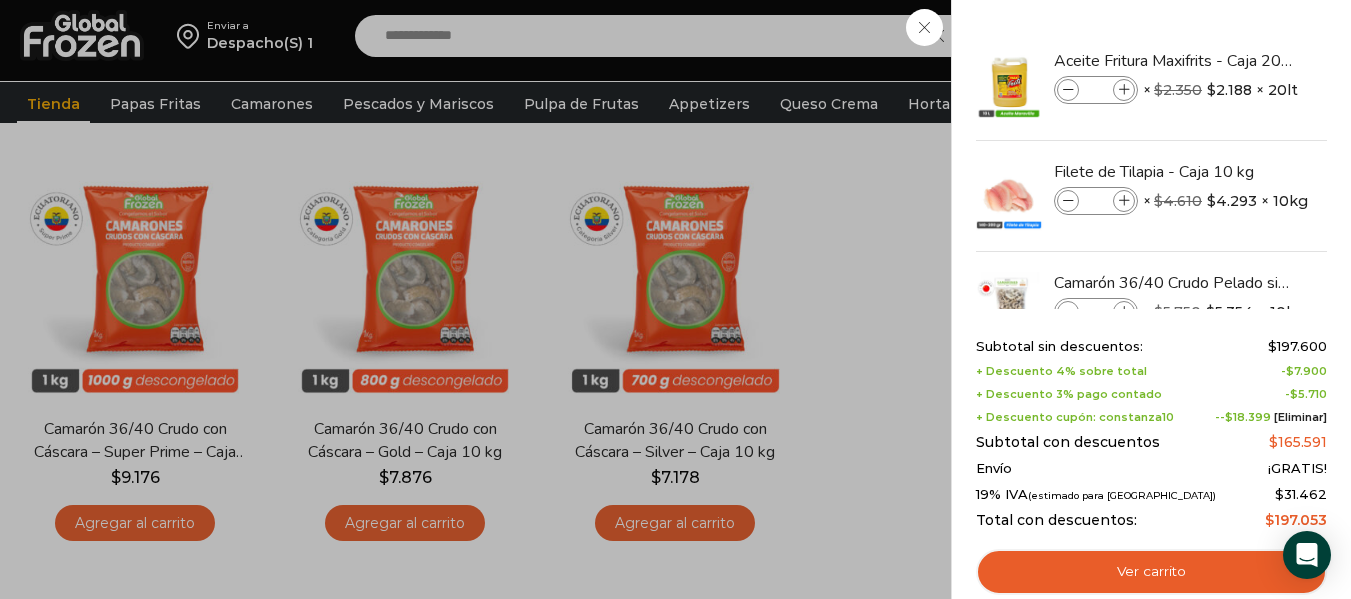 scroll, scrollTop: 900, scrollLeft: 0, axis: vertical 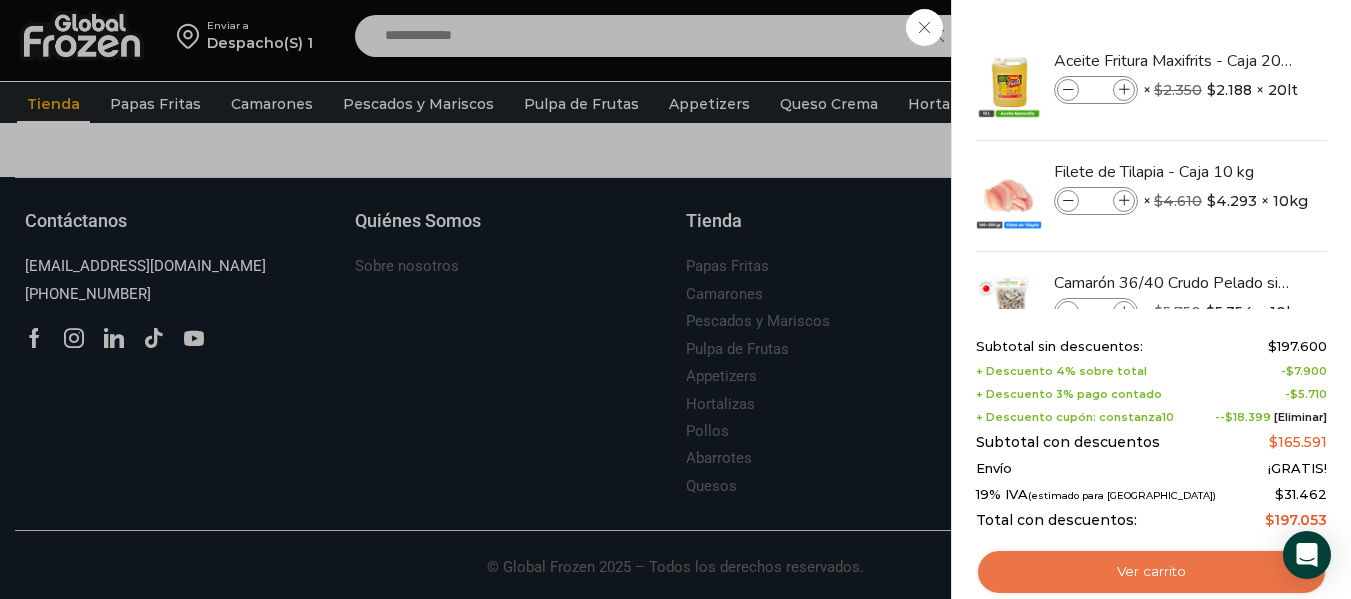 click on "Ver carrito" at bounding box center [1151, 572] 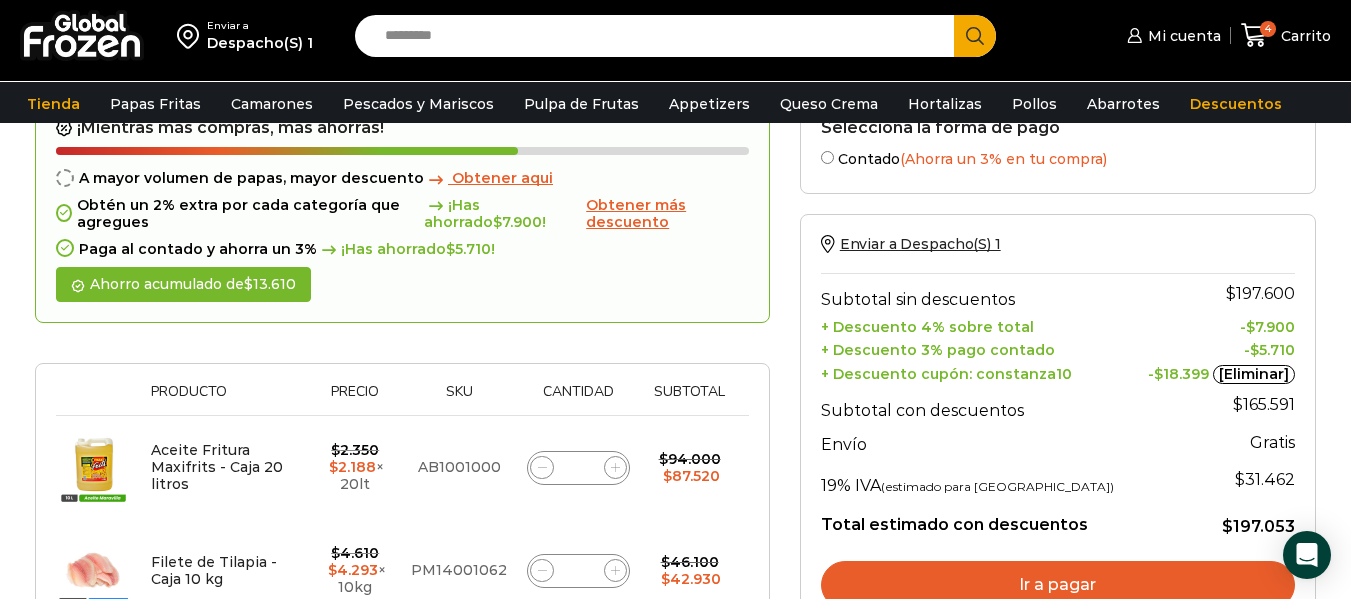 scroll, scrollTop: 0, scrollLeft: 0, axis: both 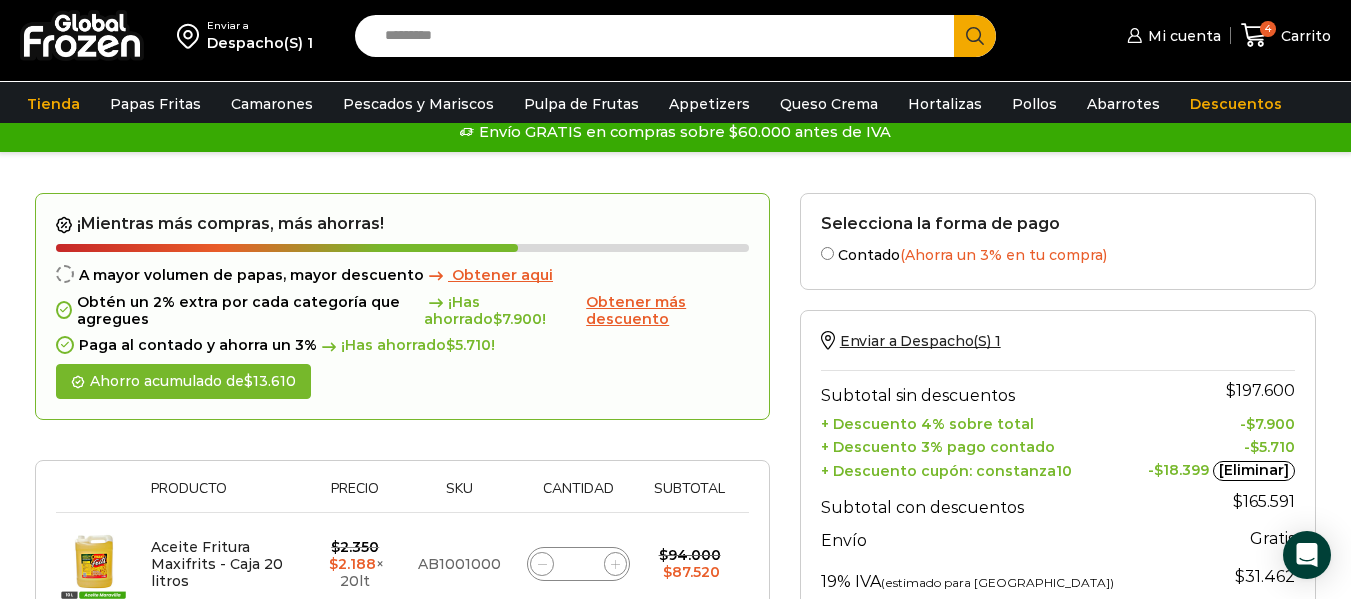 click on "¡Has ahorrado  $ 7.900 !" at bounding box center [503, 311] 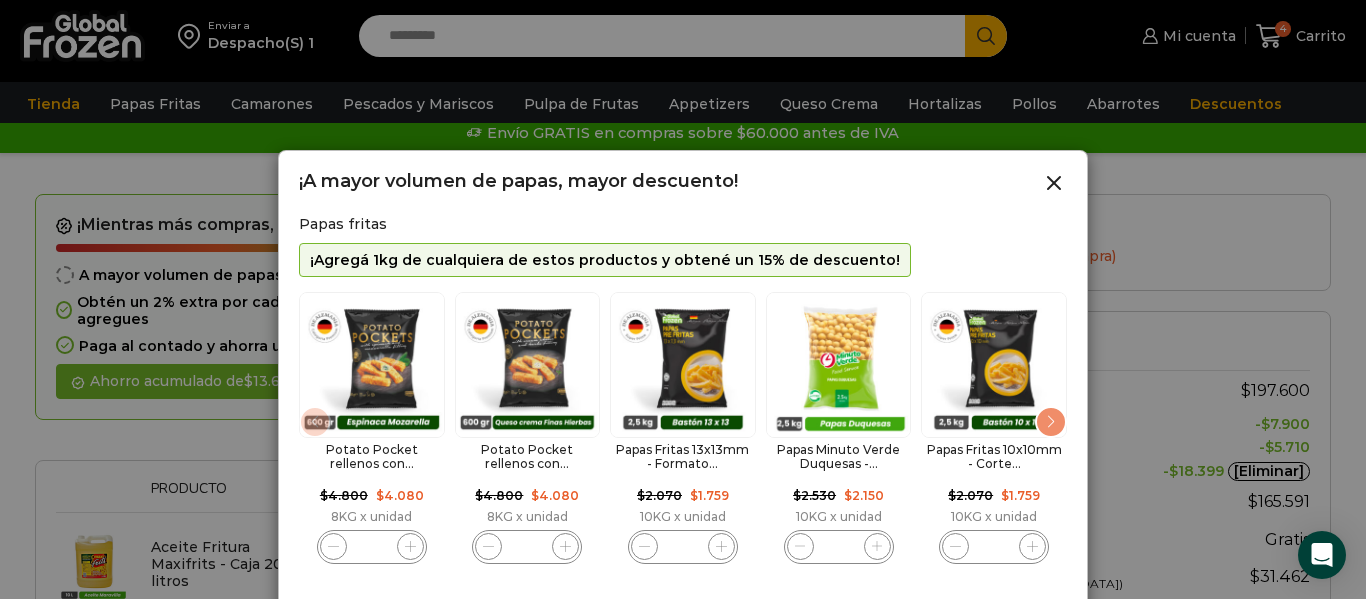 click 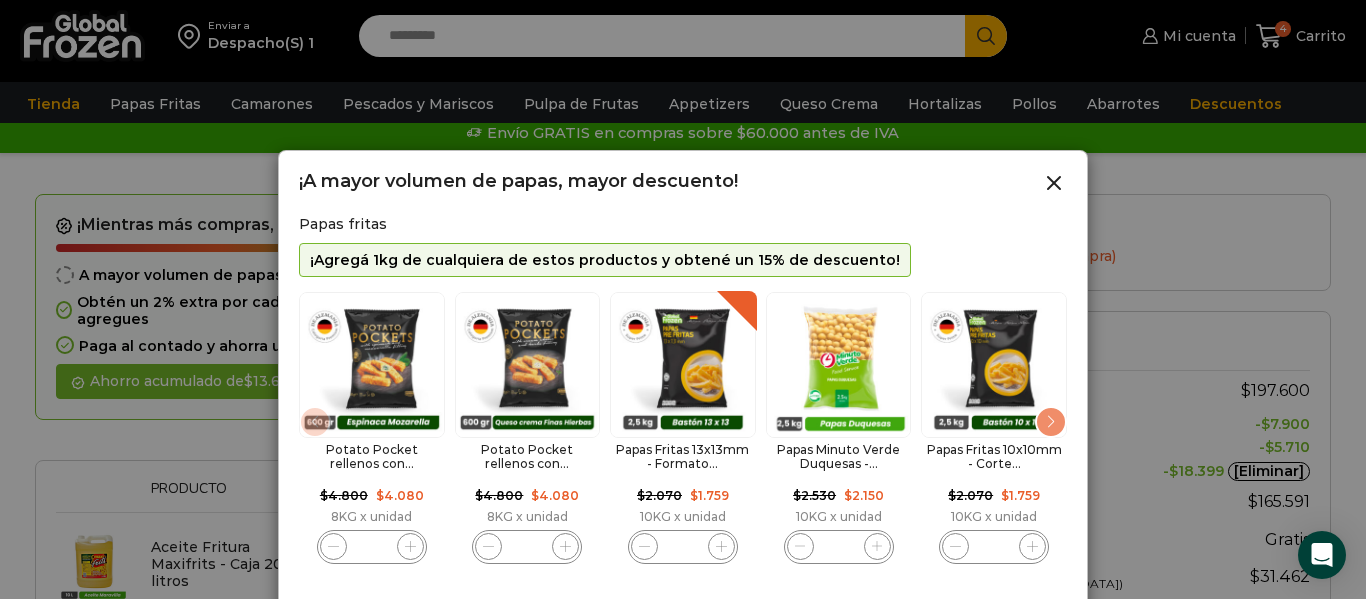 click 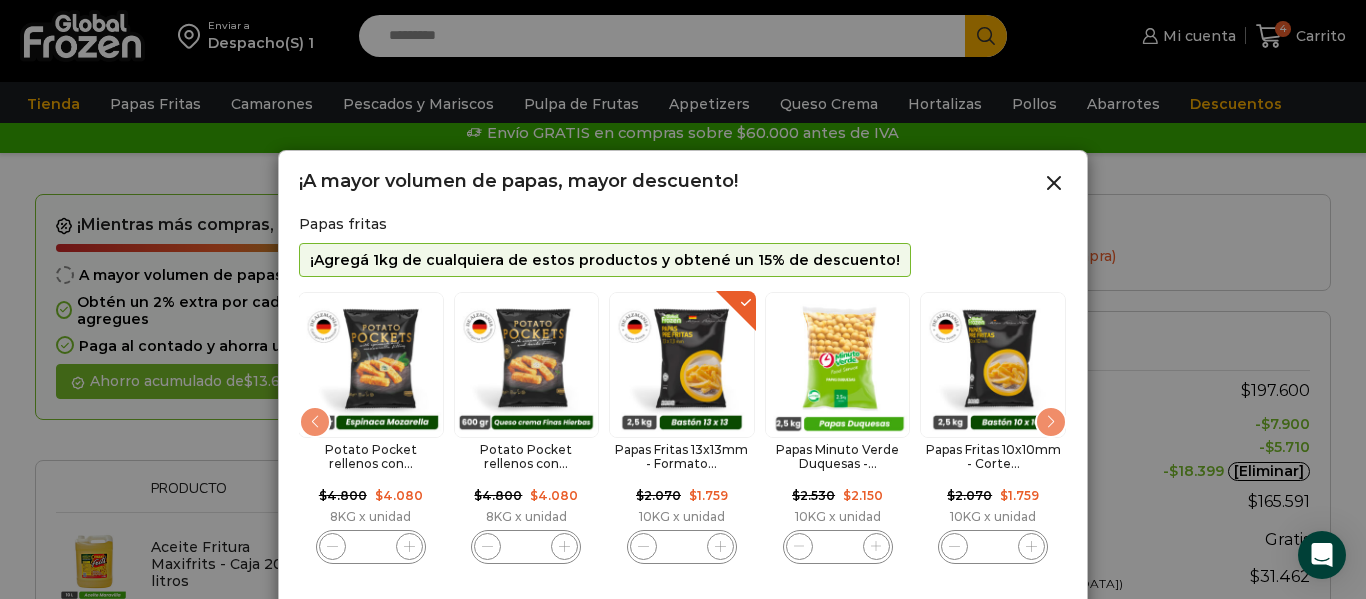 click 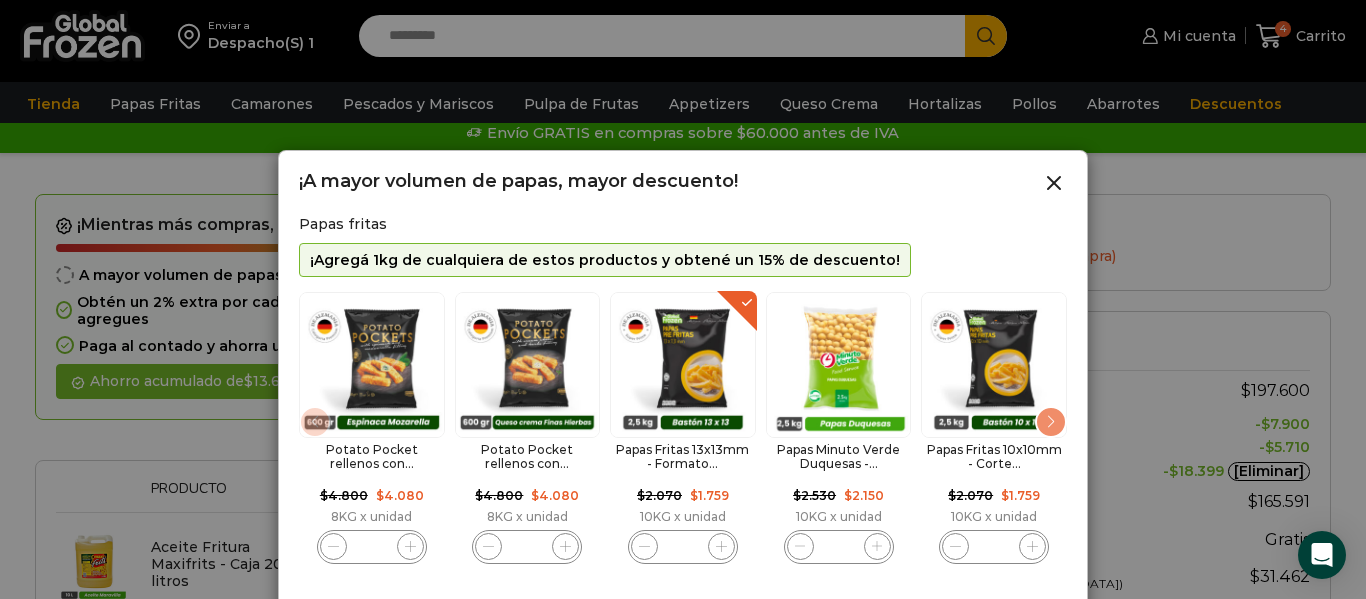 click at bounding box center (644, 546) 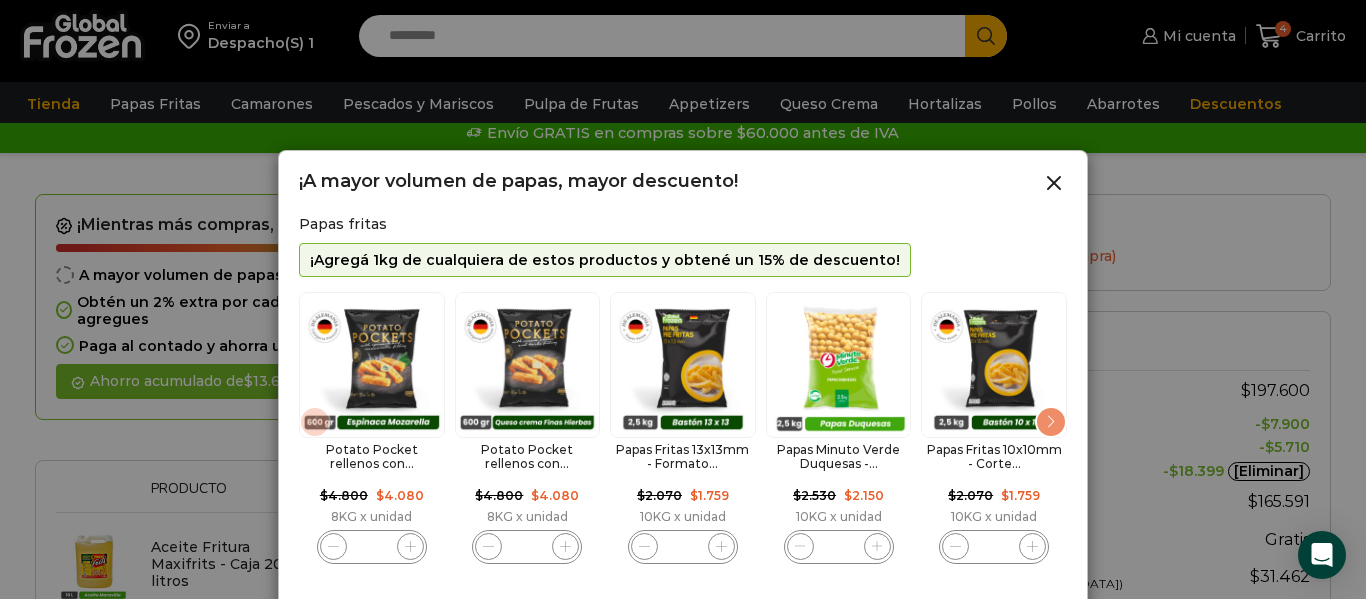 click at bounding box center [683, 365] 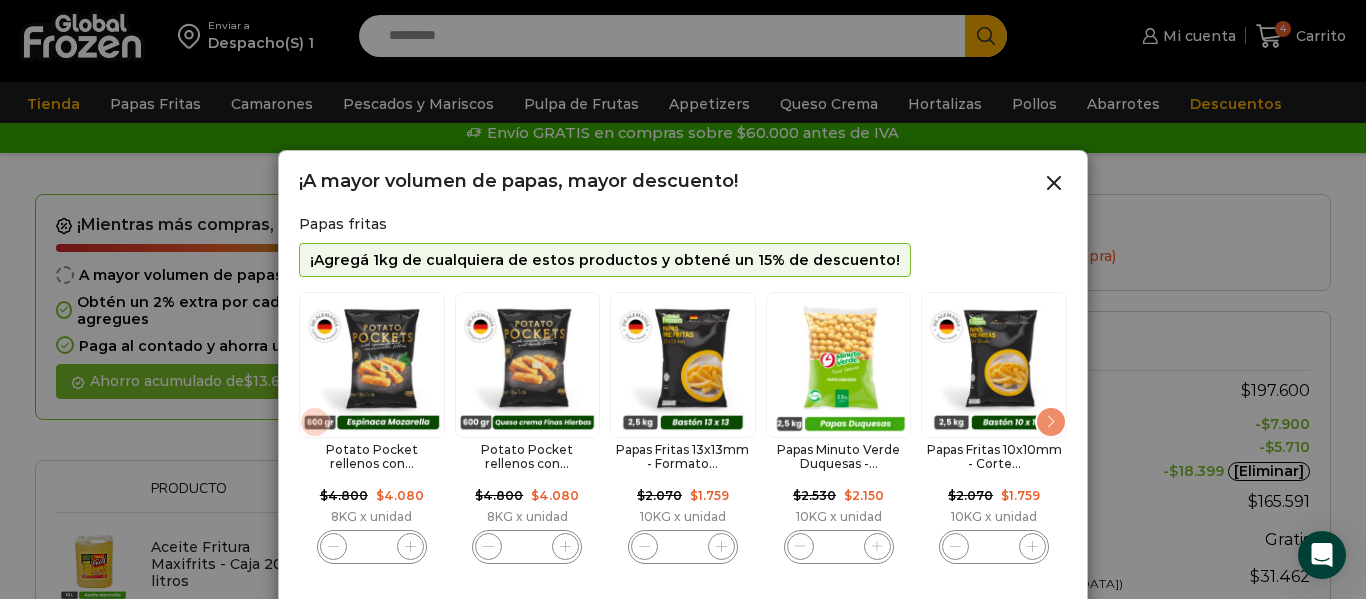 click 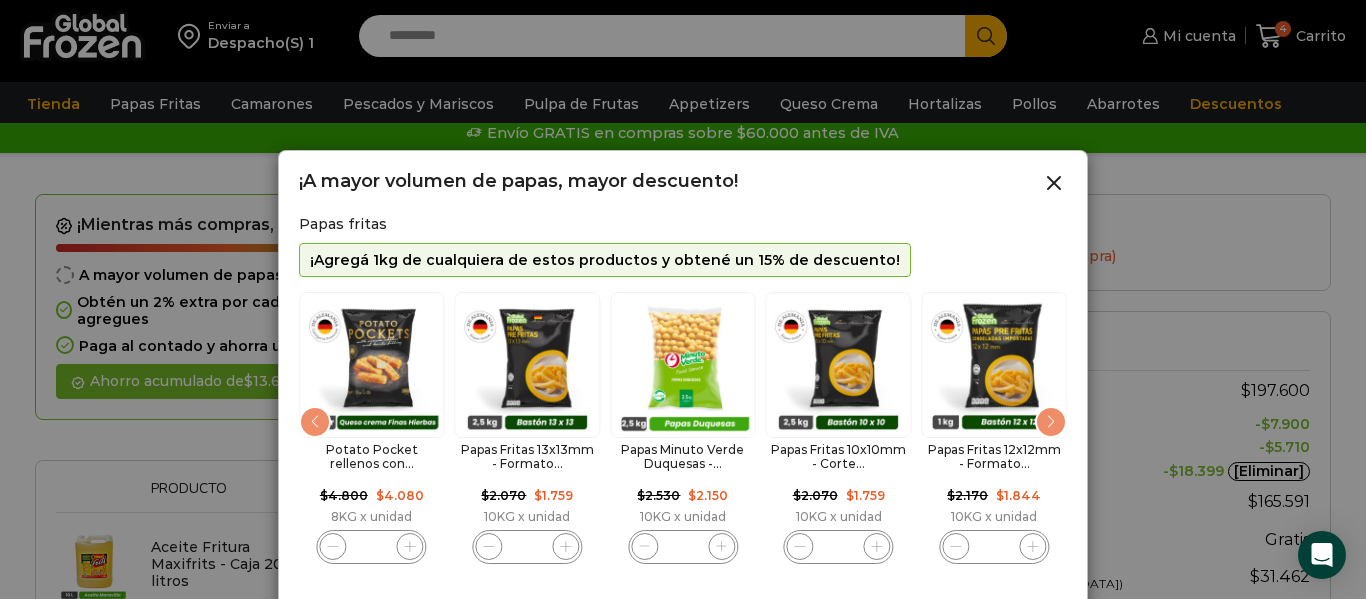 click at bounding box center [528, 365] 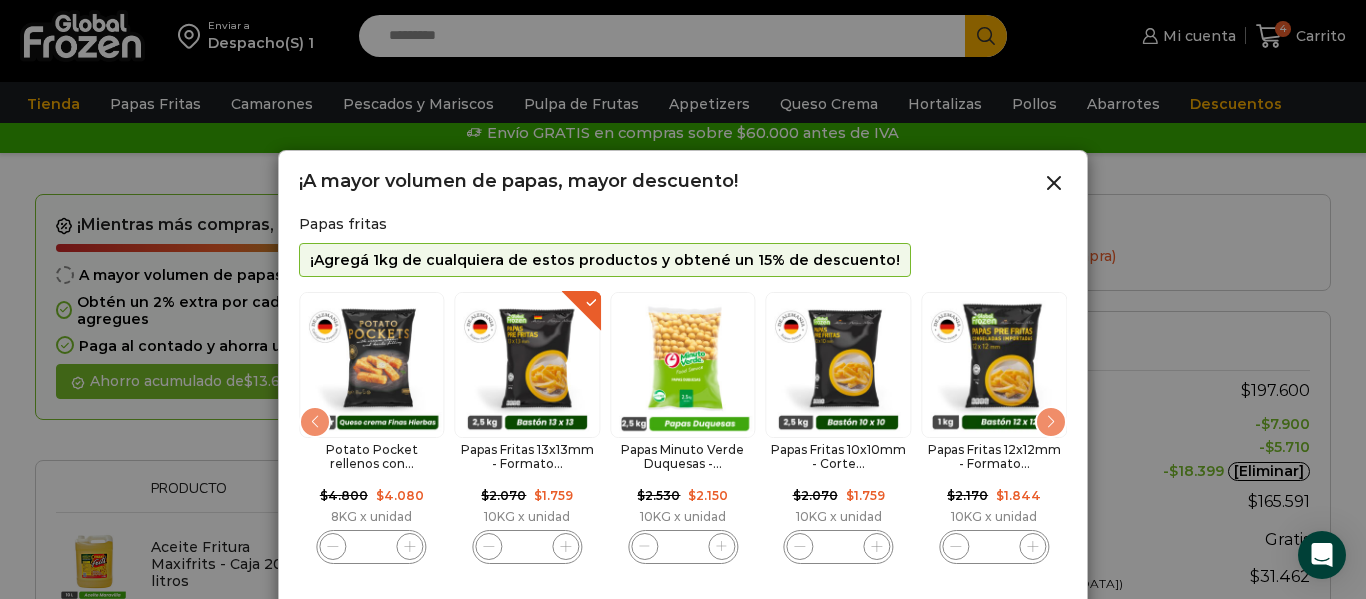 click at bounding box center (528, 365) 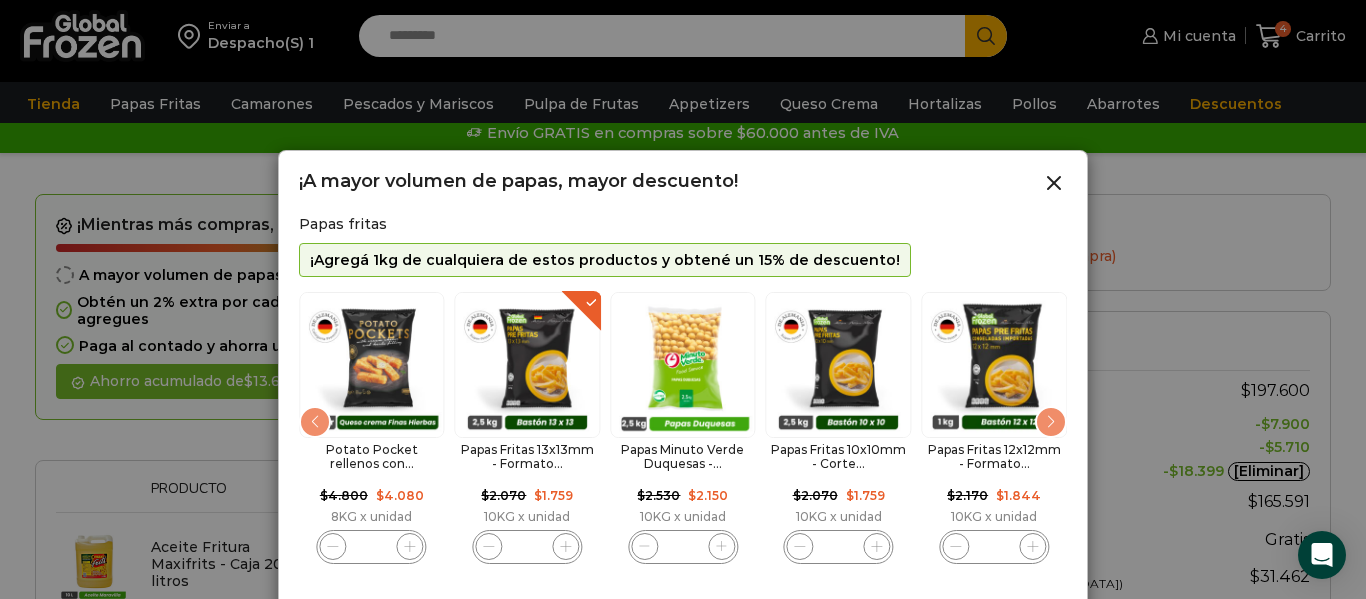 click on "*" at bounding box center (527, 547) 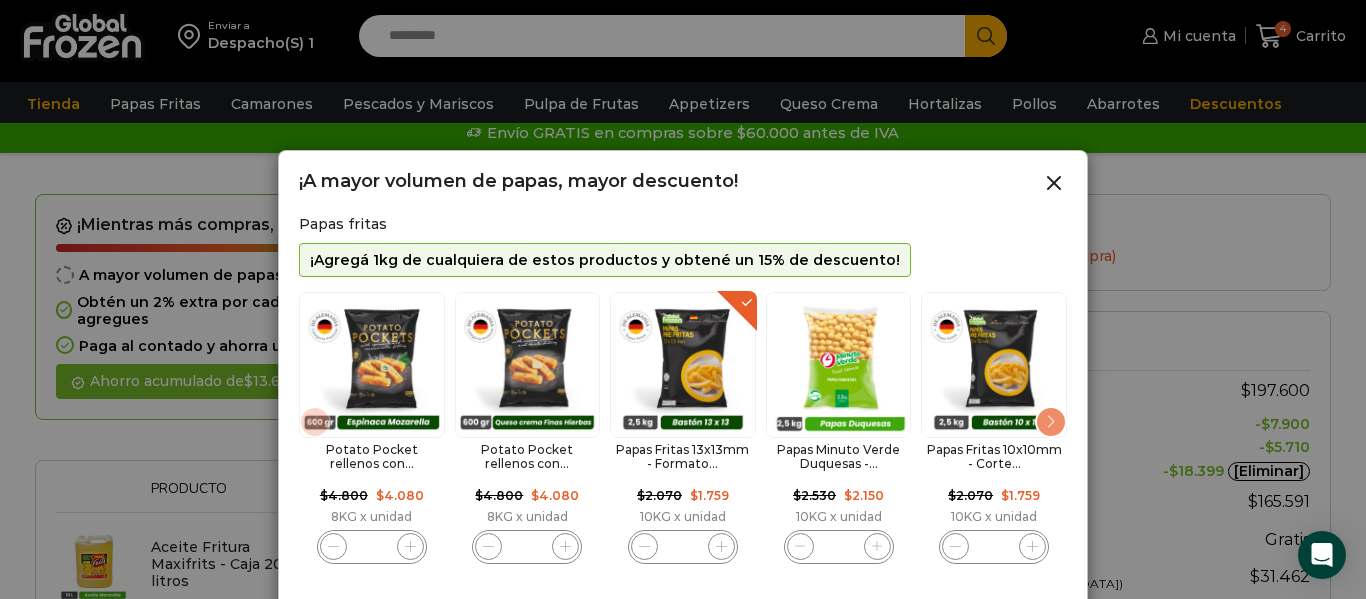 click on "$ 4.800   El precio original era: $4.800. $ 4.080 El precio actual es: $4.080." at bounding box center (528, 493) 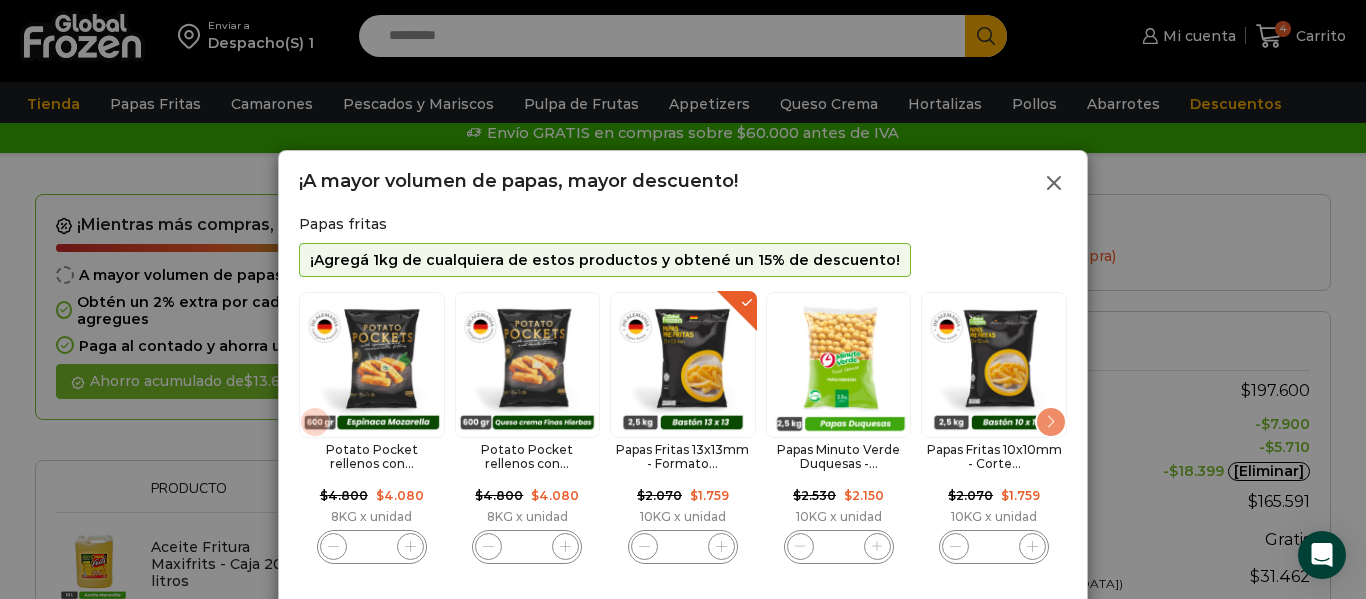 click 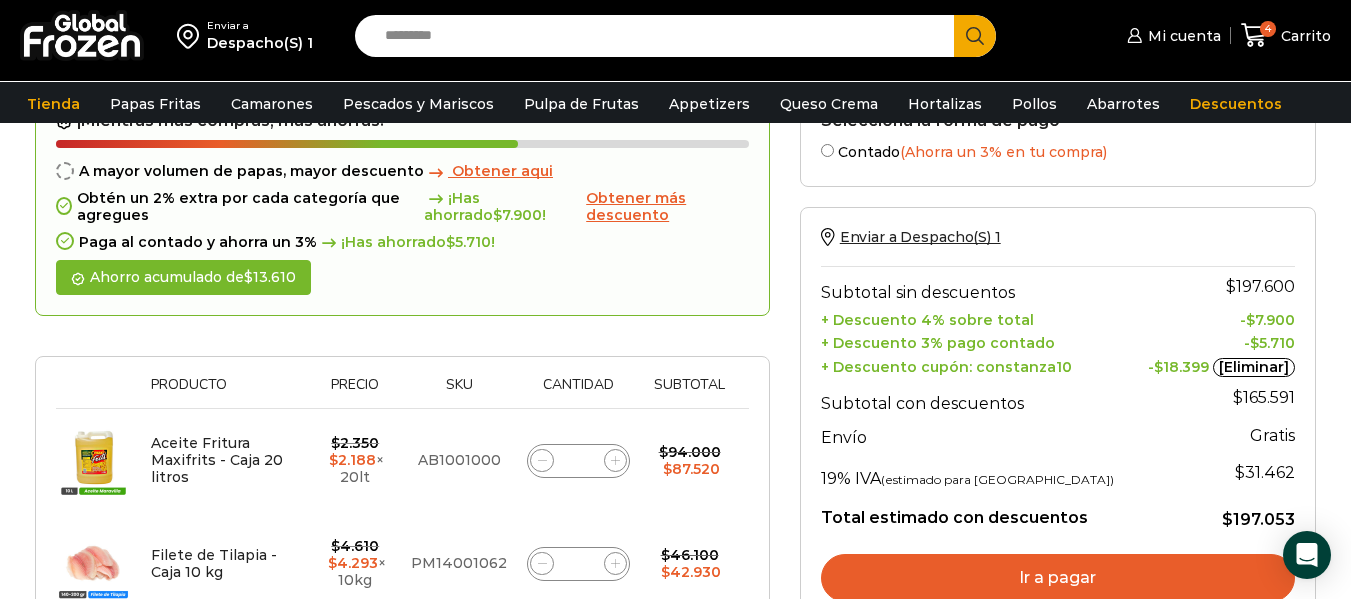 scroll, scrollTop: 200, scrollLeft: 0, axis: vertical 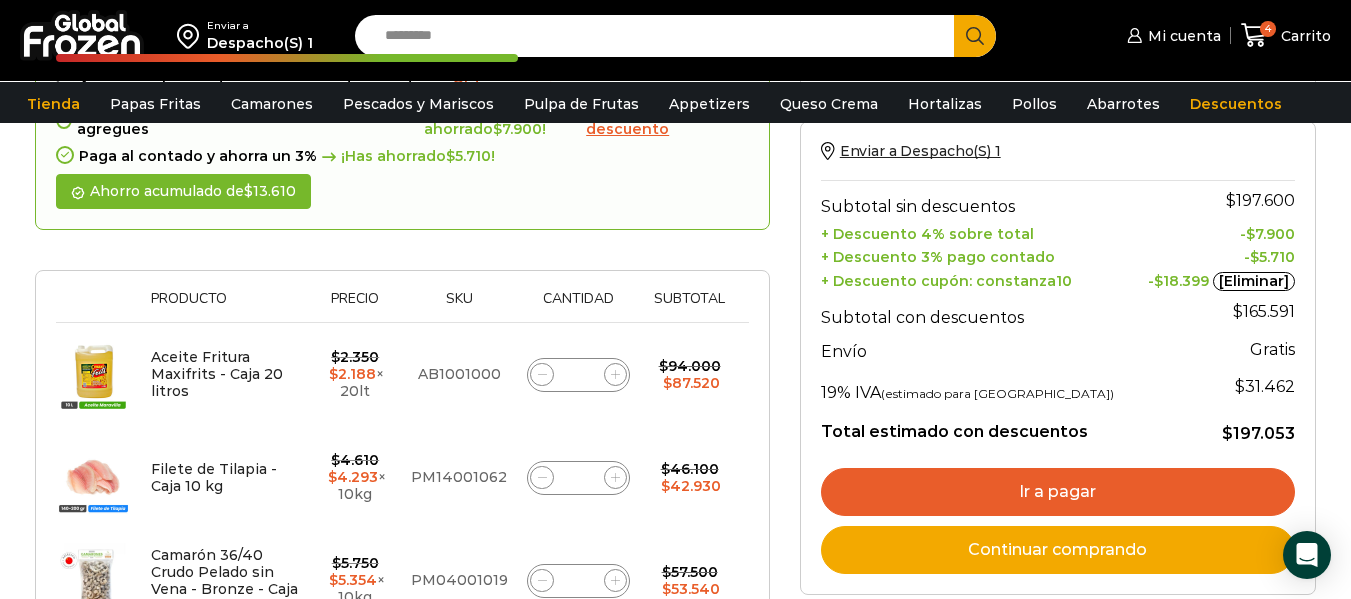 click on "Enviar a
Despacho(S) 1
Search input
Search
Mi cuenta" at bounding box center [675, 471] 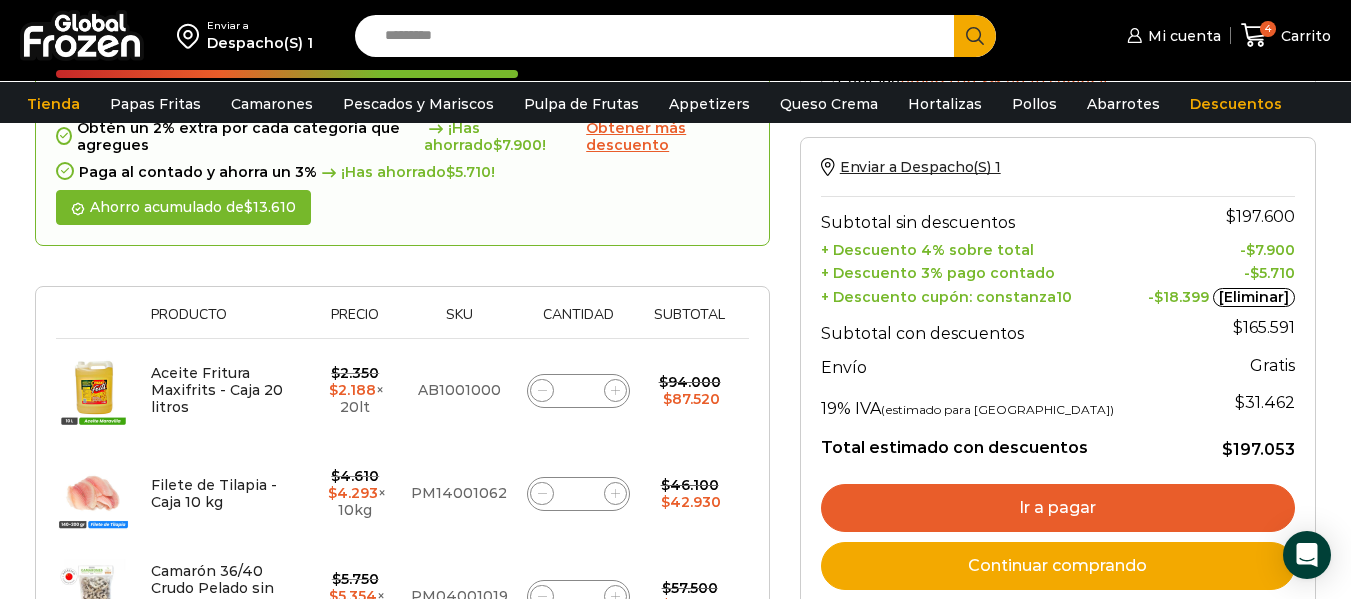 scroll, scrollTop: 166, scrollLeft: 0, axis: vertical 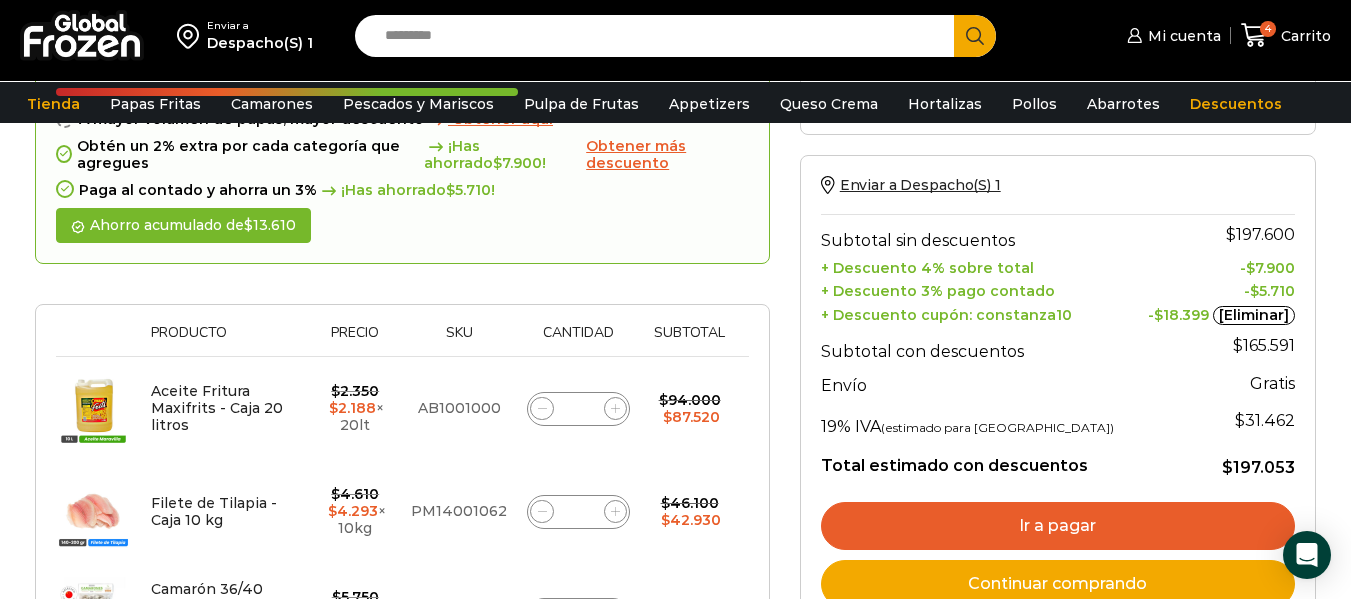 click on "Obtener aqui" at bounding box center (502, 119) 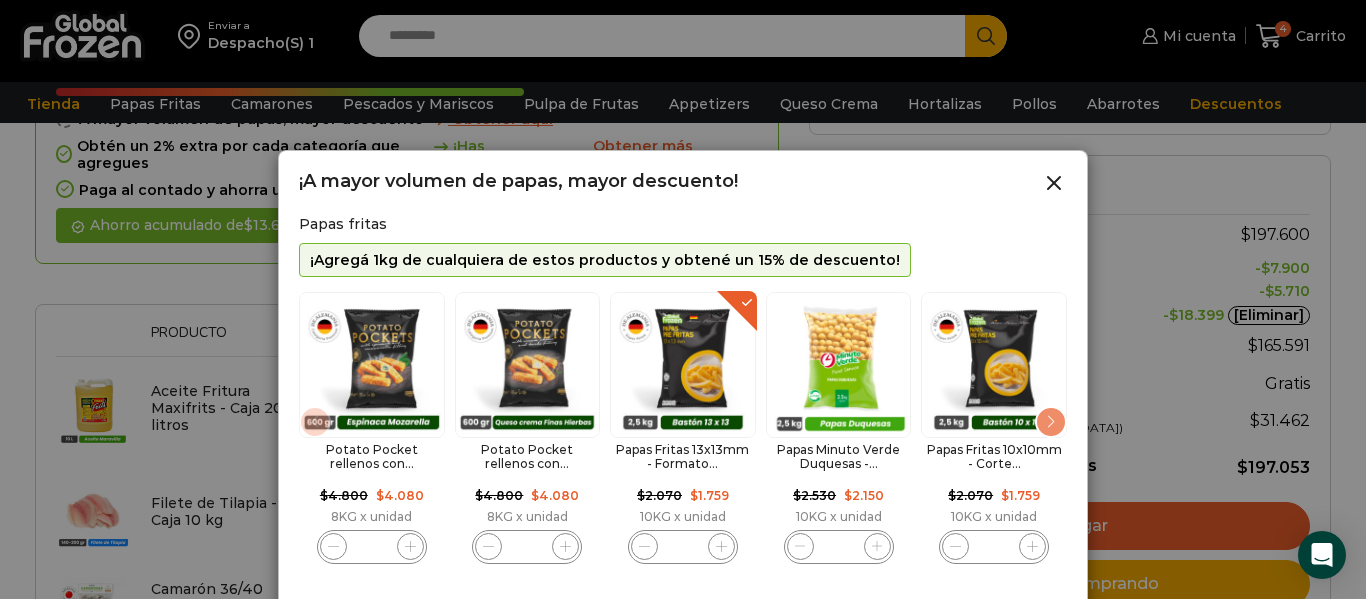click at bounding box center [683, 365] 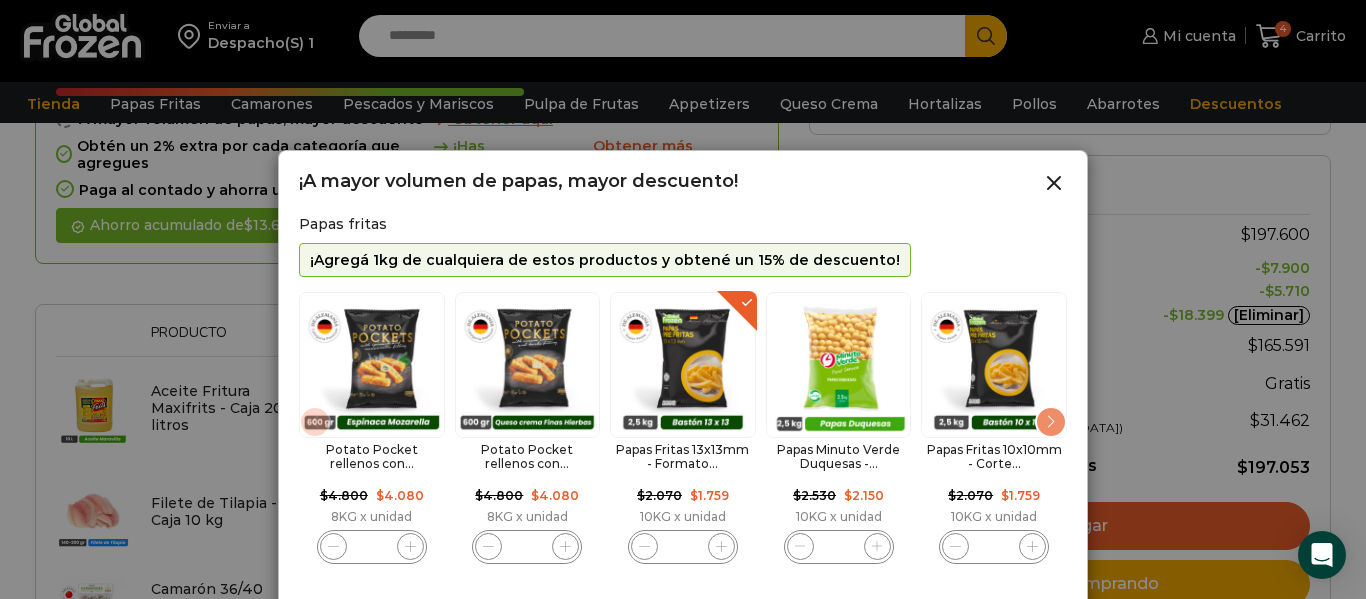 click at bounding box center [1051, 422] 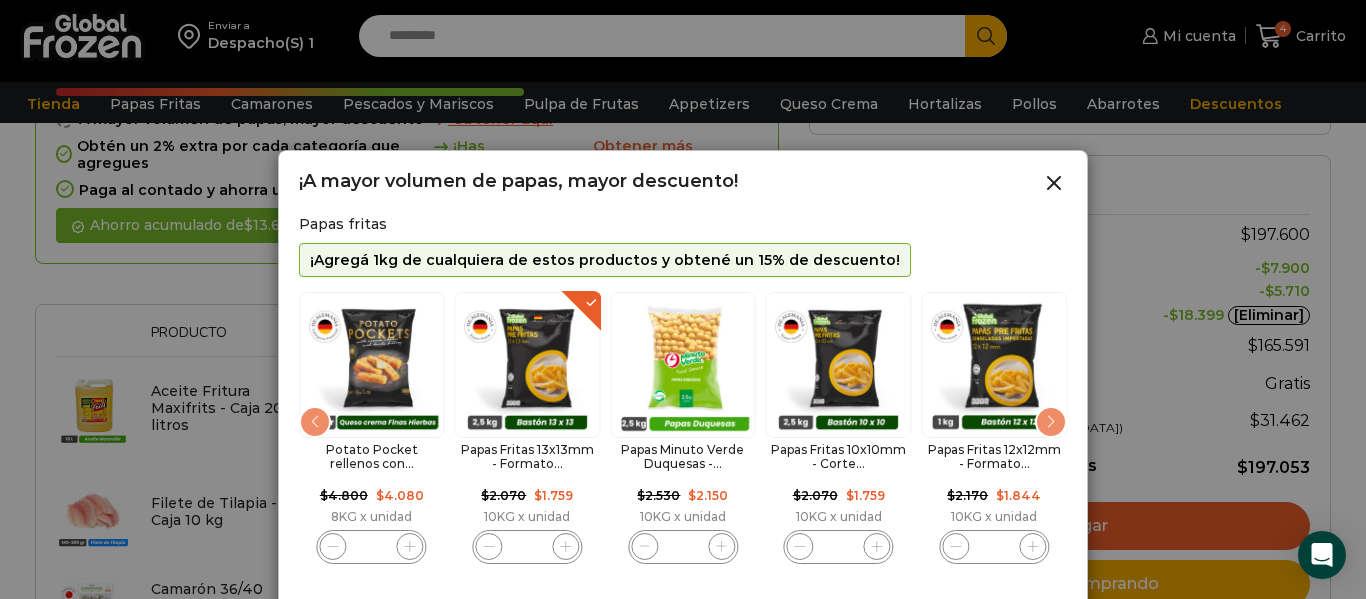 click at bounding box center (1051, 422) 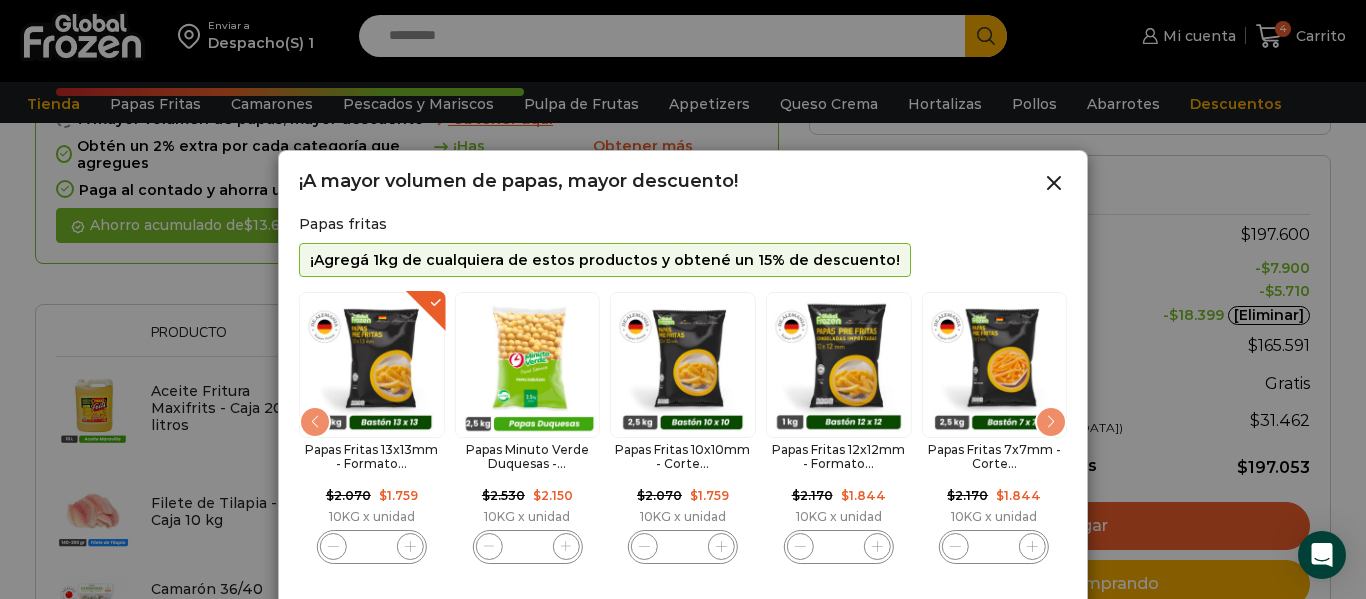 click at bounding box center [1051, 422] 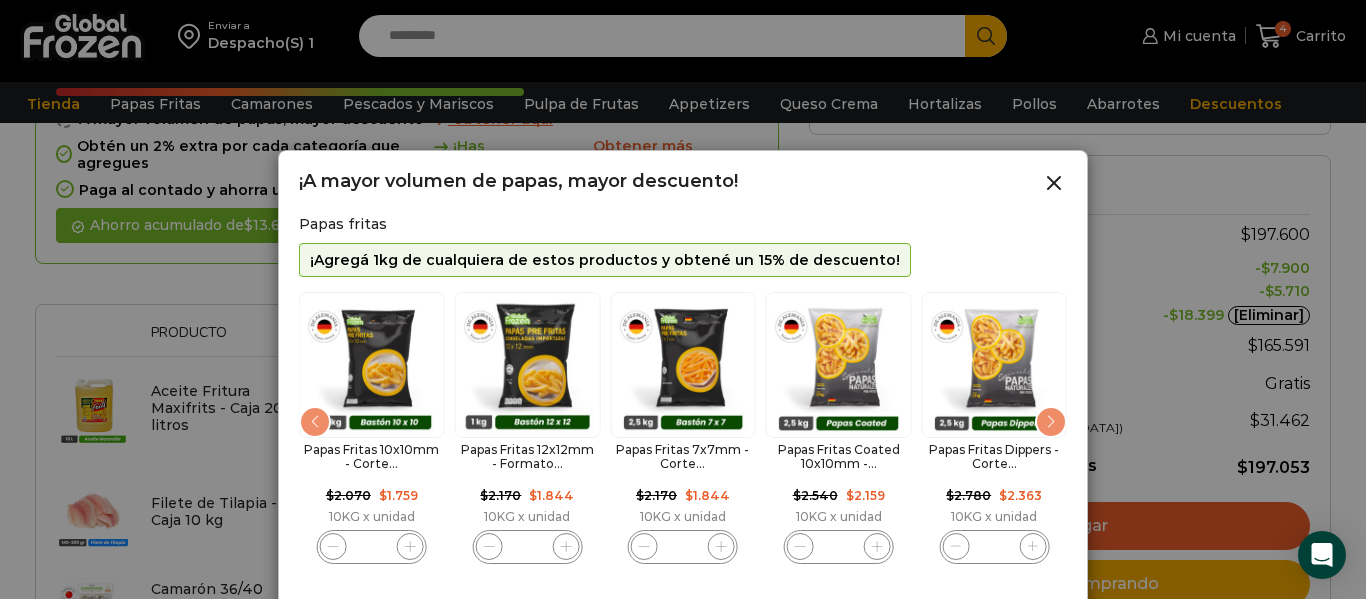 click at bounding box center [1051, 422] 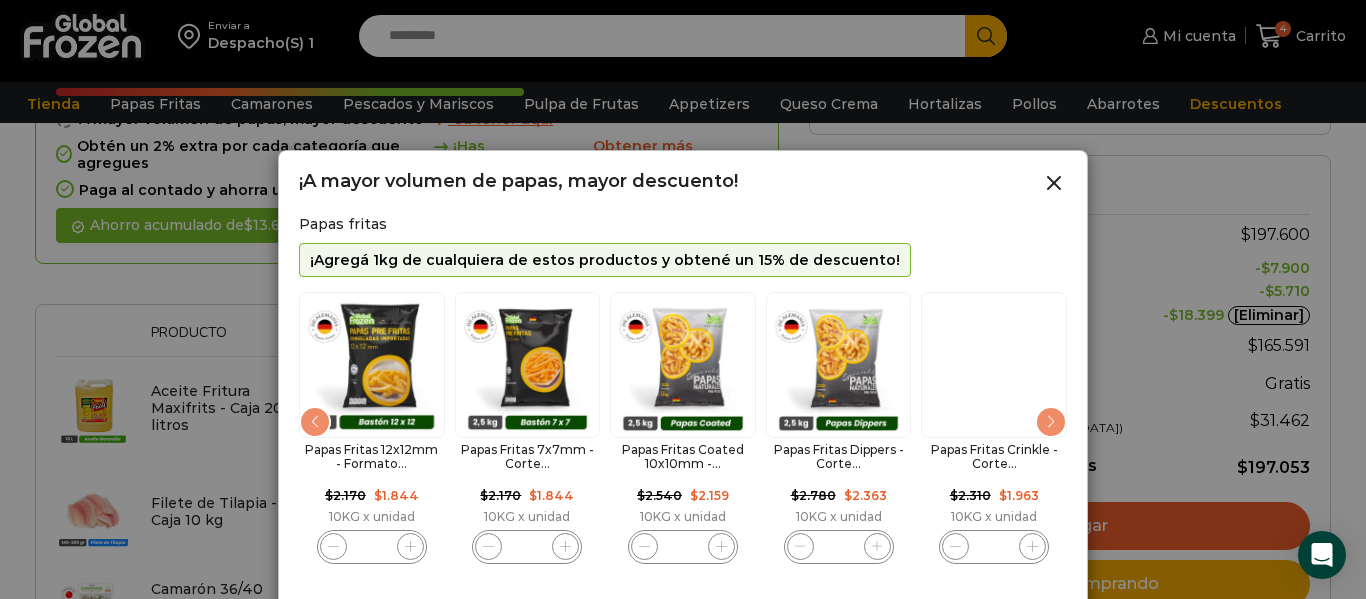 click at bounding box center (1051, 422) 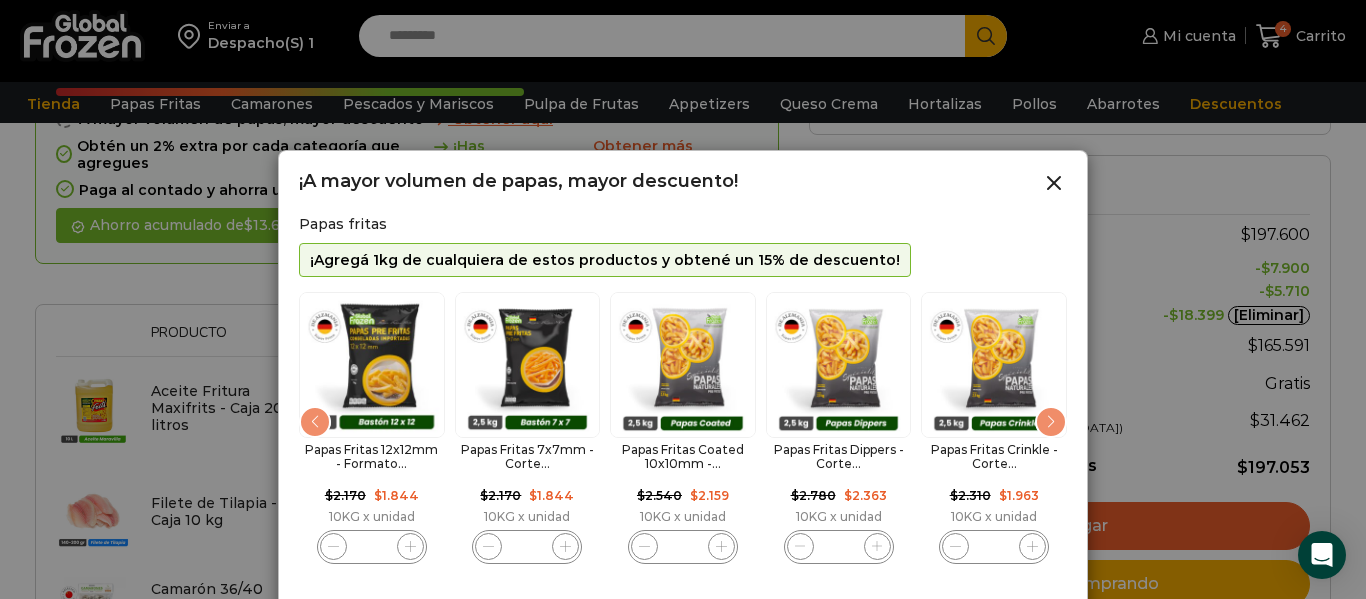click on "Potato Pocket rellenos con...
$ 4.800   El precio original era: $4.800. $ 4.080 El precio actual es: $4.080.
8KG x unidad
Potato Pocket rellenos con Espinaca y Queso Mozzarella - Caja 8.4 kg cantidad
*
$ 4.800   $ 4.080" at bounding box center (-95, 428) 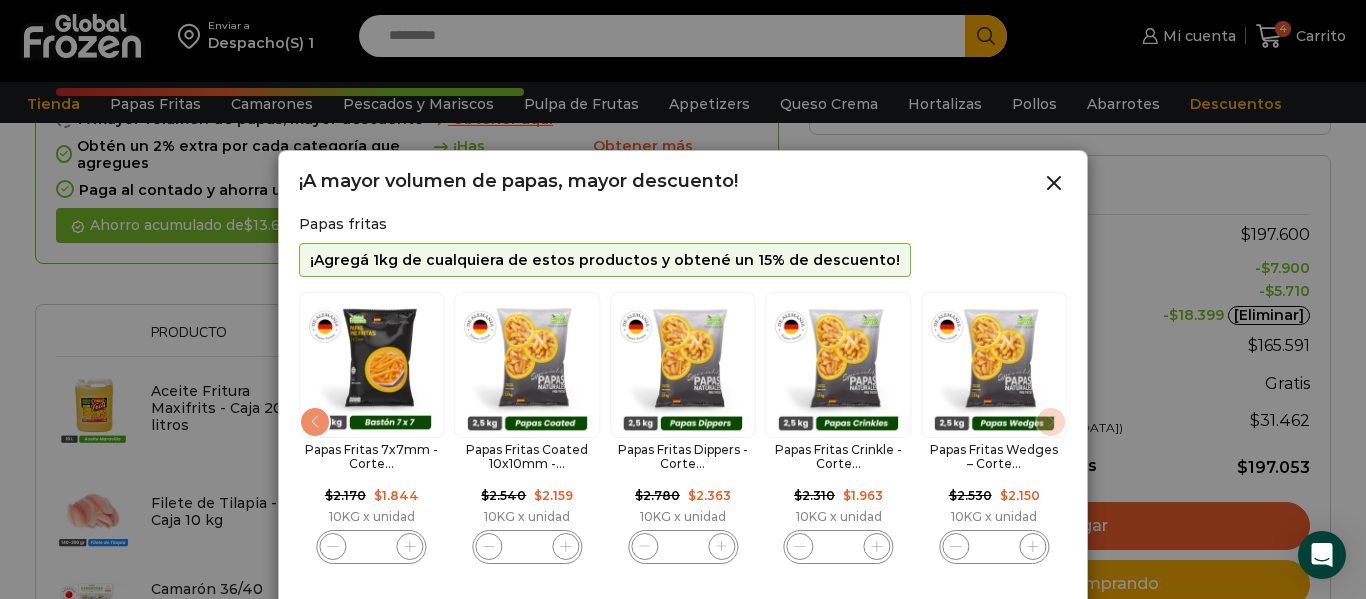 click at bounding box center [994, 365] 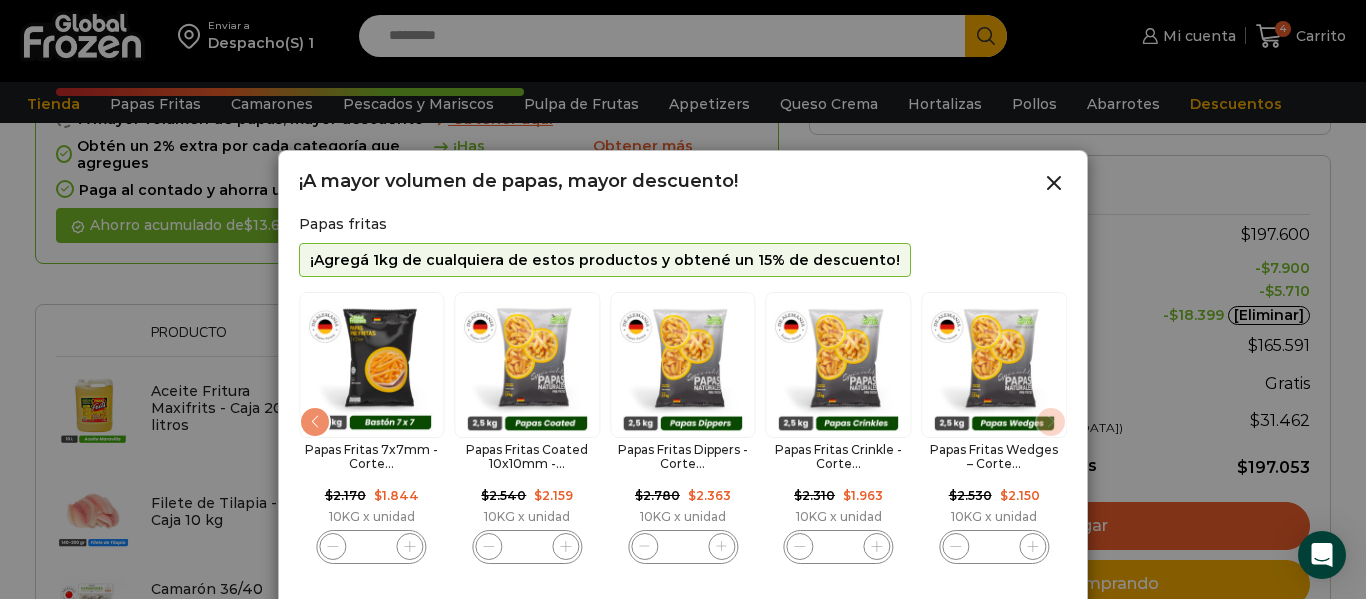 click on "¡A mayor volumen de papas, mayor descuento!" at bounding box center (683, 183) 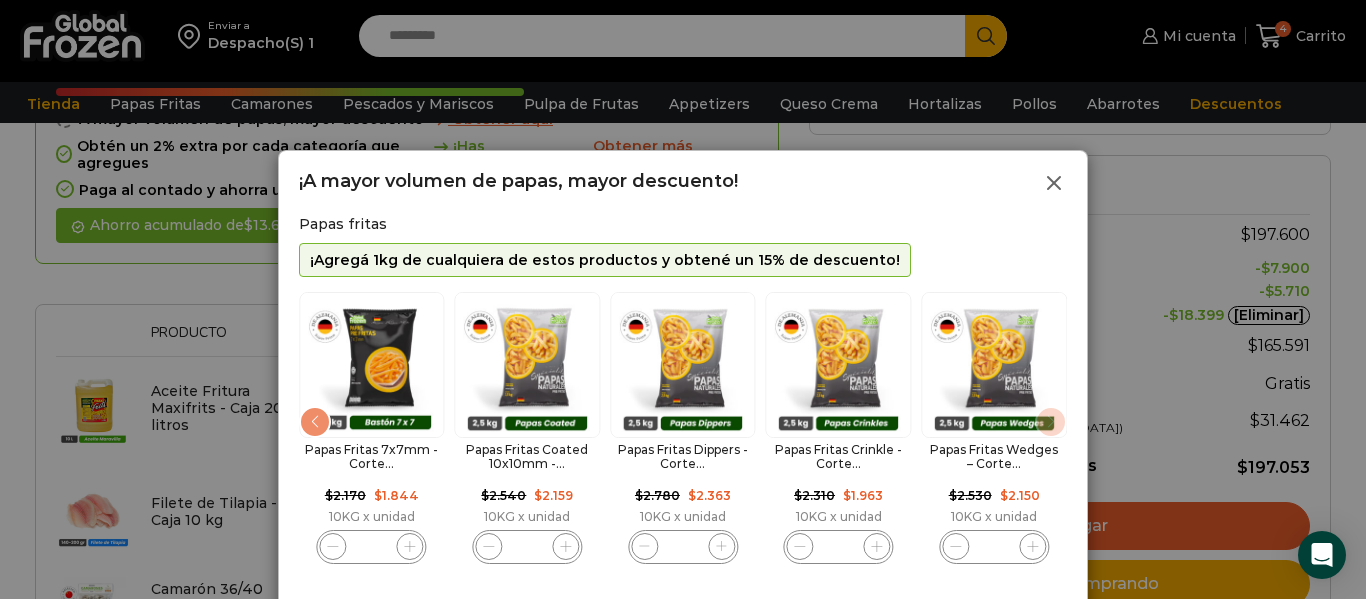 drag, startPoint x: 1054, startPoint y: 185, endPoint x: 749, endPoint y: 292, distance: 323.22437 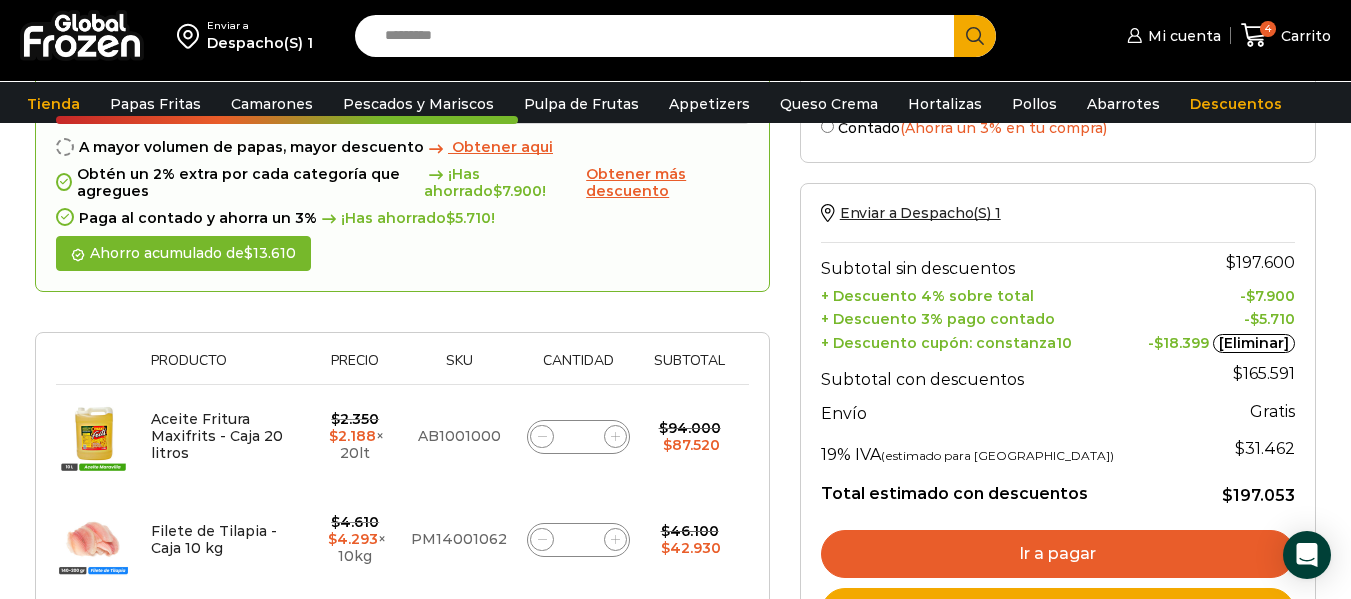scroll, scrollTop: 0, scrollLeft: 0, axis: both 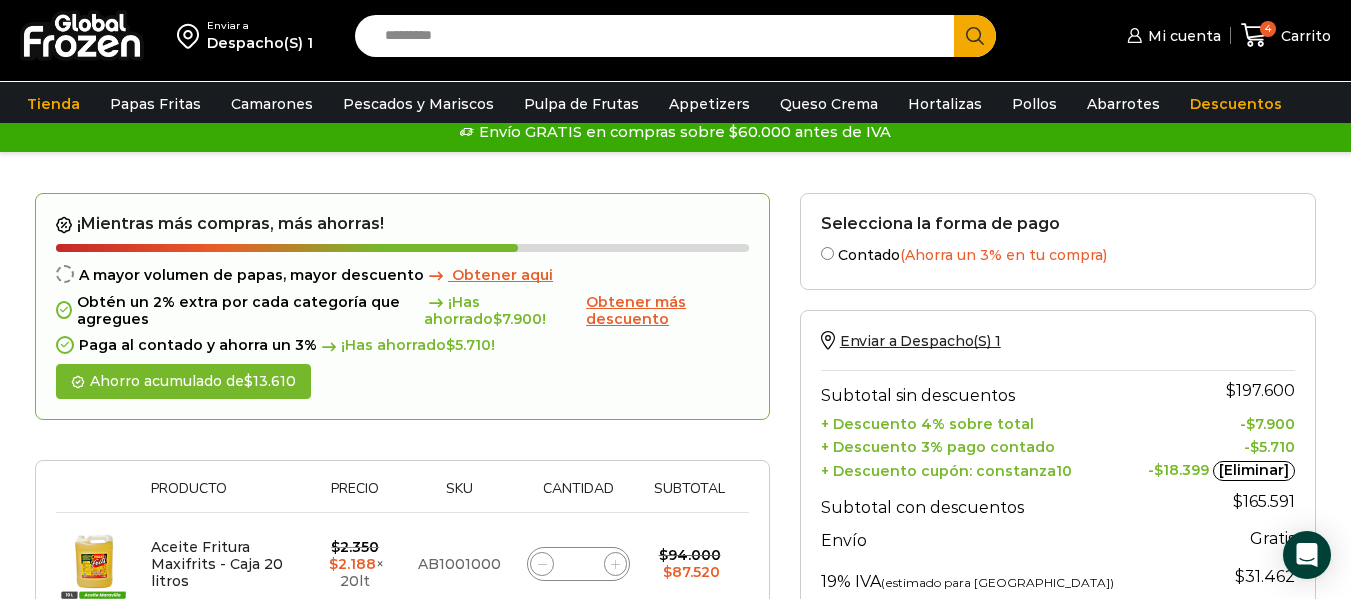 click on "Search input" at bounding box center [659, 36] 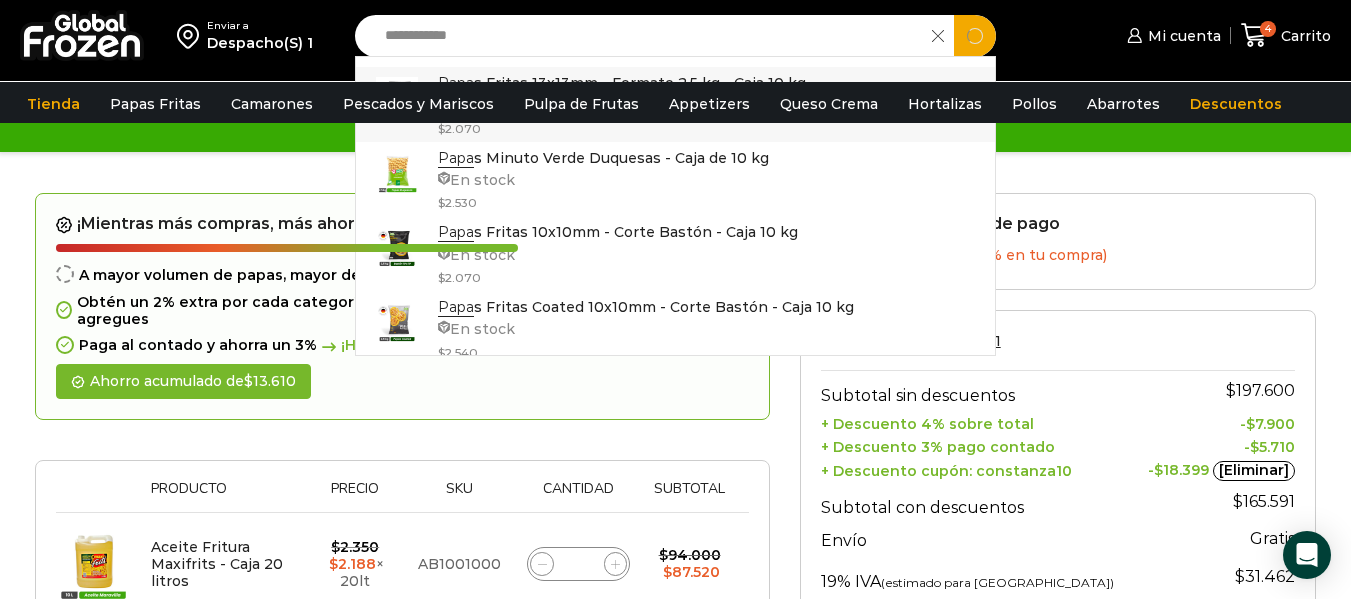 type on "**********" 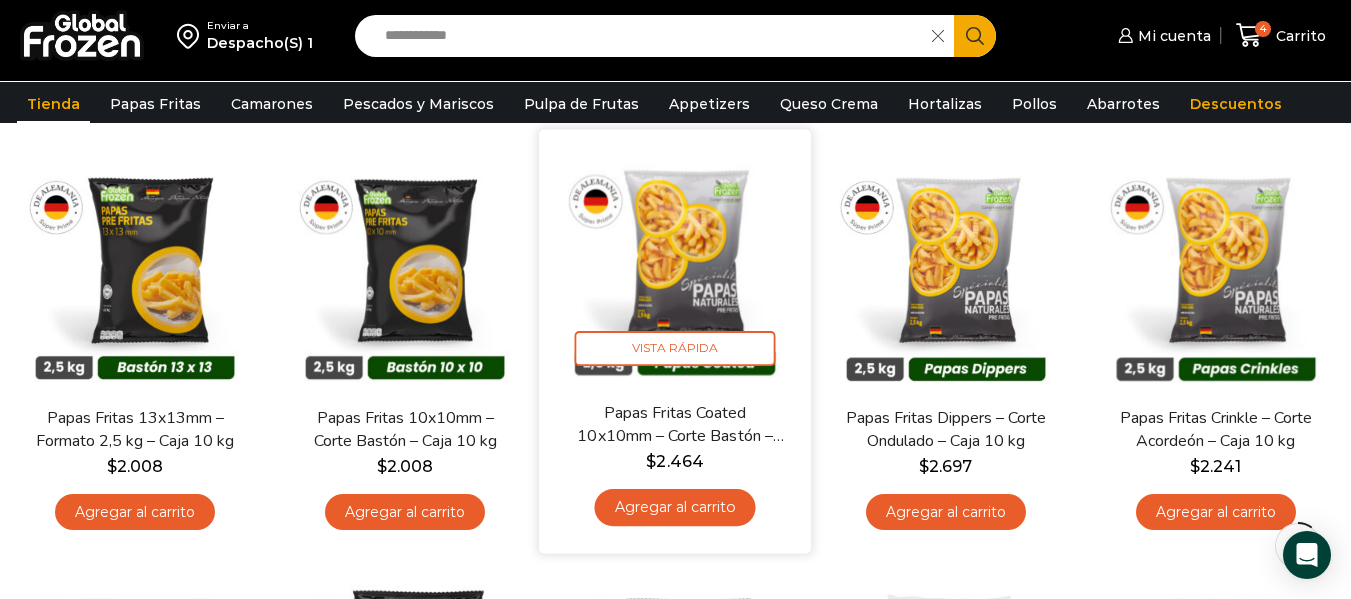scroll, scrollTop: 200, scrollLeft: 0, axis: vertical 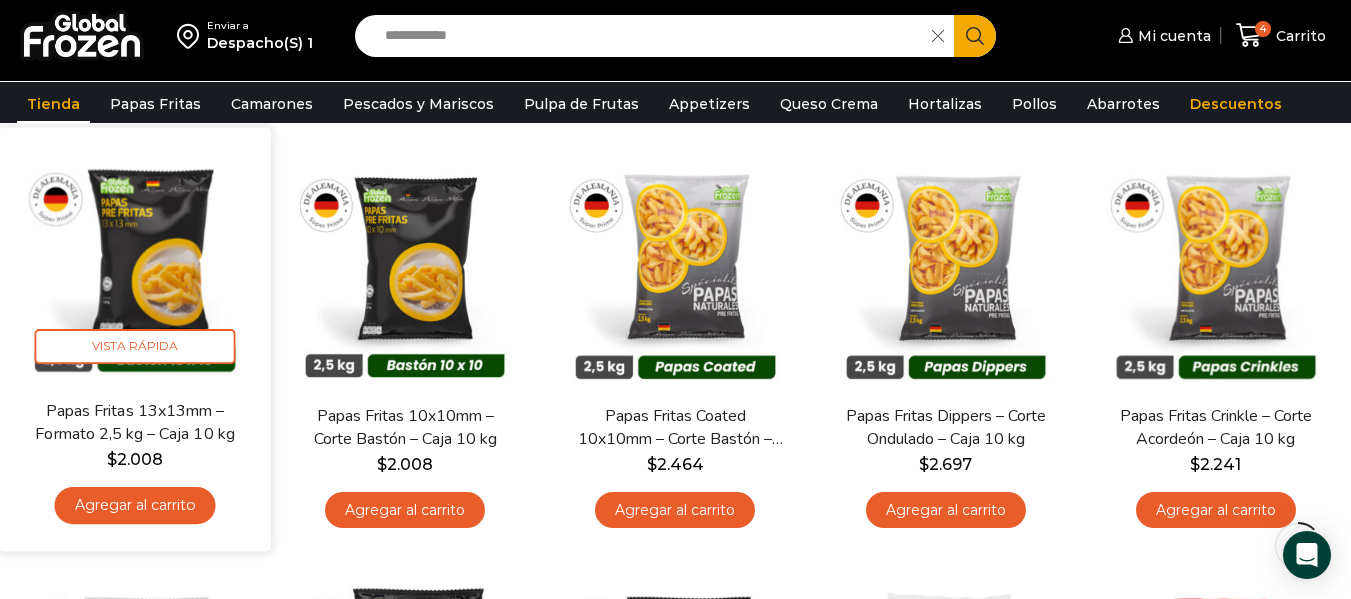 click on "Agregar al carrito" at bounding box center (135, 506) 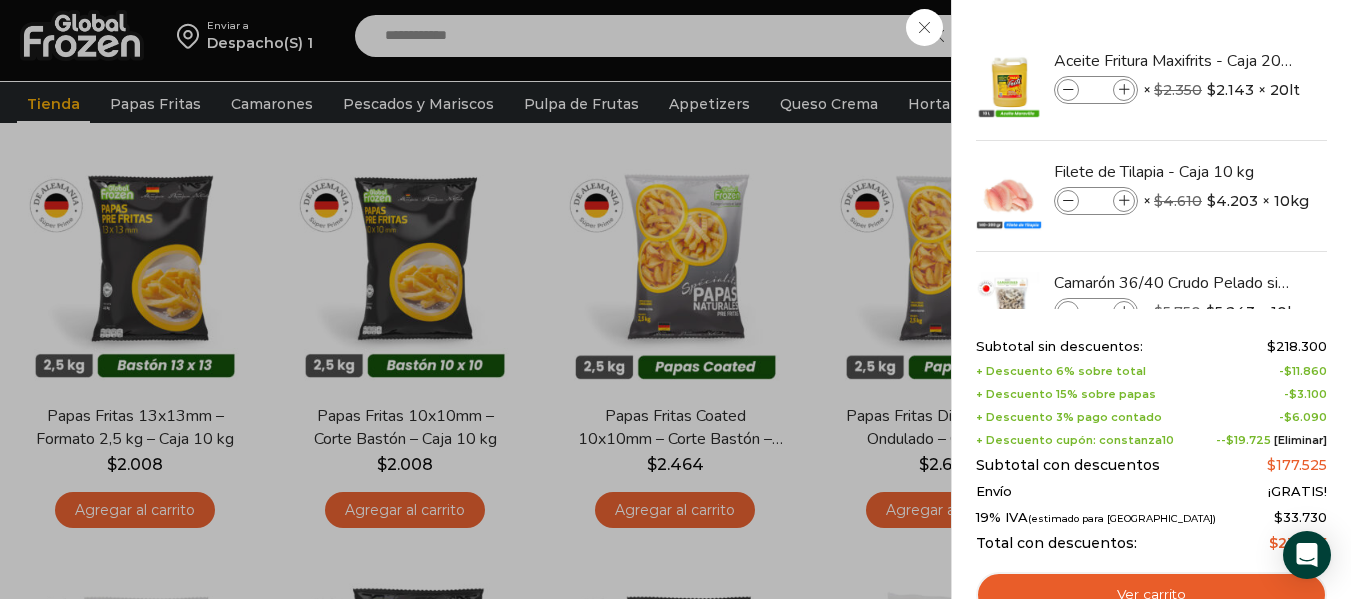 scroll, scrollTop: 179, scrollLeft: 0, axis: vertical 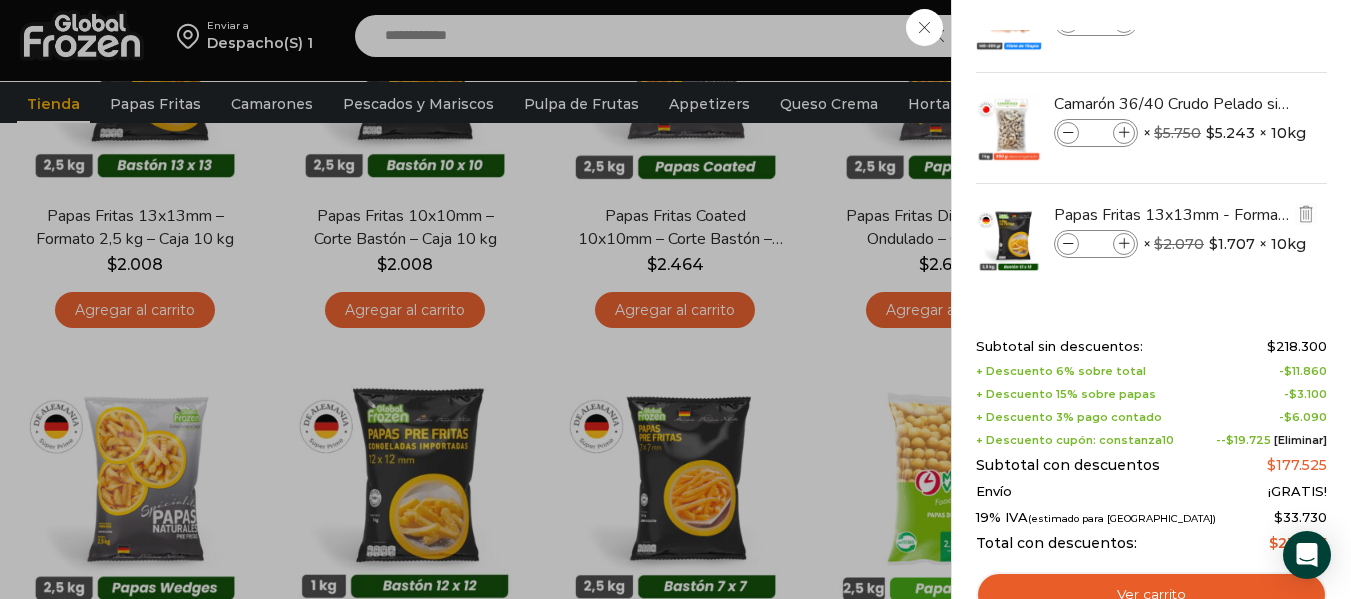 click at bounding box center [1124, 244] 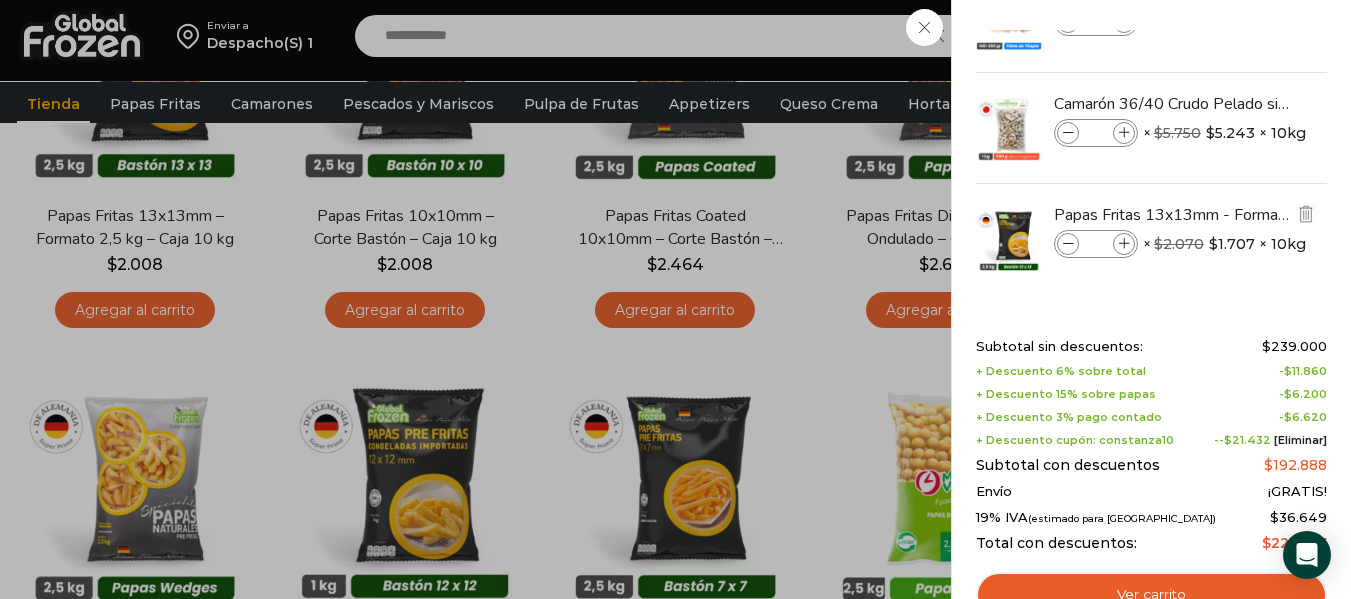click at bounding box center [1124, 244] 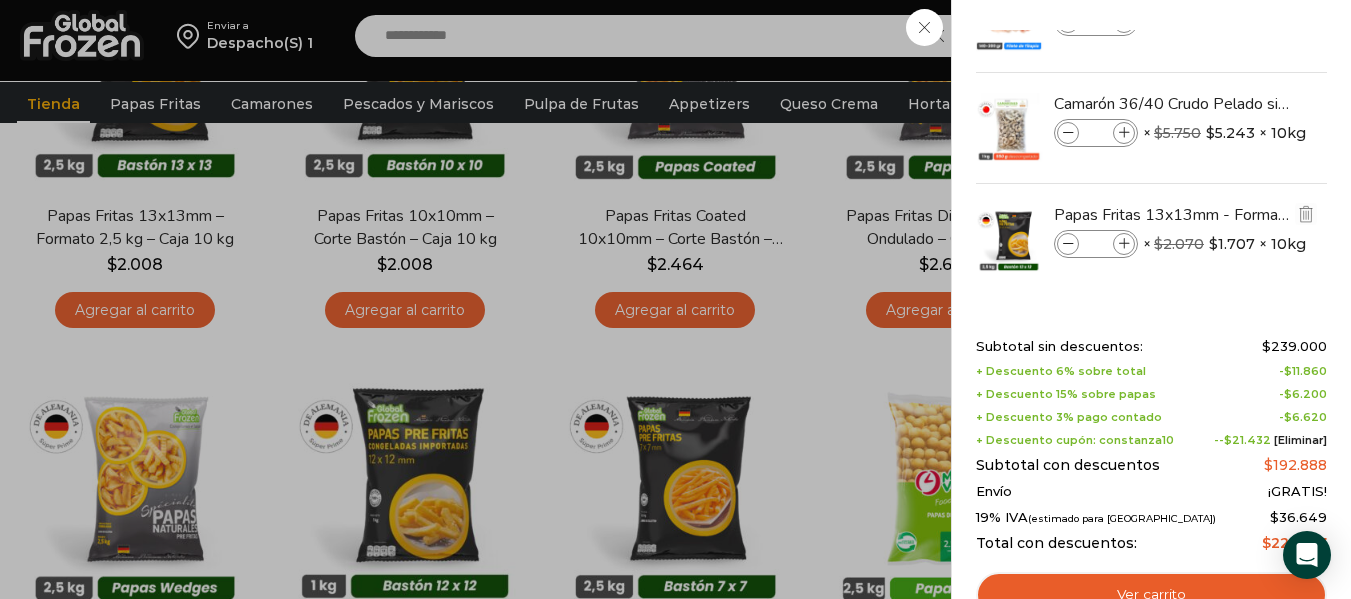 type on "*" 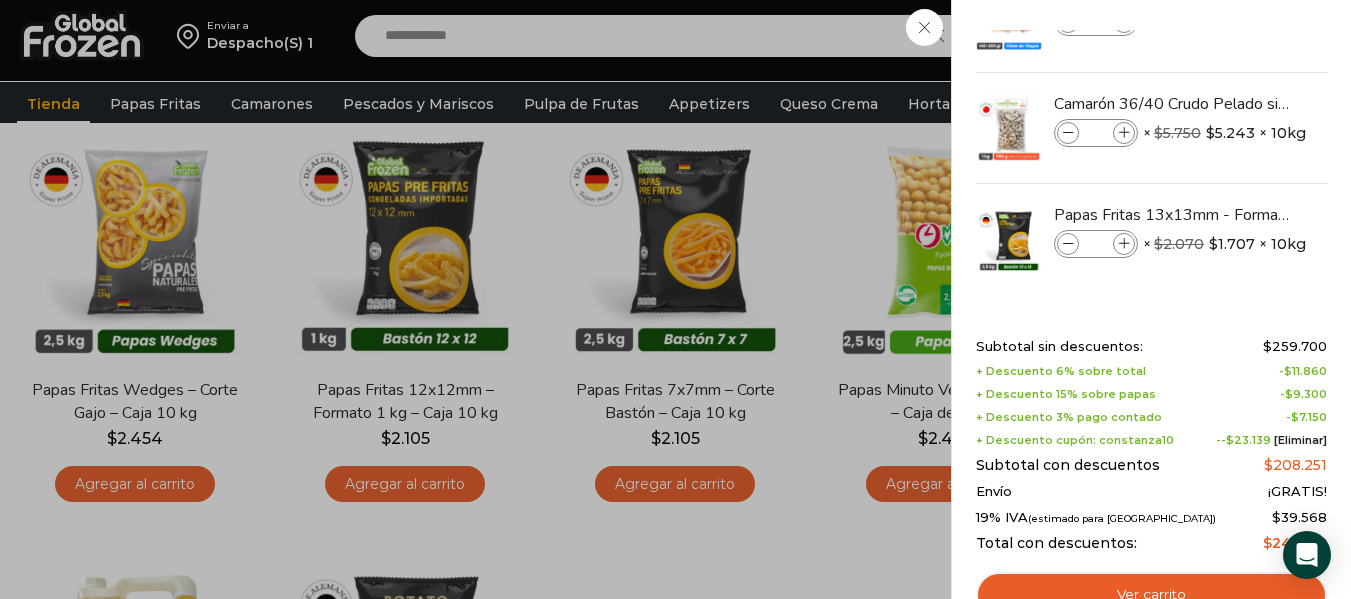 scroll, scrollTop: 600, scrollLeft: 0, axis: vertical 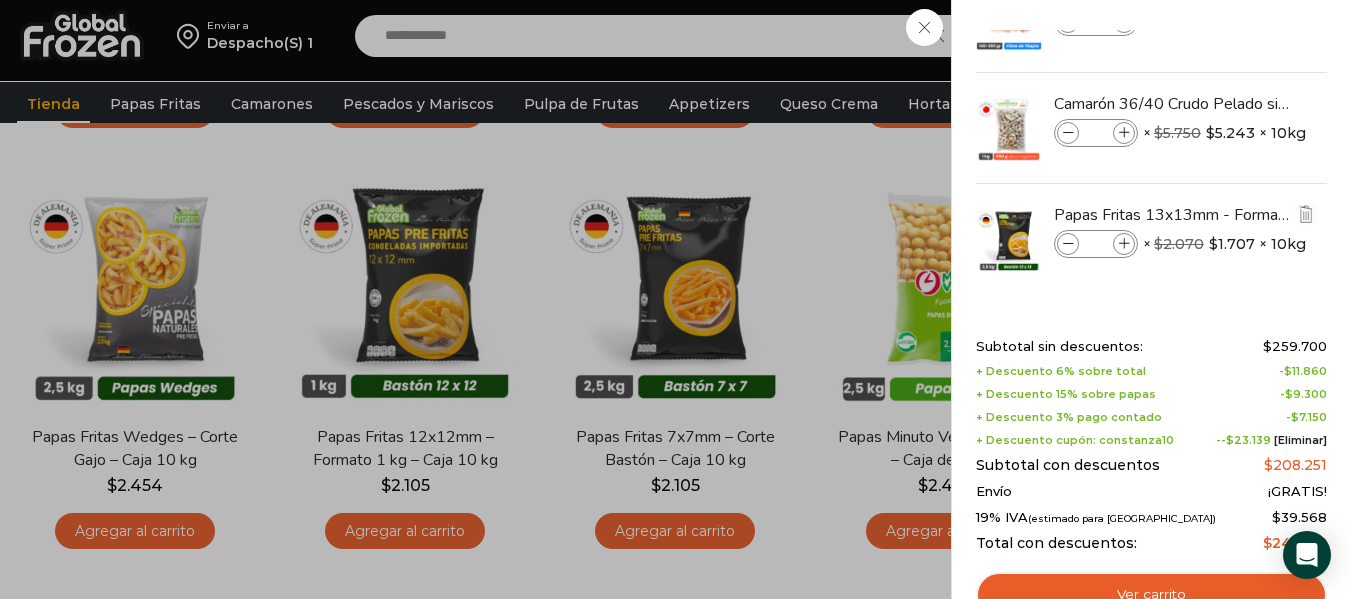 click at bounding box center (1124, 244) 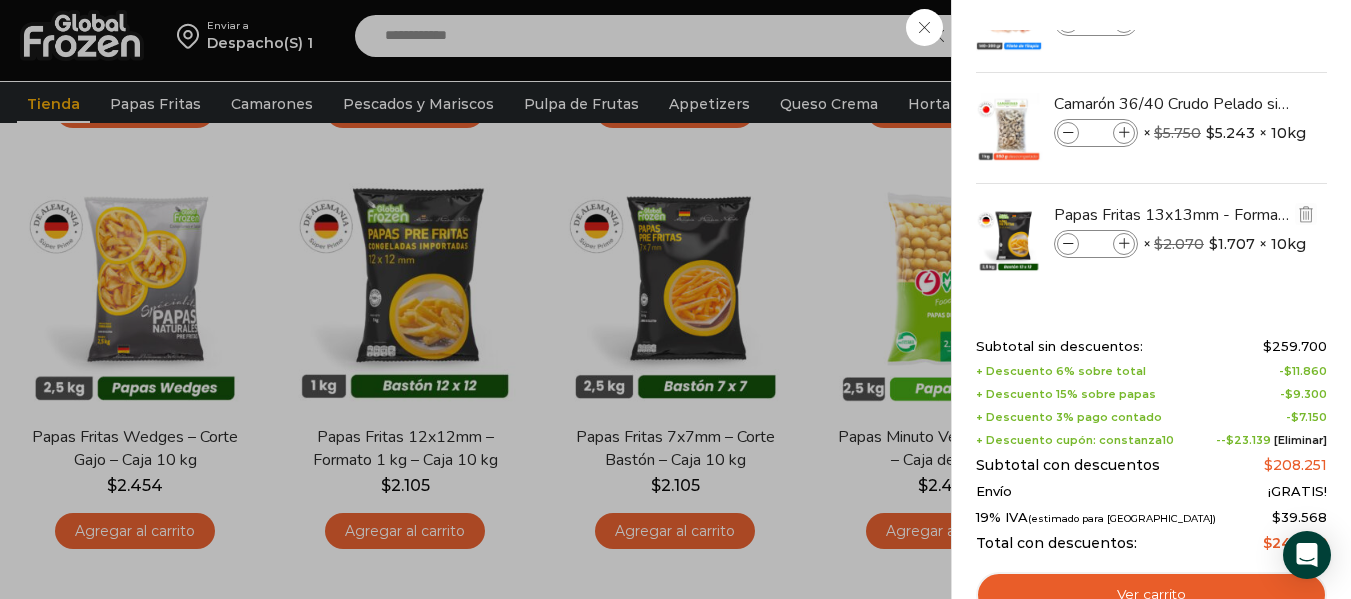 type on "*" 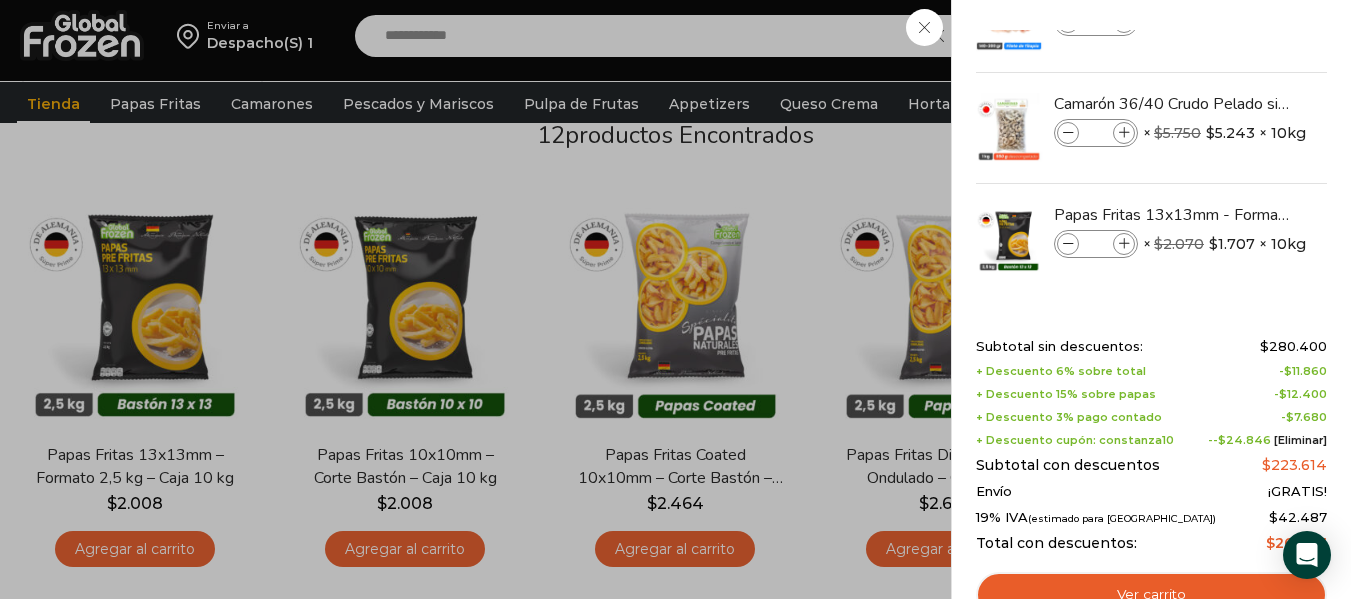 scroll, scrollTop: 100, scrollLeft: 0, axis: vertical 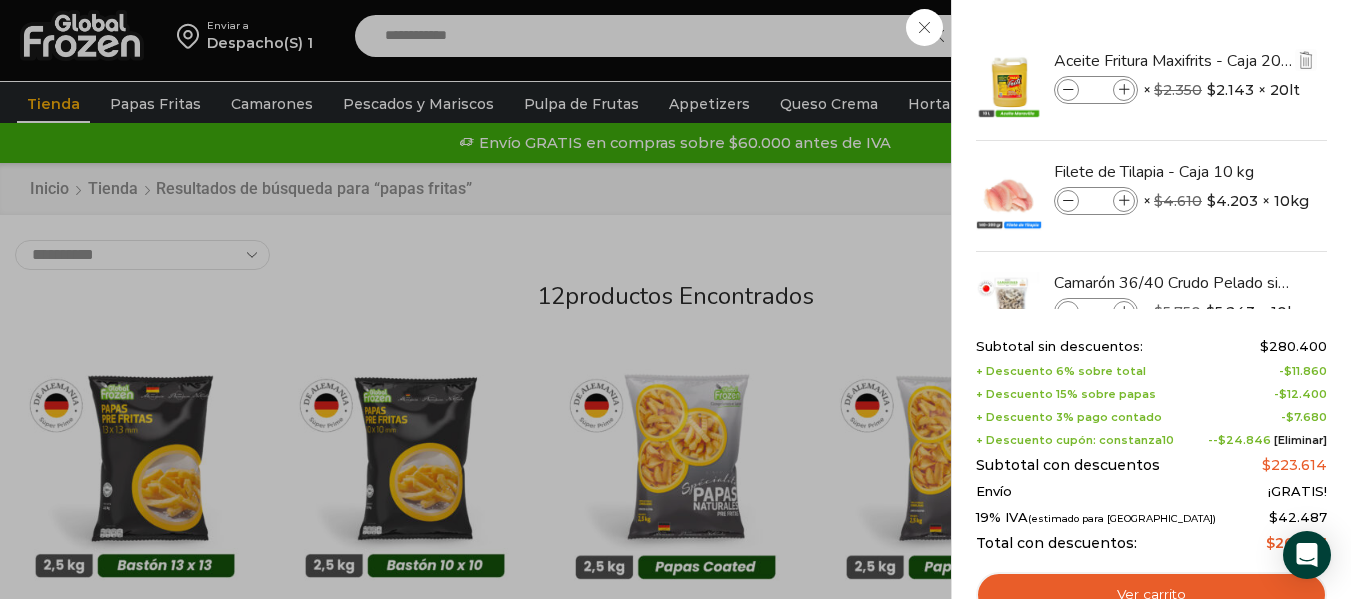 click at bounding box center (1068, 90) 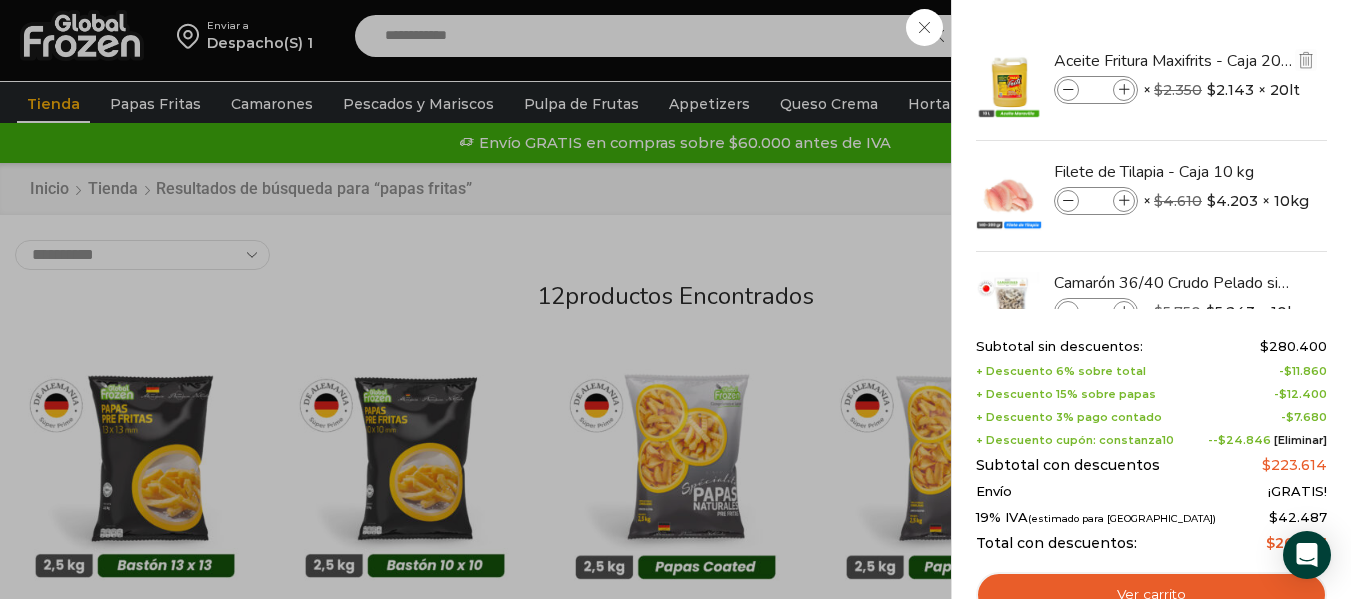 type on "*" 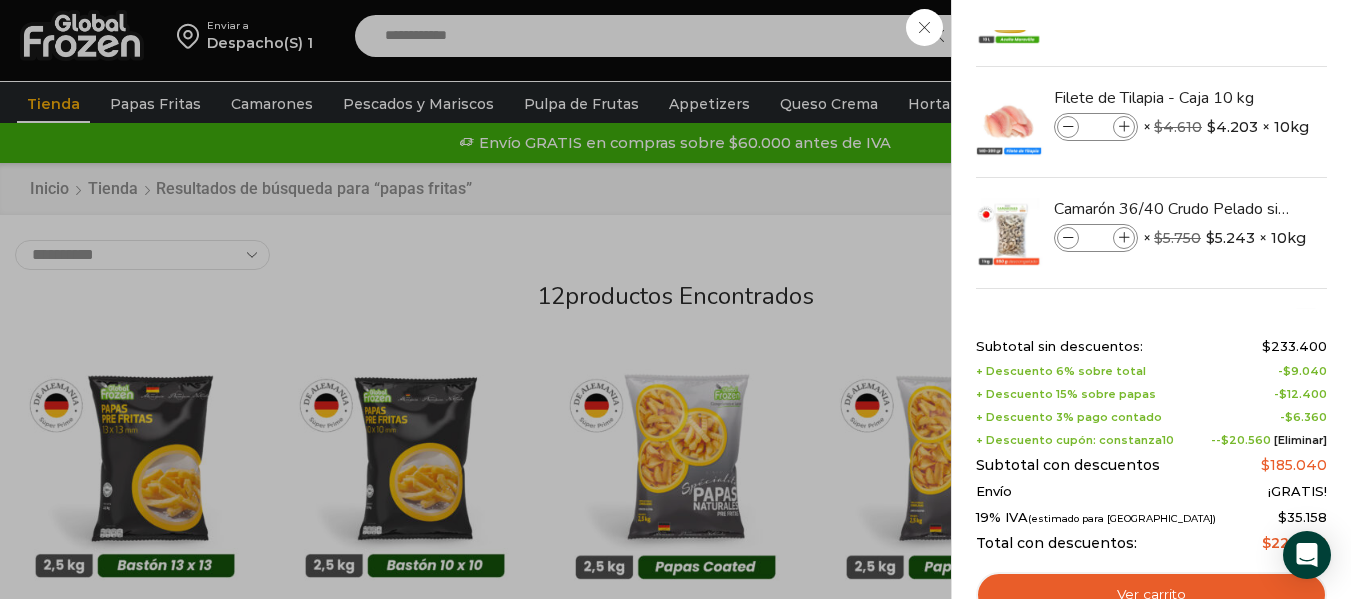 scroll, scrollTop: 179, scrollLeft: 0, axis: vertical 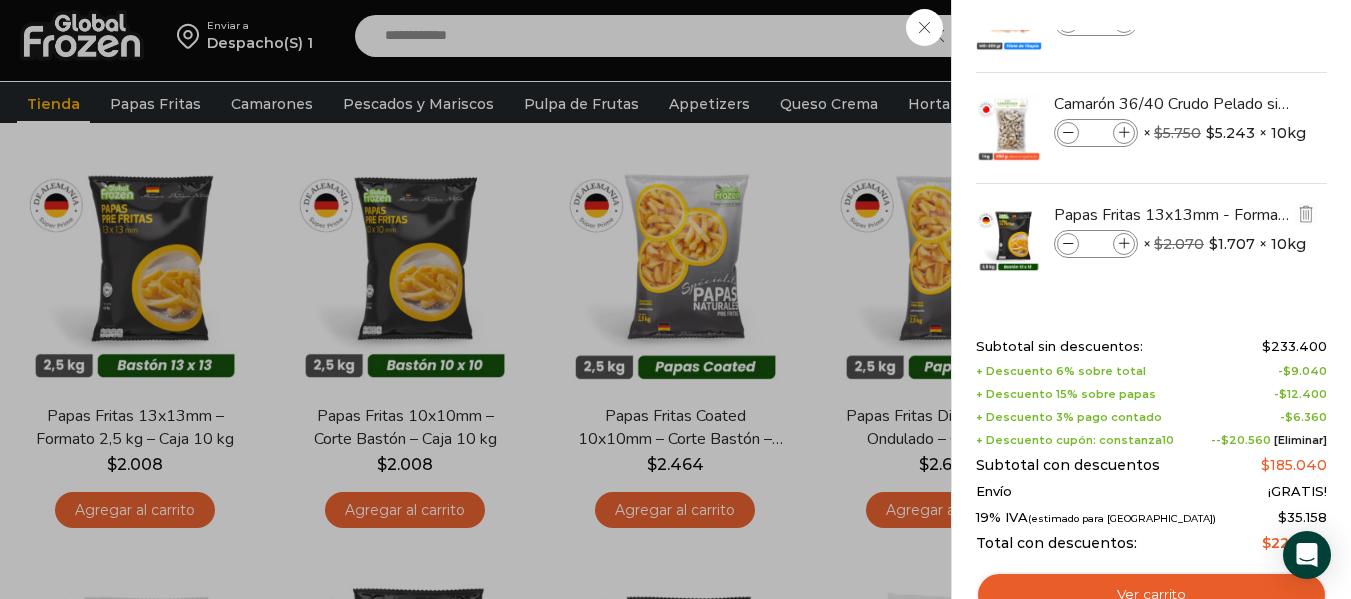 click at bounding box center [1124, 244] 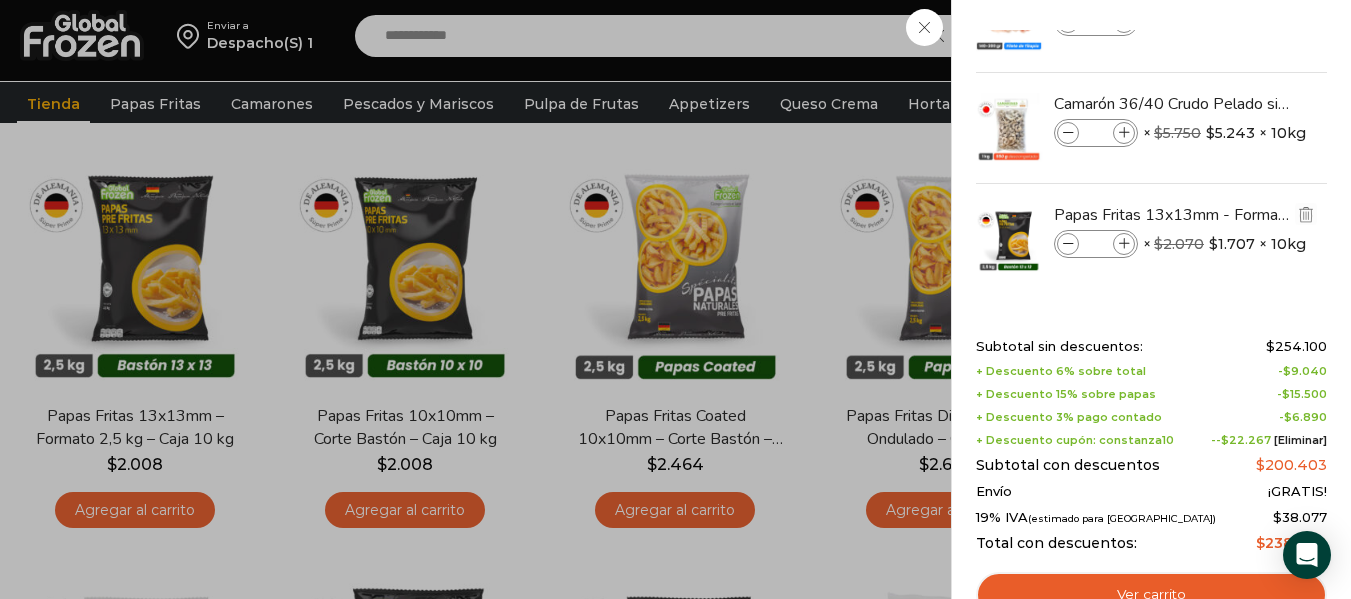 click at bounding box center [1068, 244] 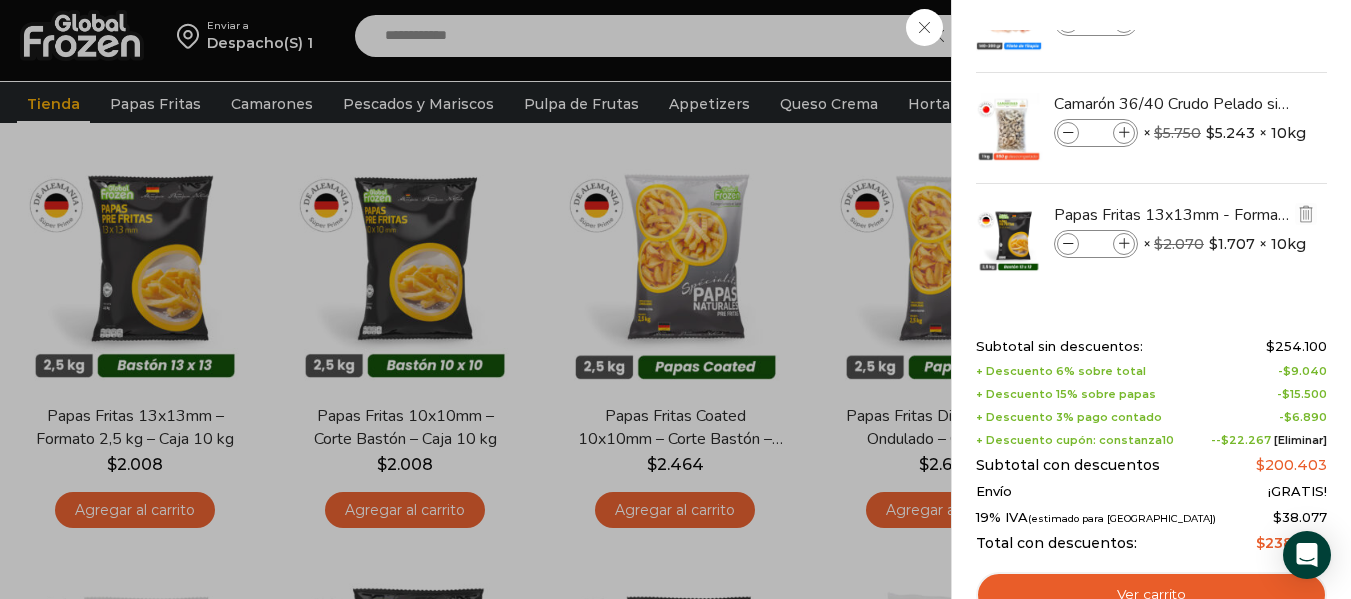 type on "*" 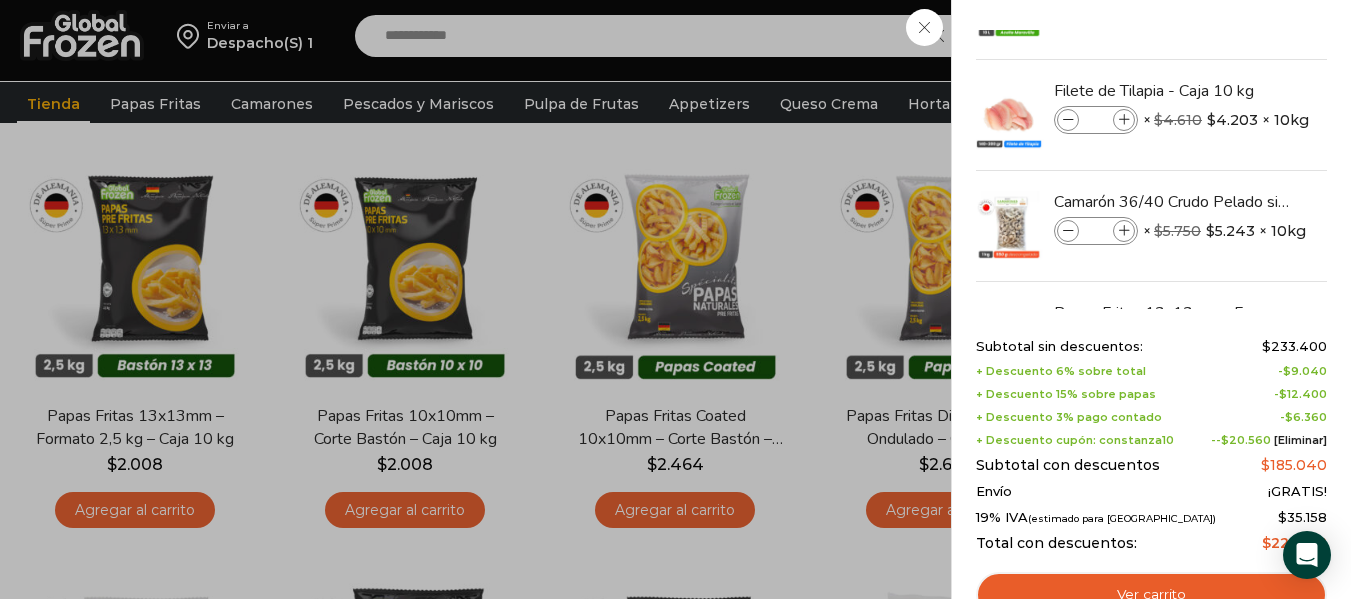 scroll, scrollTop: 179, scrollLeft: 0, axis: vertical 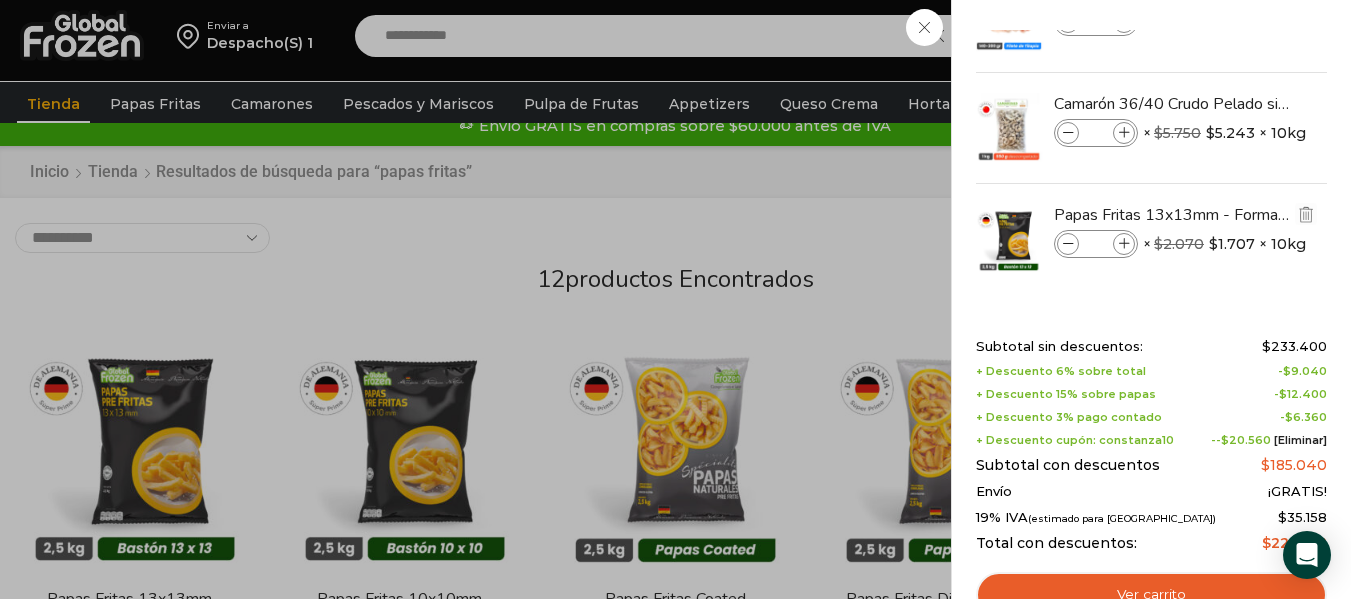 click at bounding box center [1124, 244] 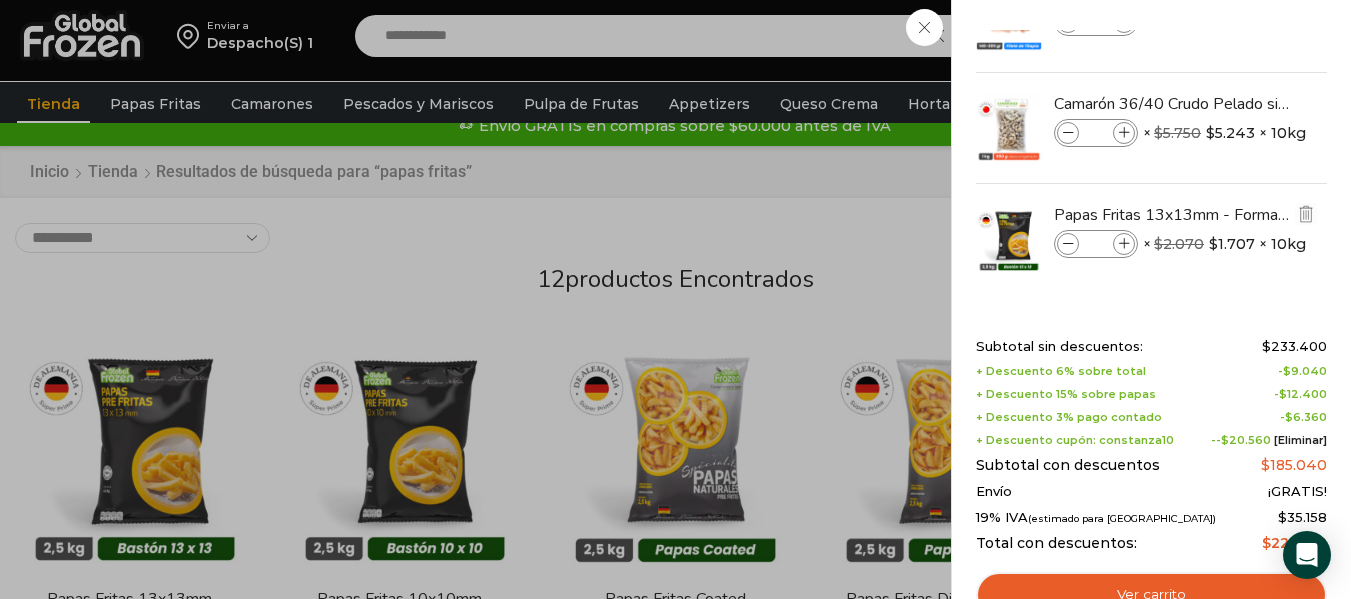 type on "*" 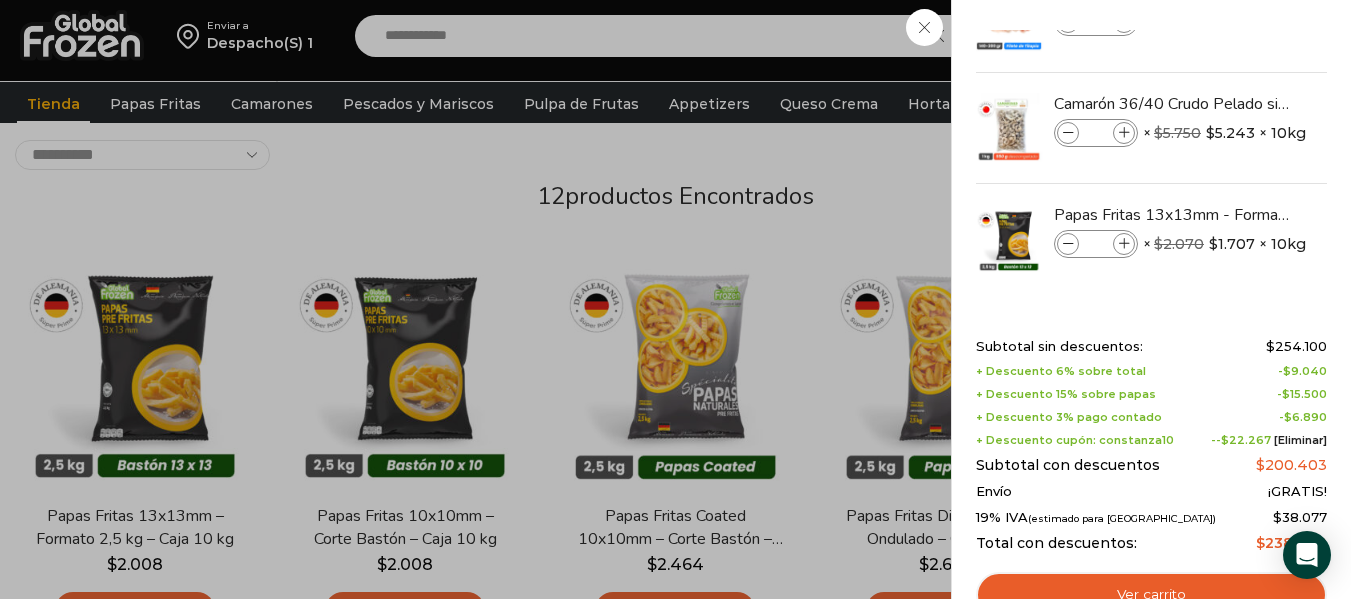 scroll, scrollTop: 0, scrollLeft: 0, axis: both 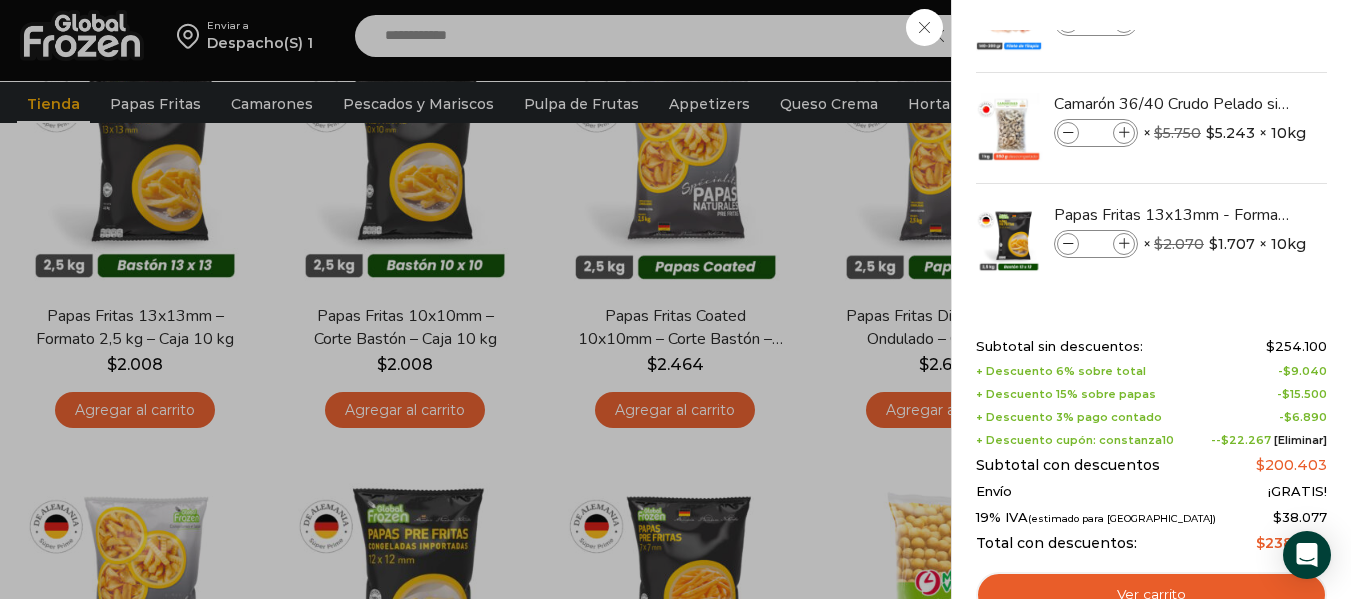 click on "8
Carrito
8
8
Shopping Cart
*" at bounding box center (1281, 35) 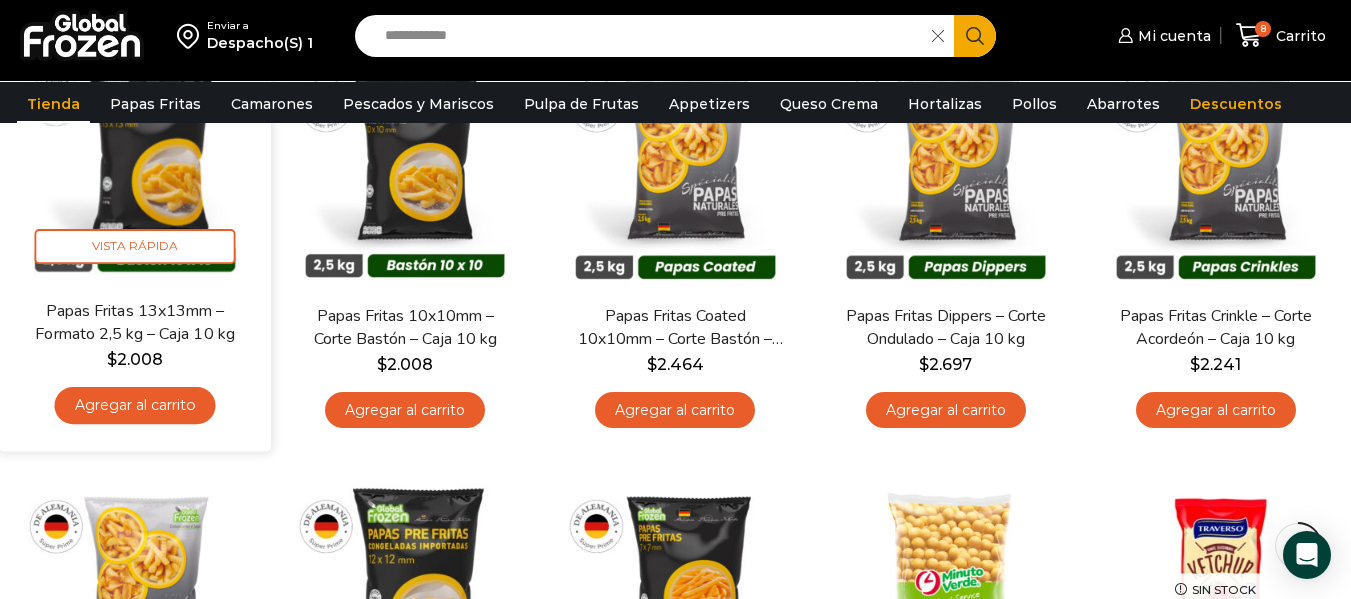 click at bounding box center (135, 164) 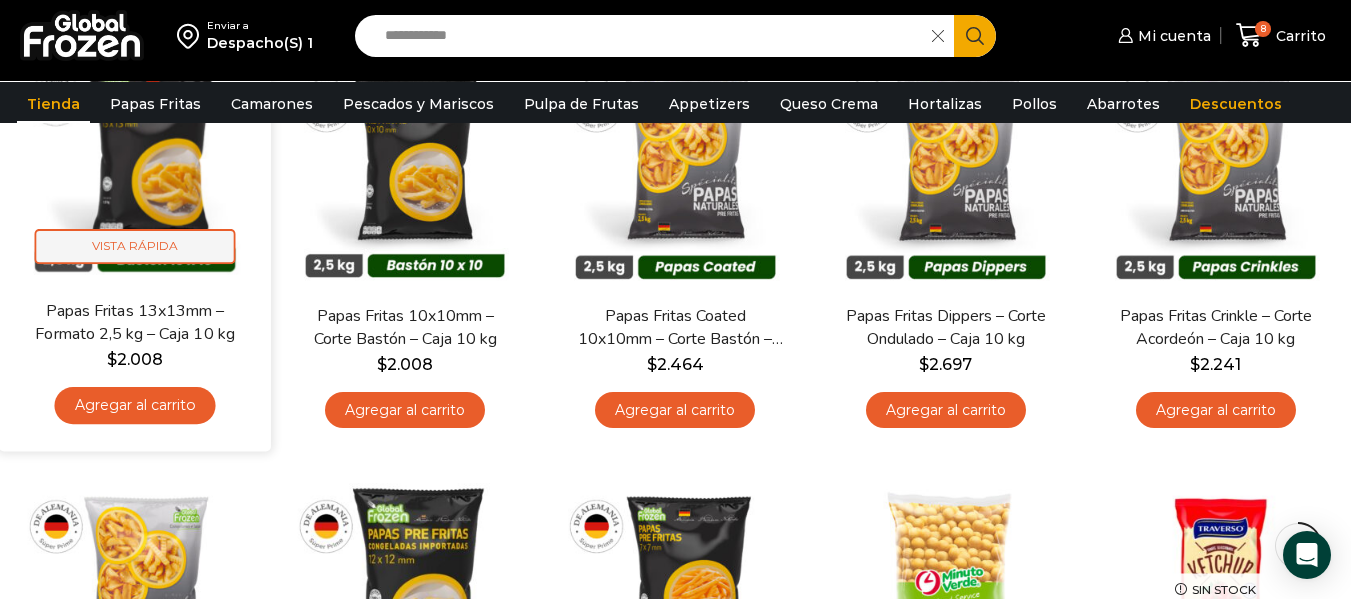 click on "Vista Rápida" at bounding box center [135, 247] 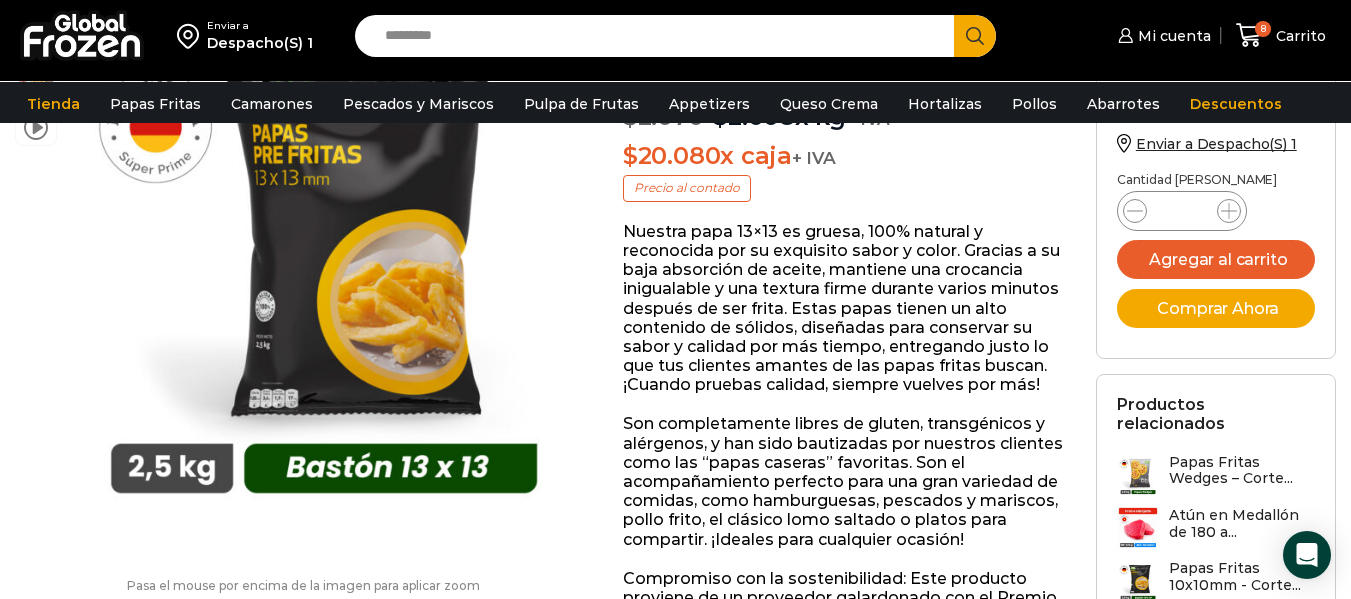 scroll, scrollTop: 1, scrollLeft: 0, axis: vertical 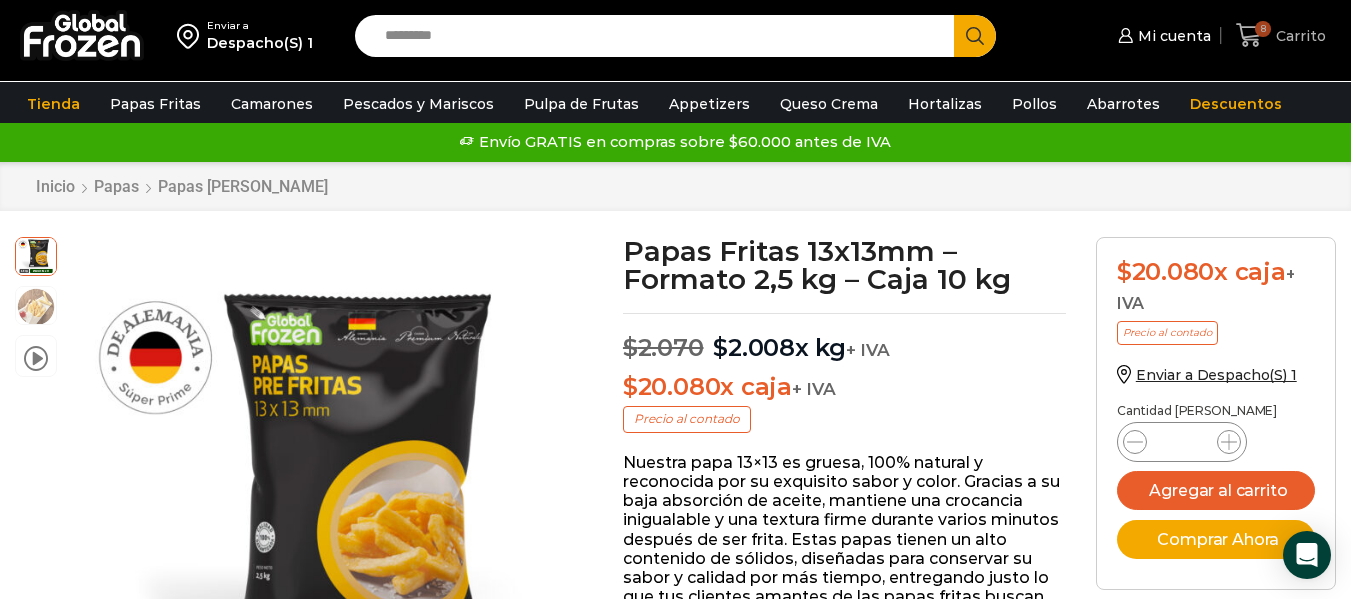 click on "8
[GEOGRAPHIC_DATA]" at bounding box center (1281, 35) 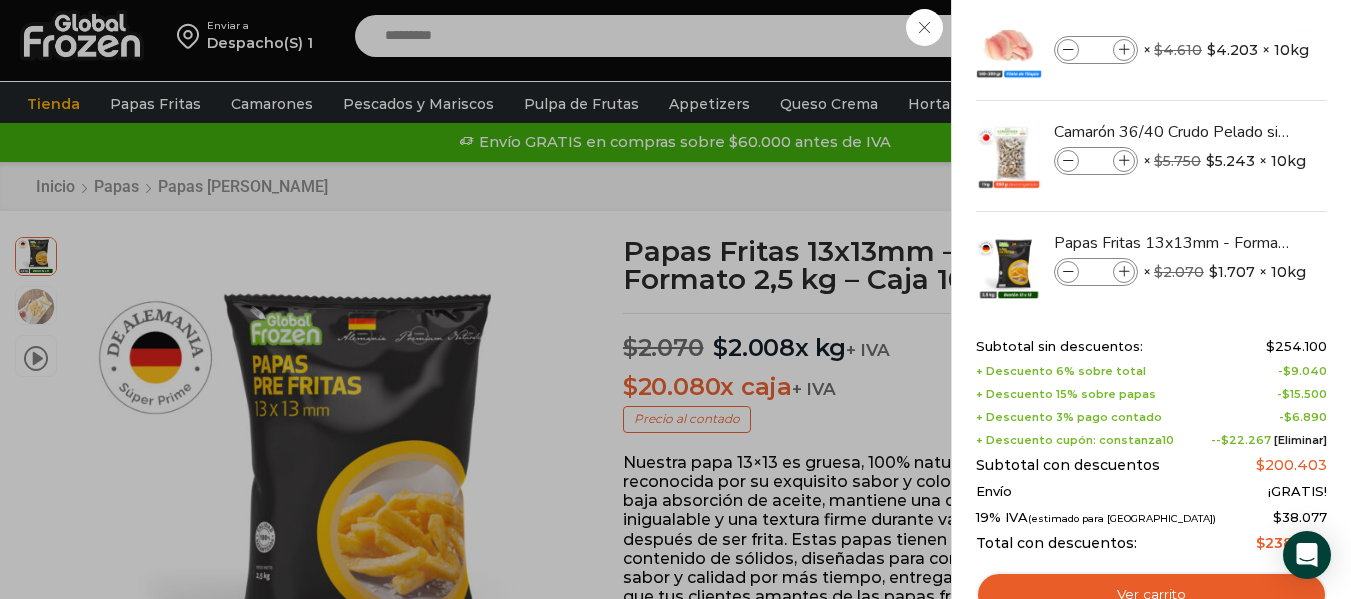 scroll, scrollTop: 179, scrollLeft: 0, axis: vertical 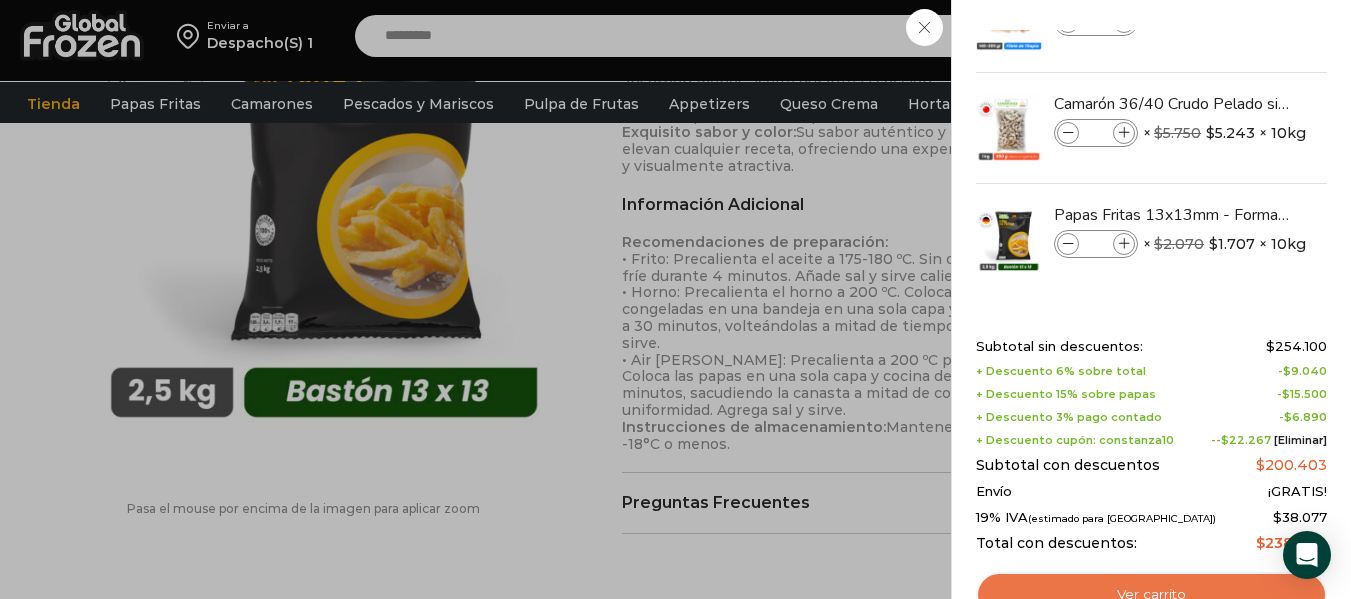 click on "Ver carrito" at bounding box center (1151, 595) 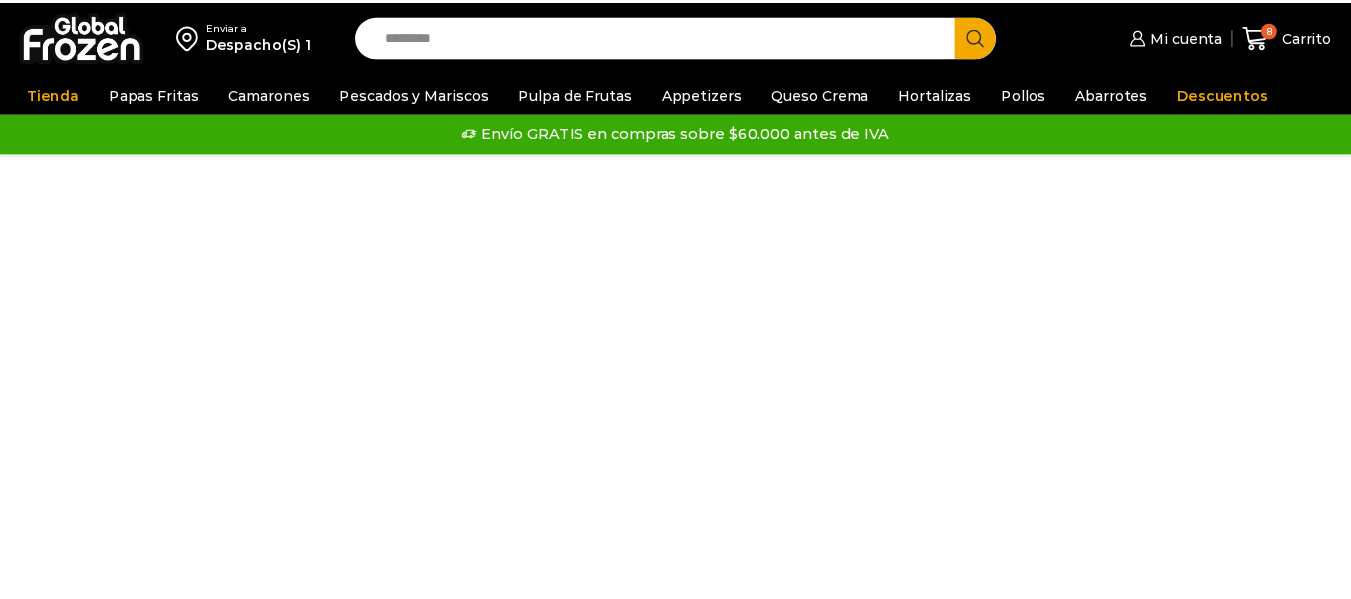 scroll, scrollTop: 0, scrollLeft: 0, axis: both 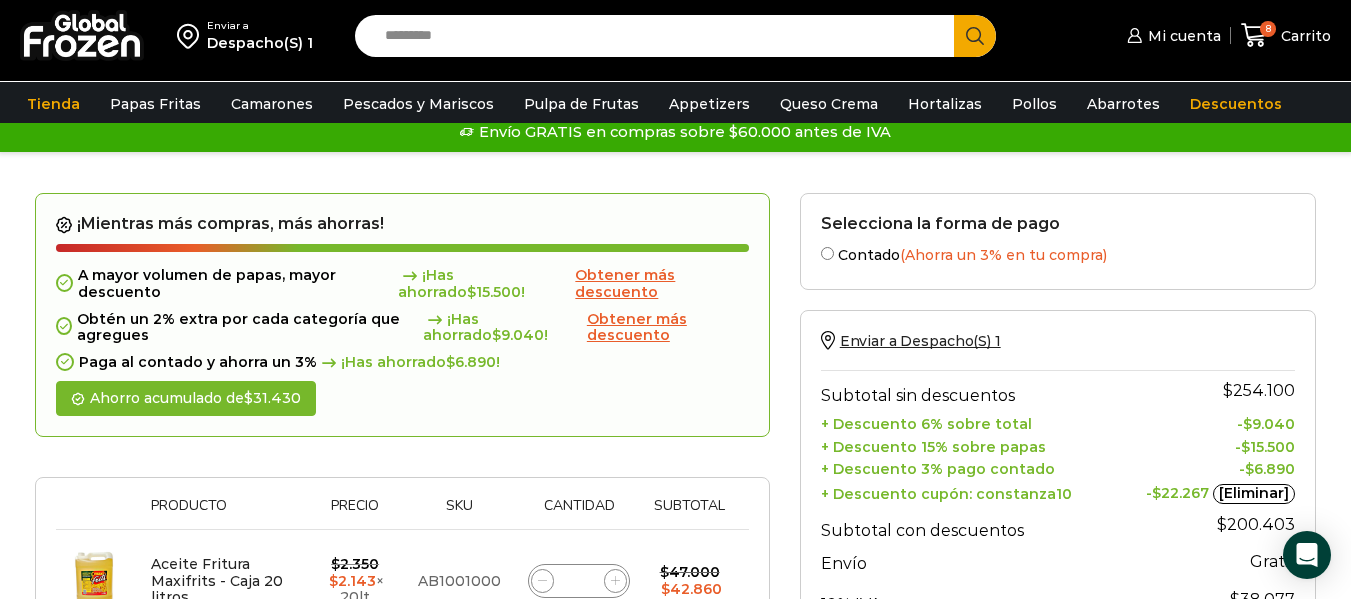 click on "Obtener más descuento" at bounding box center [637, 327] 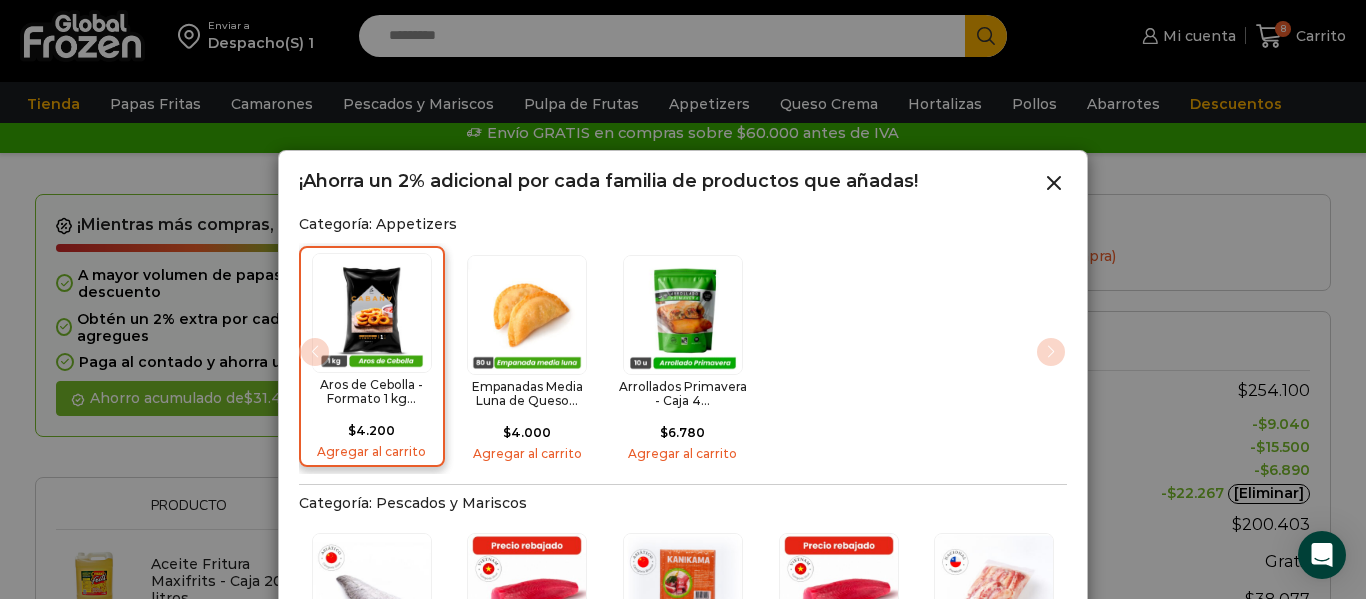 click at bounding box center (372, 313) 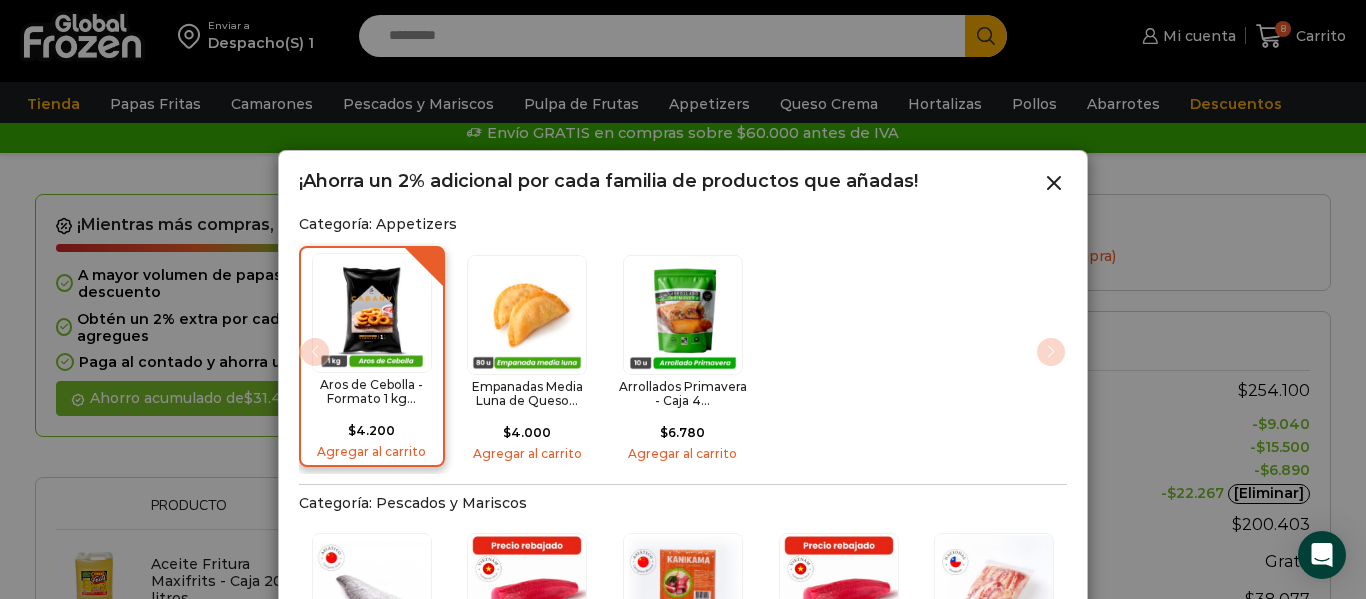click at bounding box center [372, 313] 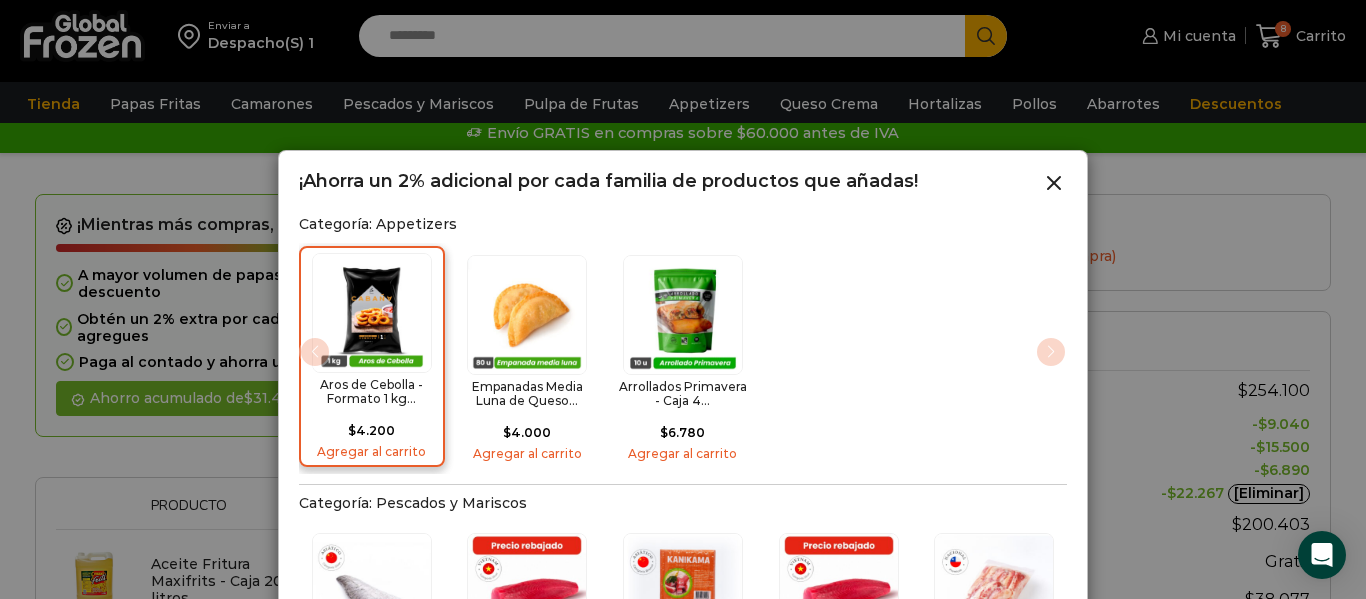 click at bounding box center [372, 313] 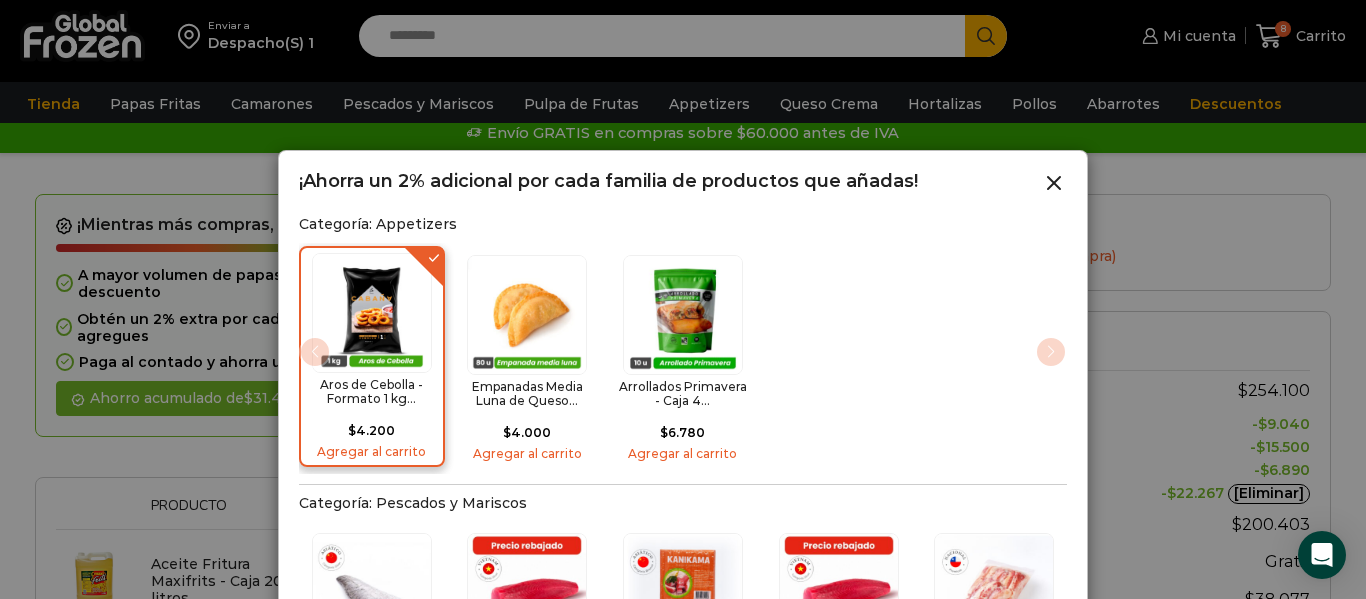 click at bounding box center (372, 313) 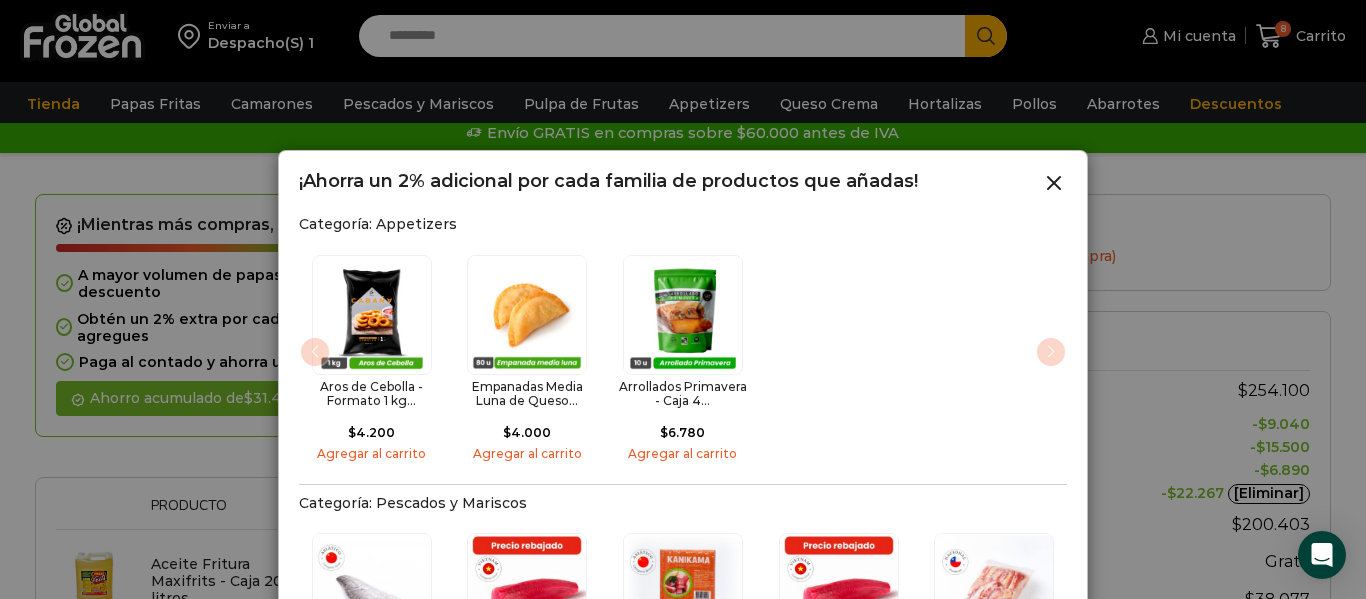drag, startPoint x: 1051, startPoint y: 345, endPoint x: 1065, endPoint y: 345, distance: 14 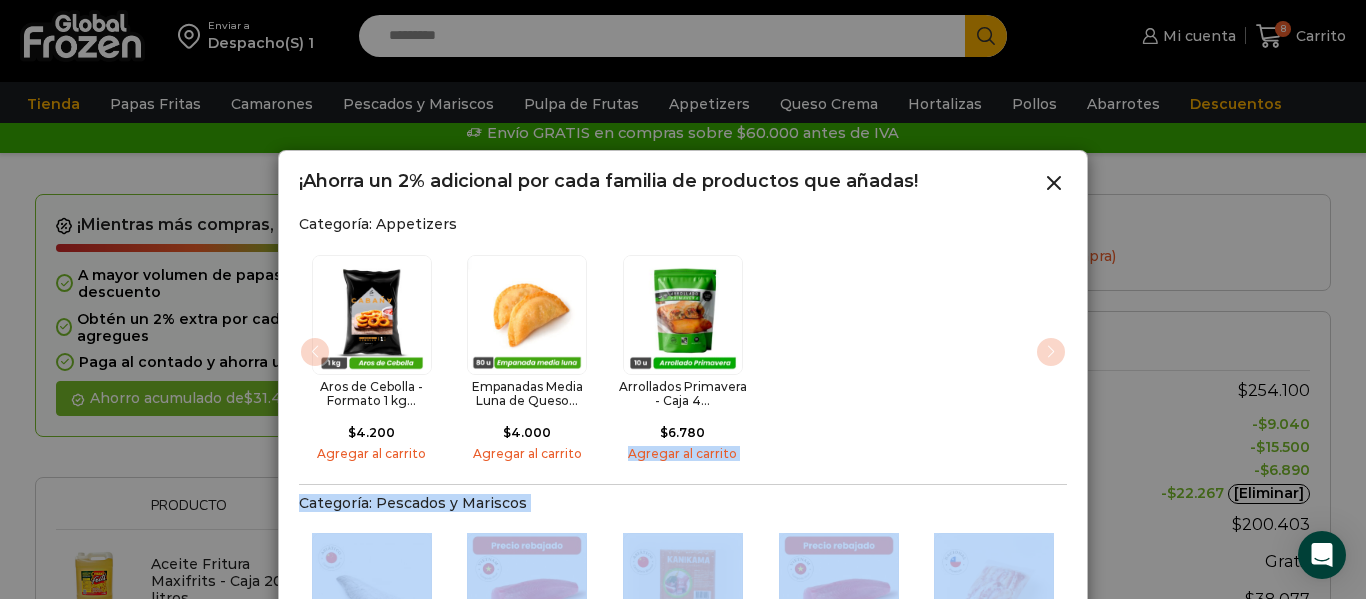 click on "Aros de Cebolla - Formato 1 kg...
$ 4.200
Agregar al carrito
Empanadas Media Luna de Queso...
$ 4.000
Agregar al carrito
$" at bounding box center (683, 358) 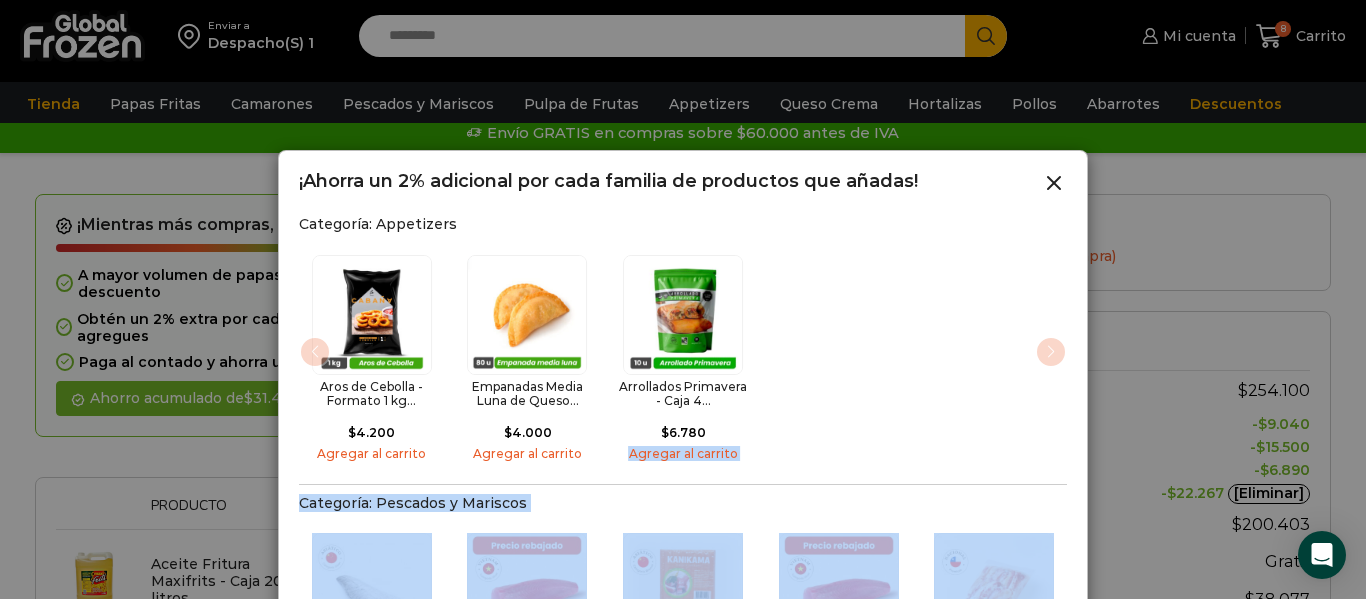 click on "Aros de Cebolla - Formato 1 kg...
$ 4.200
Agregar al carrito
Empanadas Media Luna de Queso...
$ 4.000
Agregar al carrito
$" at bounding box center [683, 358] 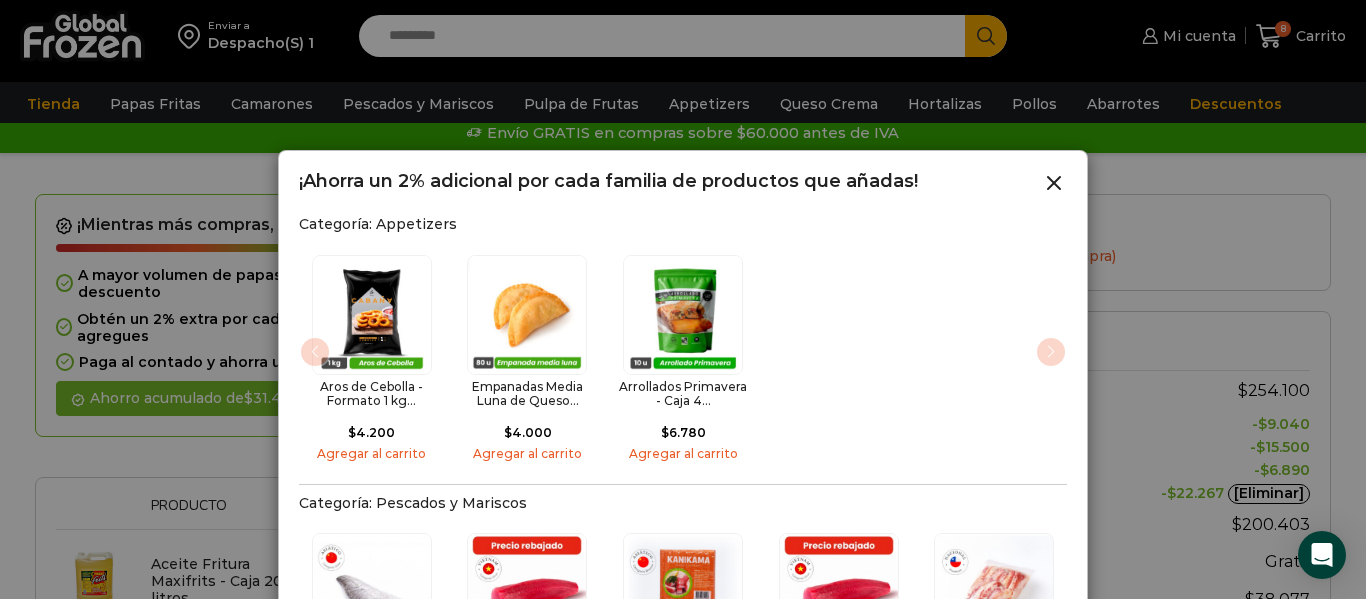 click on "¡Ahorra un 2% adicional por cada familia de productos que añadas!
Categoría: Appetizers
Aros de Cebolla - Formato 1 kg...
$ 4.200
Agregar al carrito
Empanadas Media Luna de Queso... $ 4.000
Agregar al carrito $" at bounding box center [683, 1338] 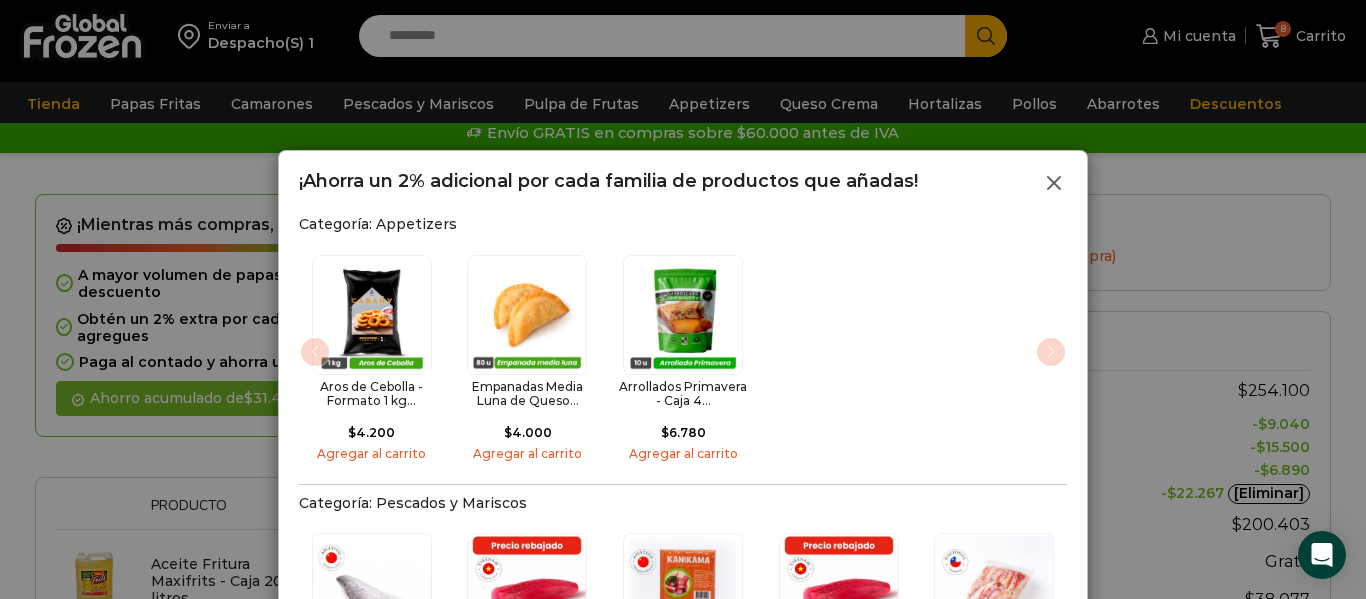 click 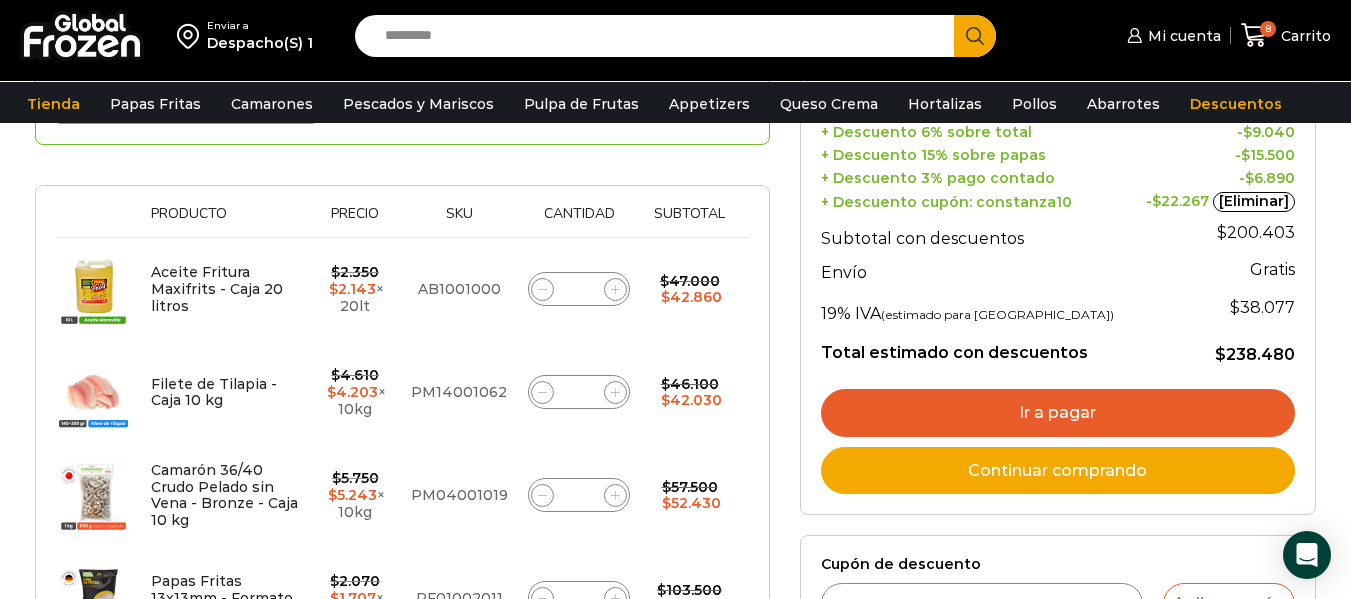 scroll, scrollTop: 300, scrollLeft: 0, axis: vertical 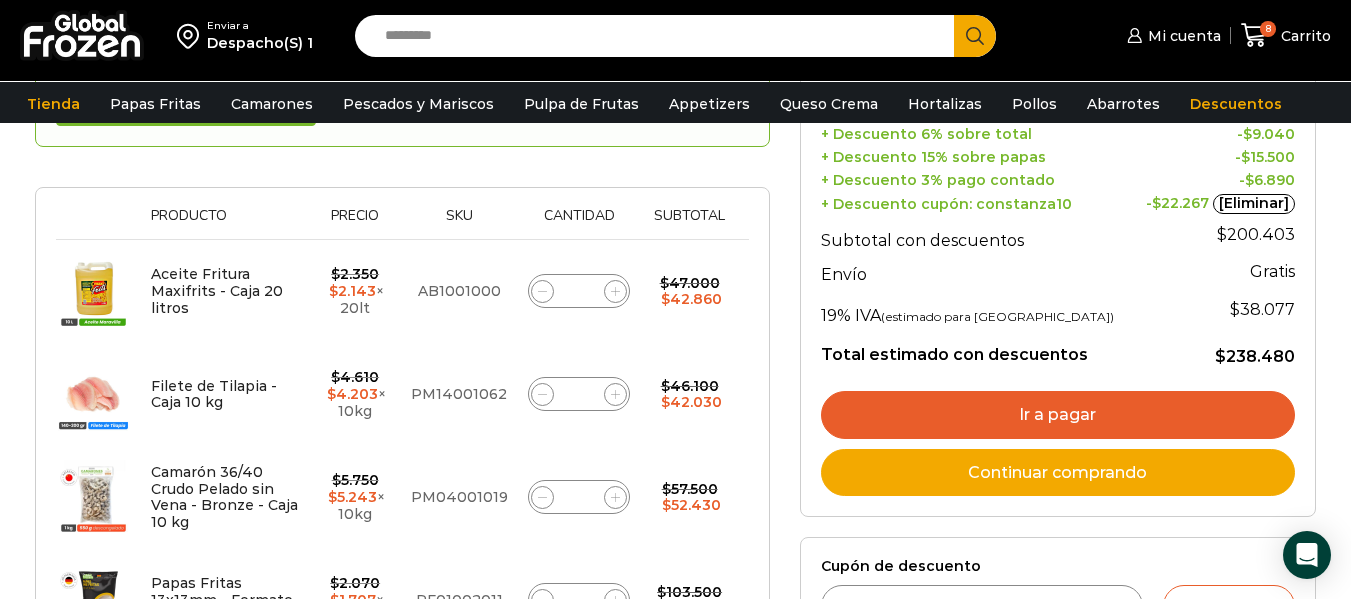 click on "Ir a pagar" at bounding box center (1058, 415) 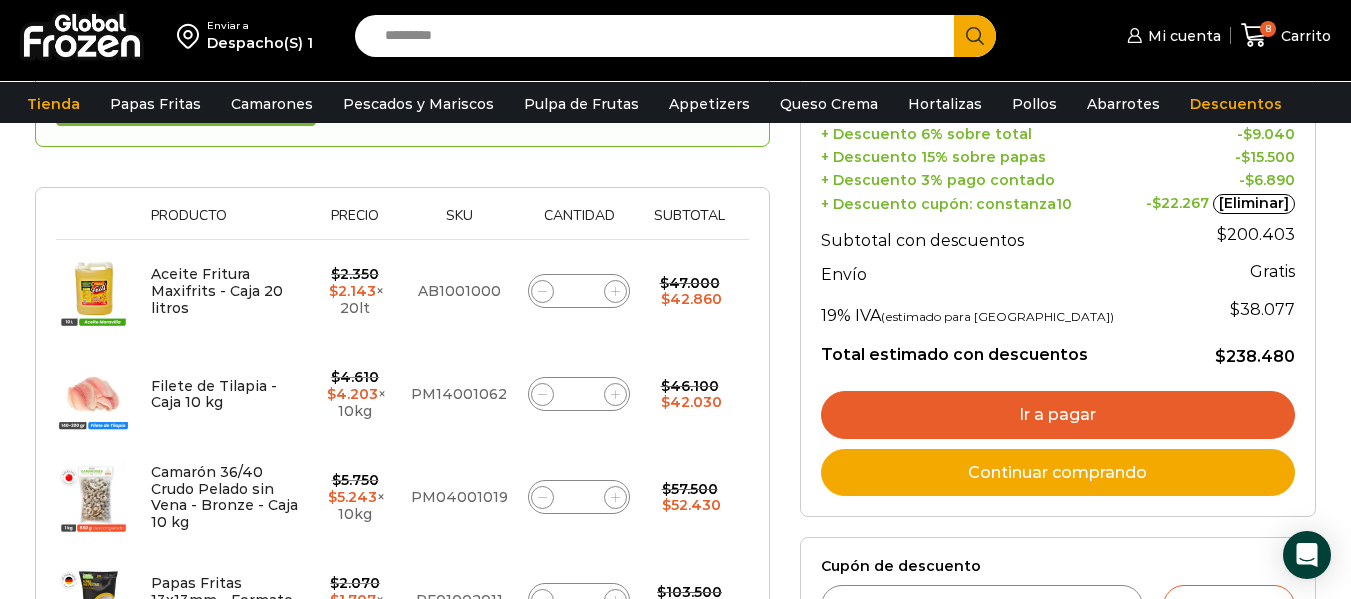 click on "Ir a pagar" at bounding box center [1058, 415] 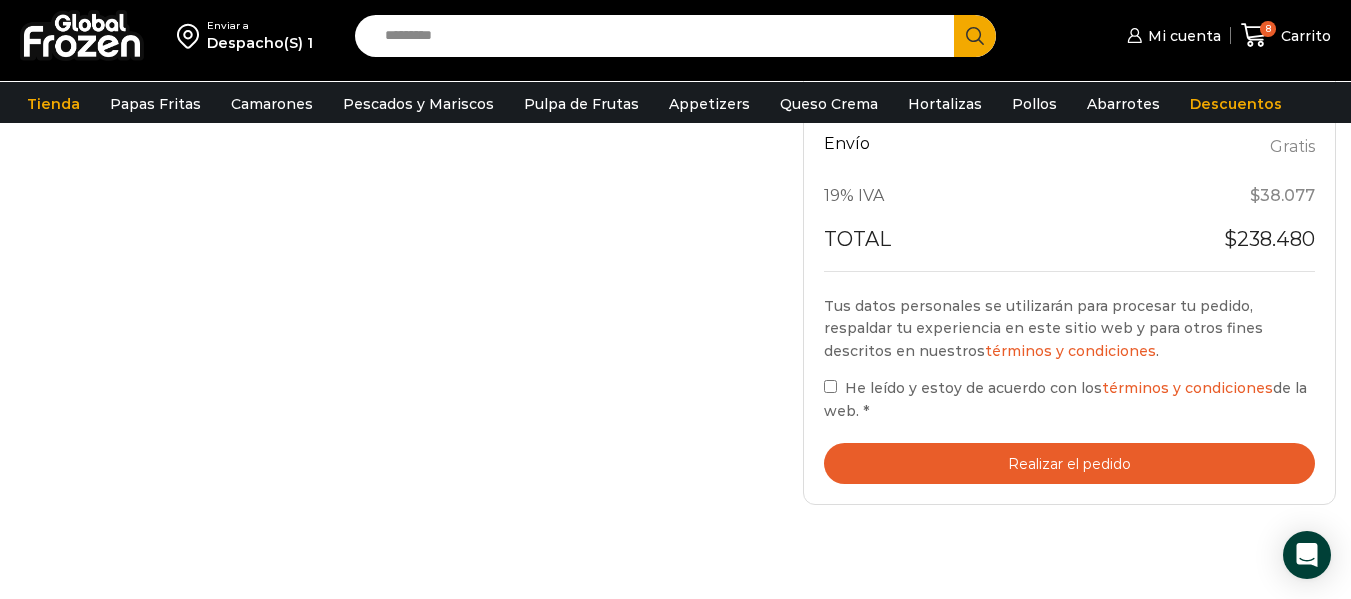 scroll, scrollTop: 827, scrollLeft: 0, axis: vertical 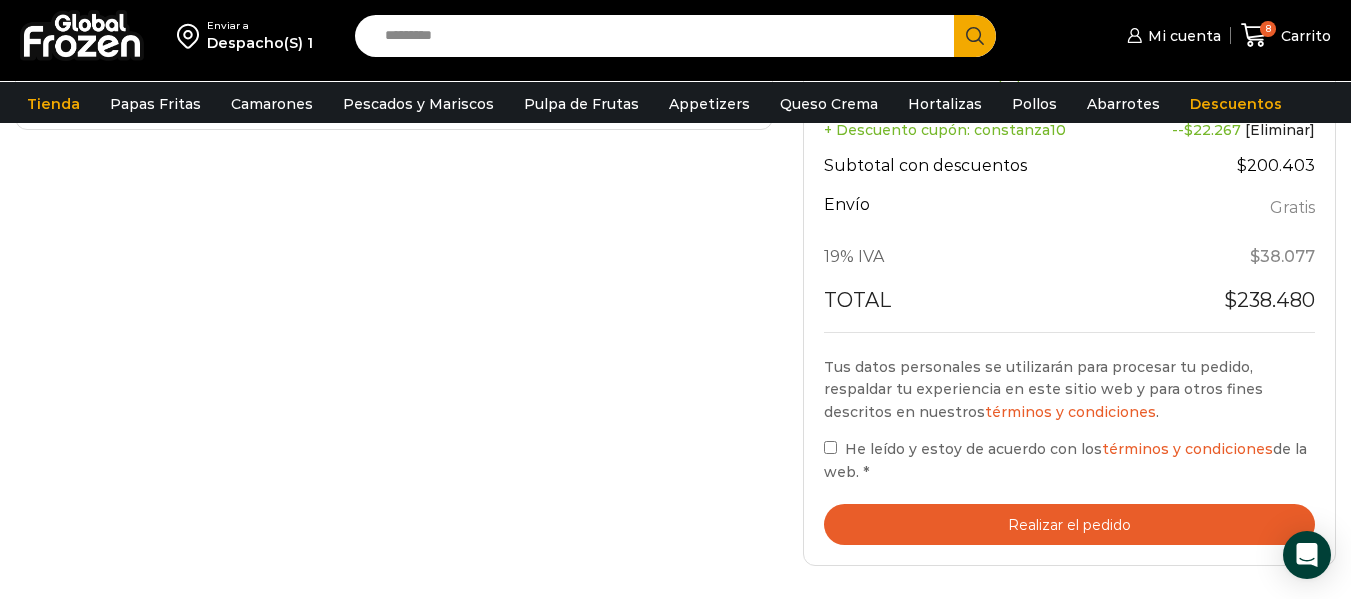 click on "He leído y estoy de acuerdo con los  términos y condiciones  de la web.   *" at bounding box center [1069, 460] 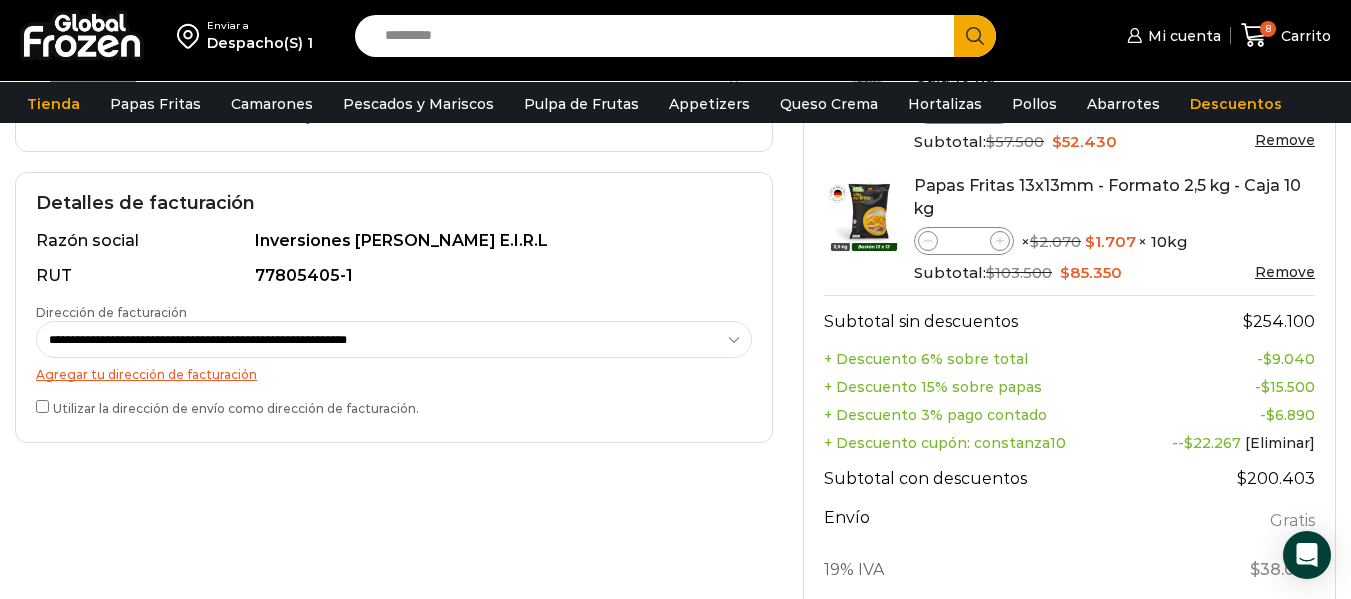 scroll, scrollTop: 527, scrollLeft: 0, axis: vertical 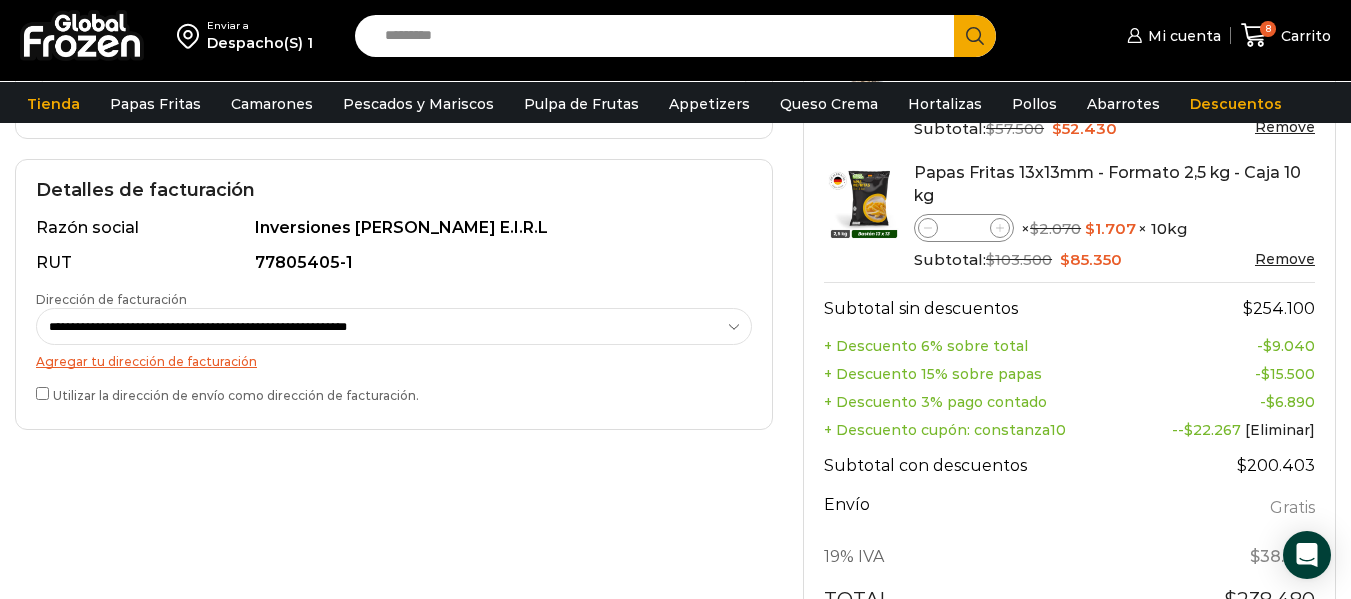 click on "**********" at bounding box center (394, 326) 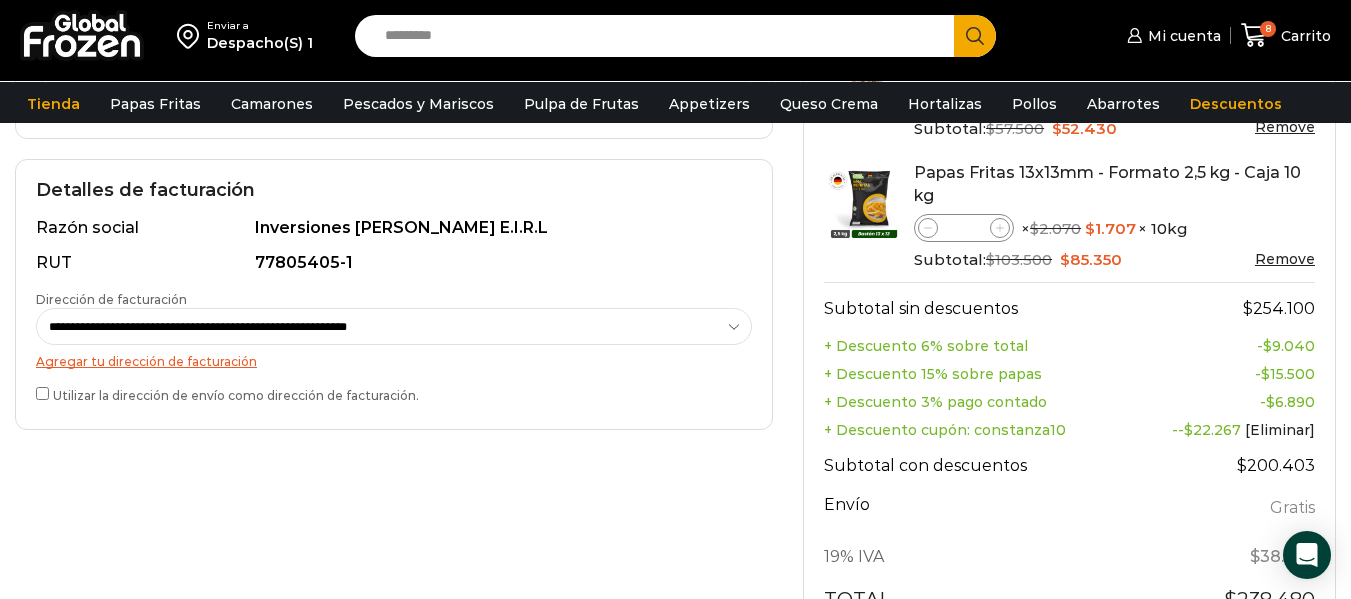 click on "**********" at bounding box center (394, 326) 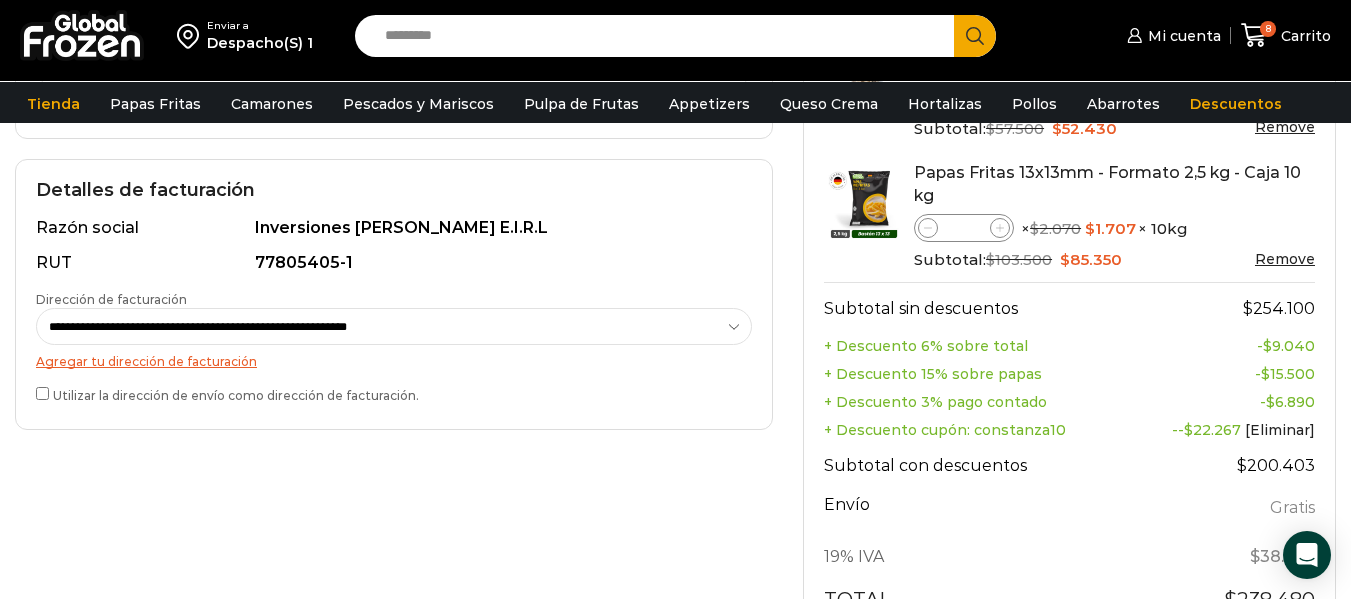 click on "**********" at bounding box center [394, 306] 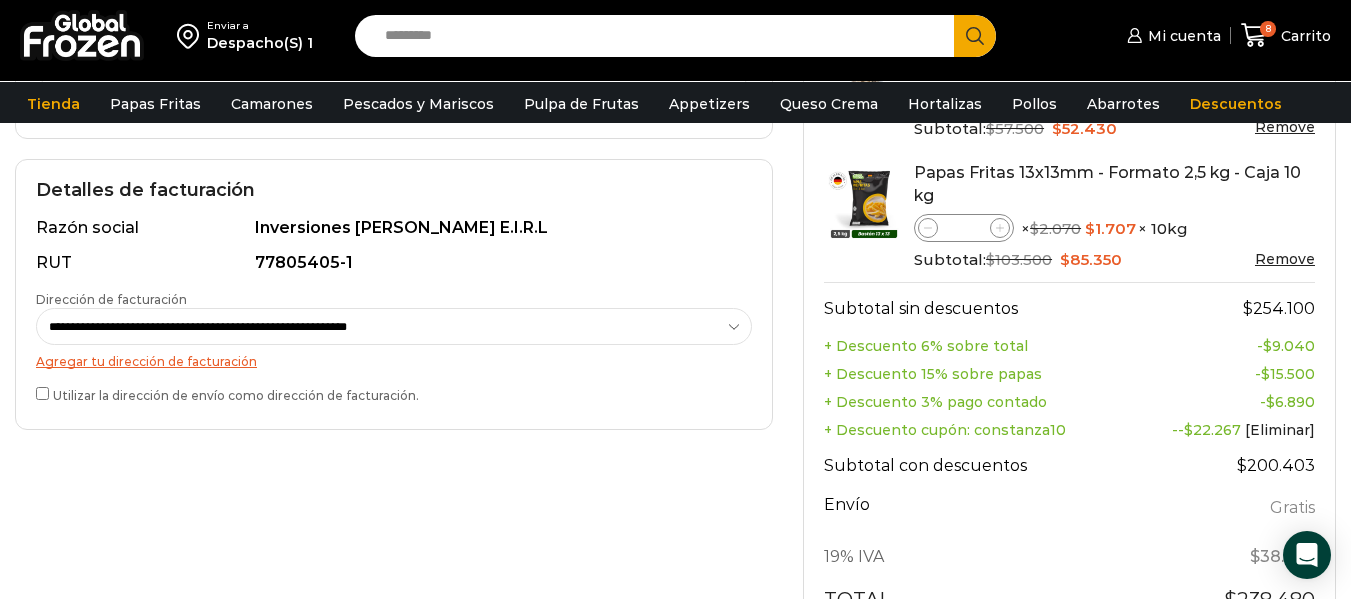 click on "**********" at bounding box center [394, 306] 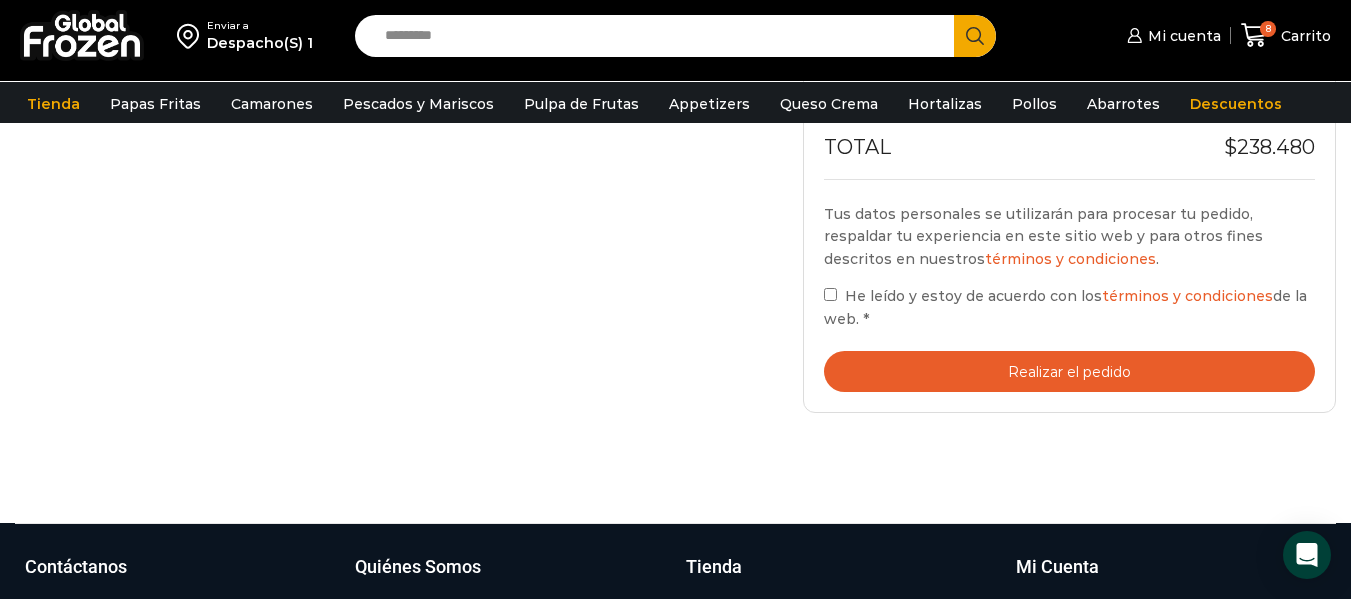 scroll, scrollTop: 1027, scrollLeft: 0, axis: vertical 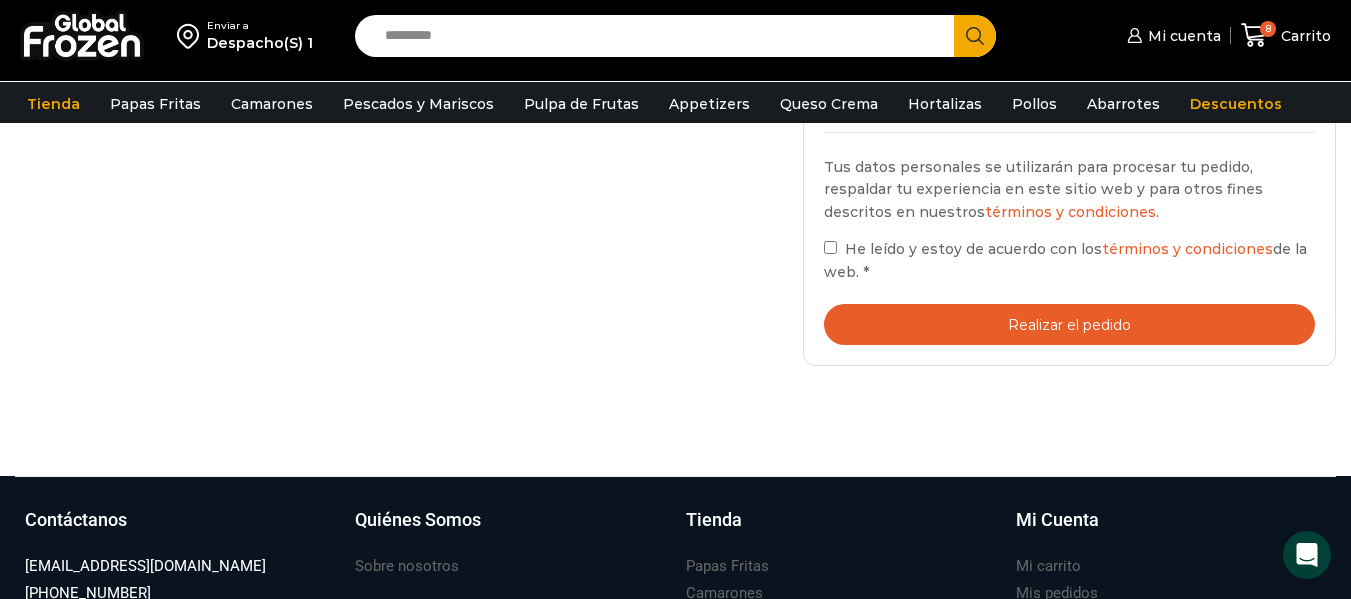 click on "Realizar el pedido" at bounding box center (1069, 324) 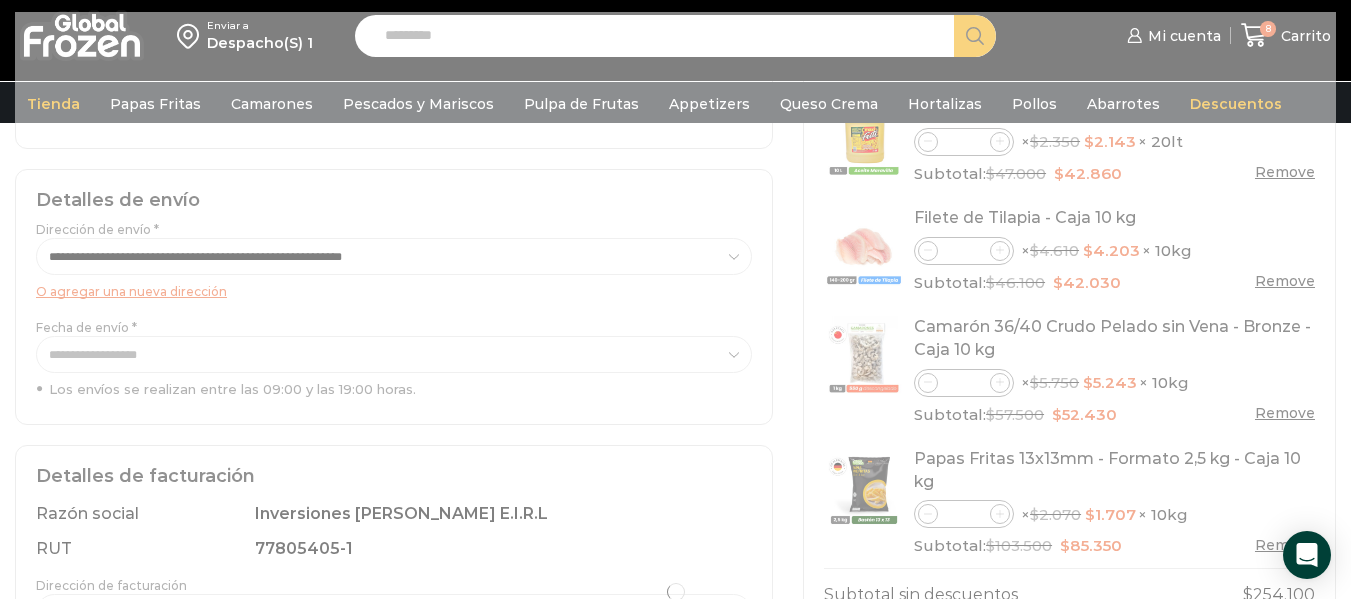scroll, scrollTop: 227, scrollLeft: 0, axis: vertical 